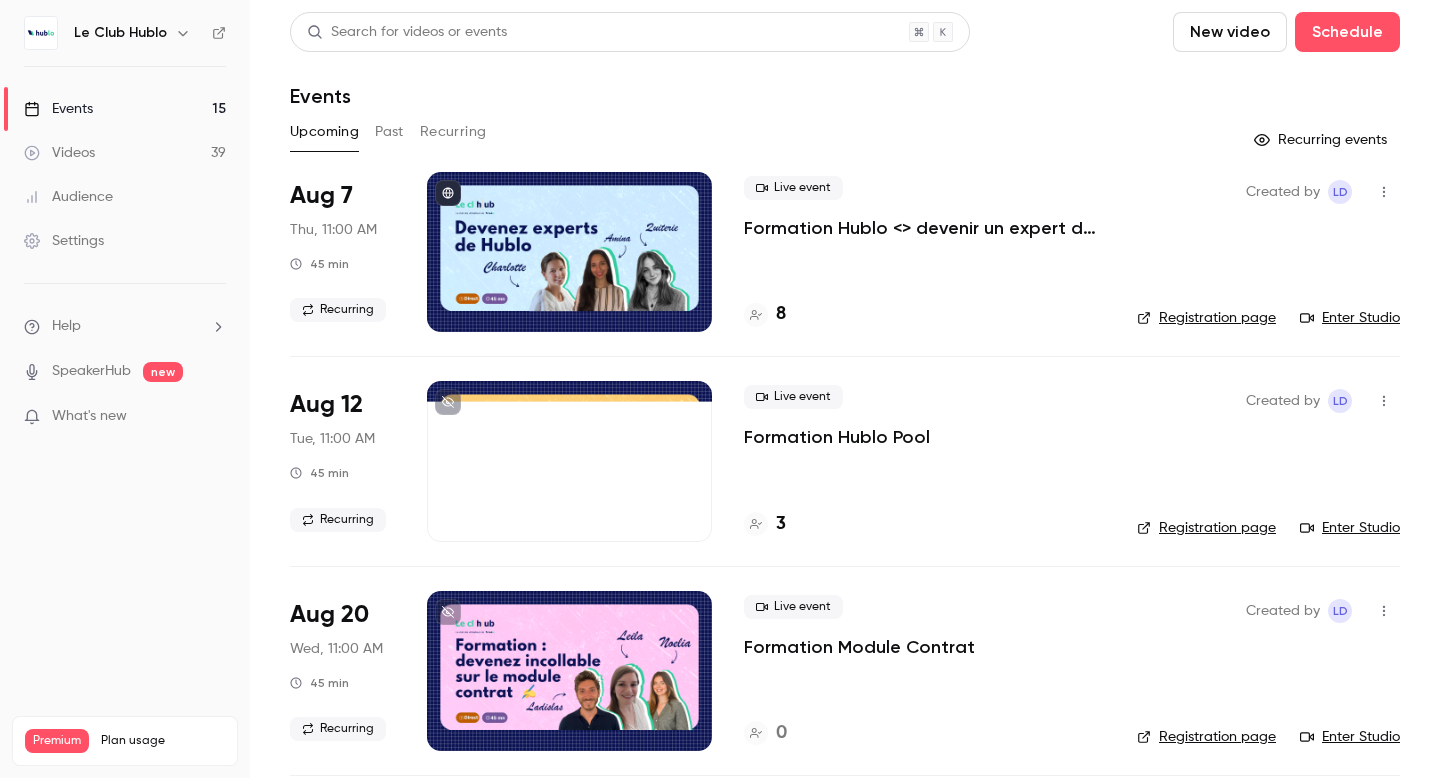 scroll, scrollTop: 0, scrollLeft: 0, axis: both 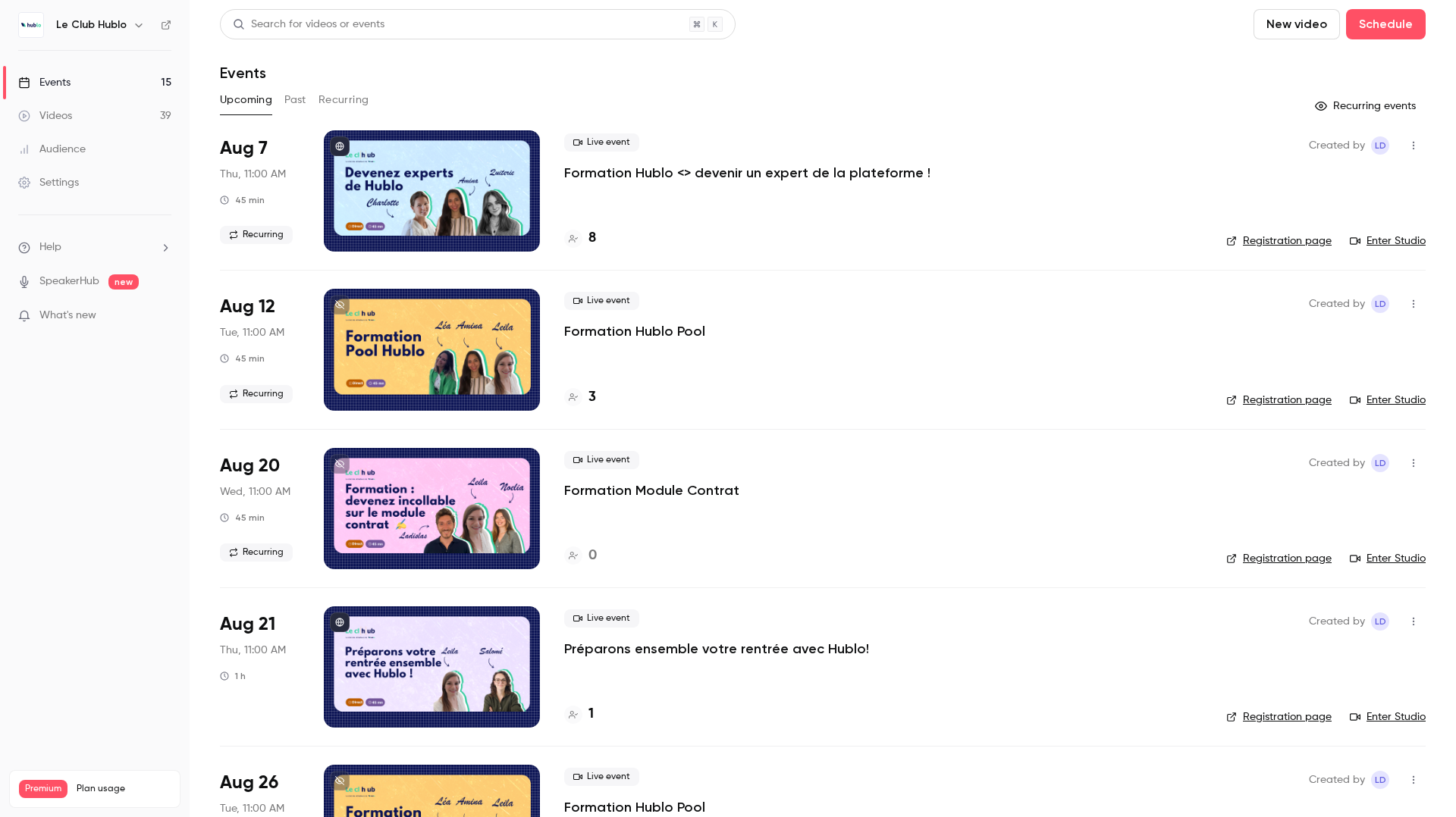 click on "Past" at bounding box center (295, 100) 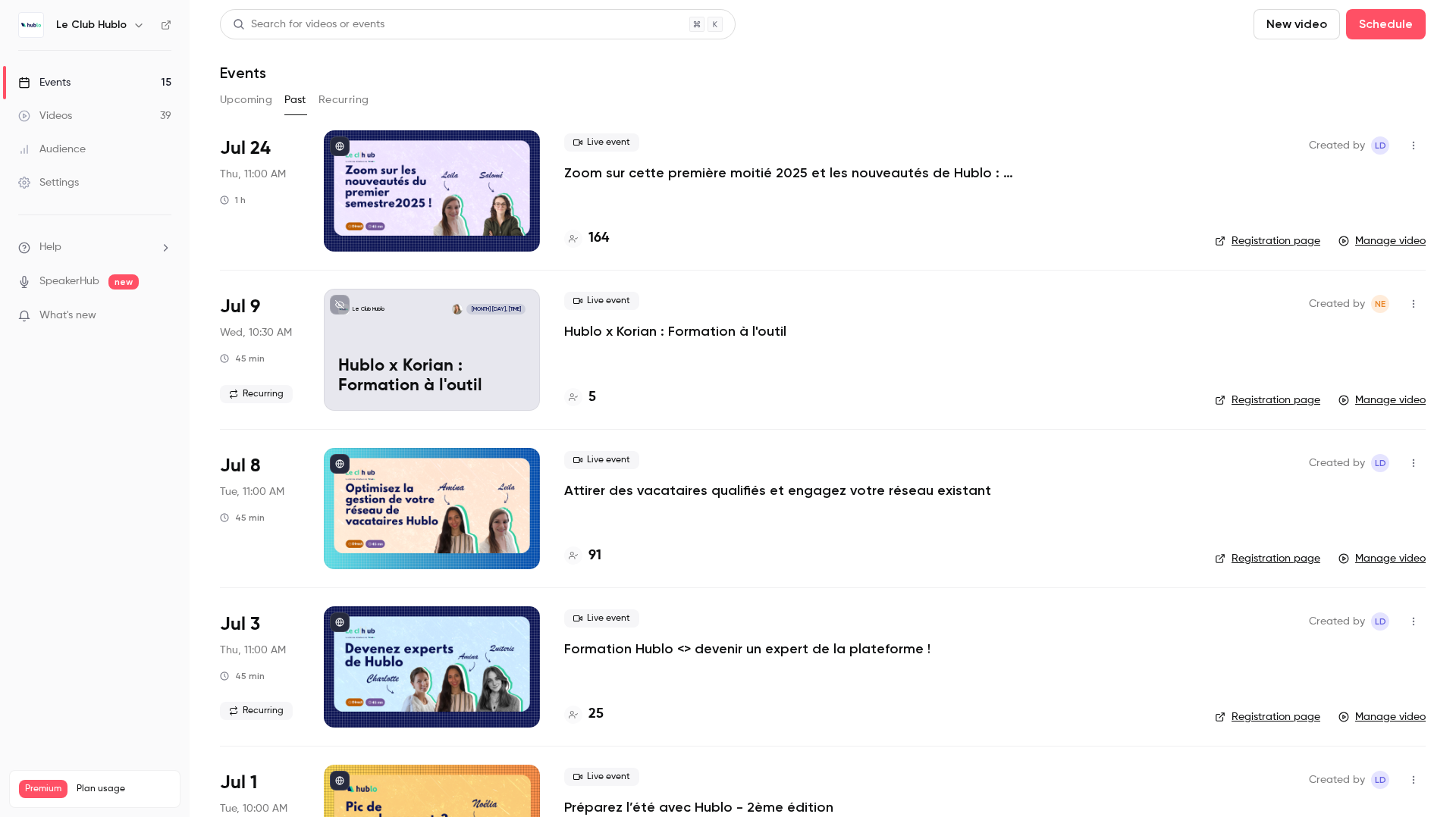 scroll, scrollTop: 287, scrollLeft: 0, axis: vertical 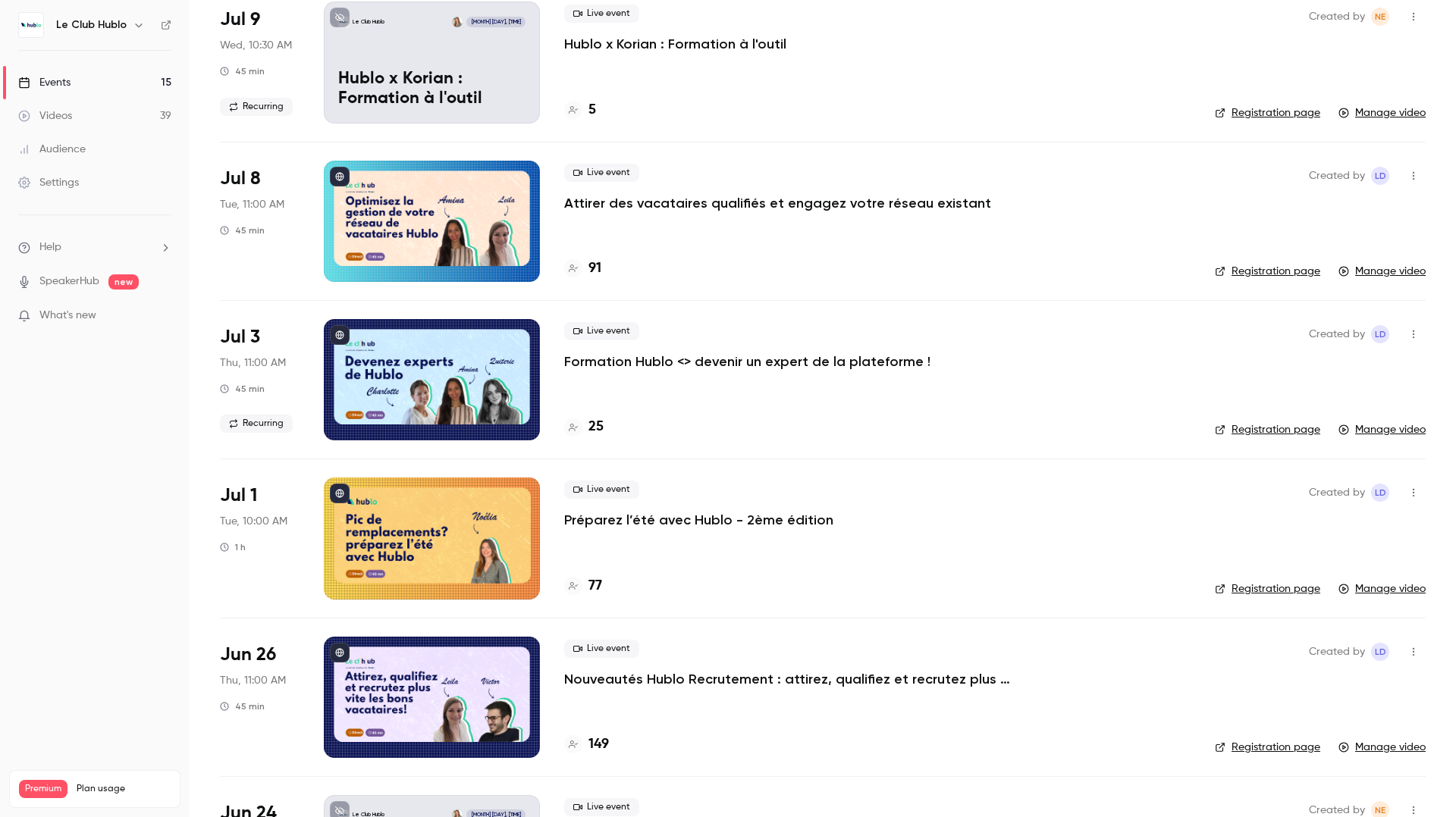 click at bounding box center (431, 380) 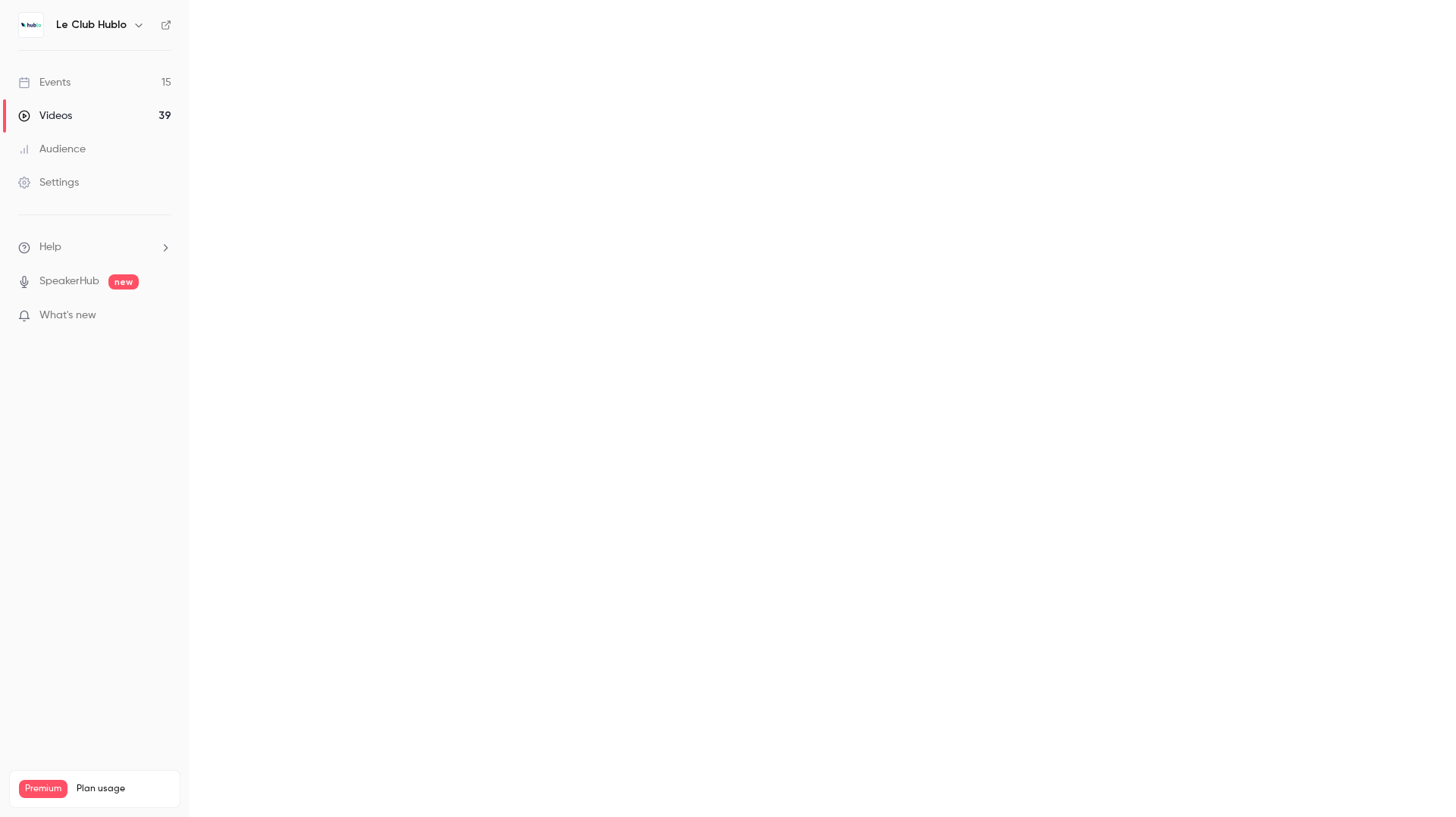 scroll, scrollTop: 0, scrollLeft: 0, axis: both 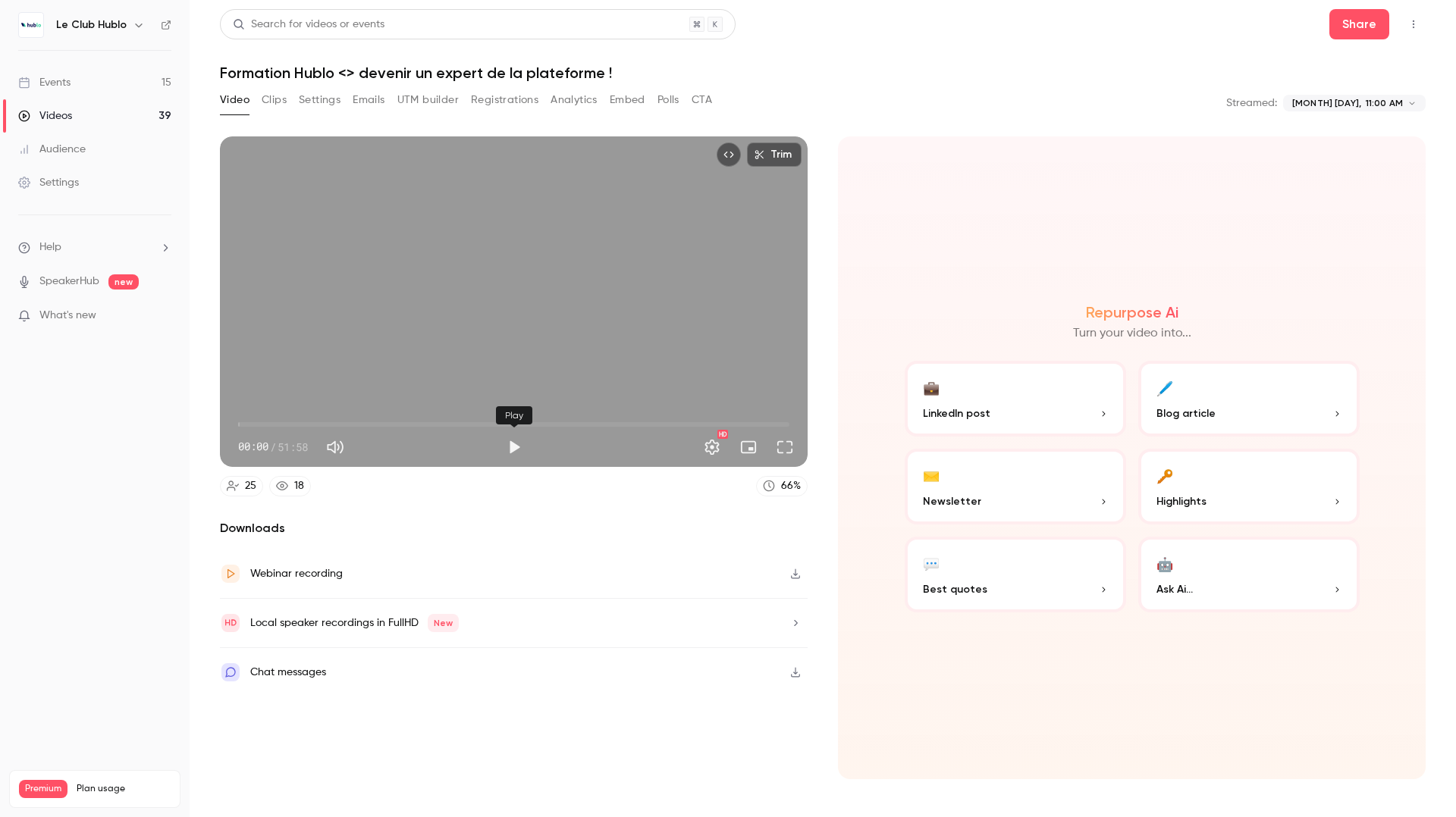 click at bounding box center [514, 447] 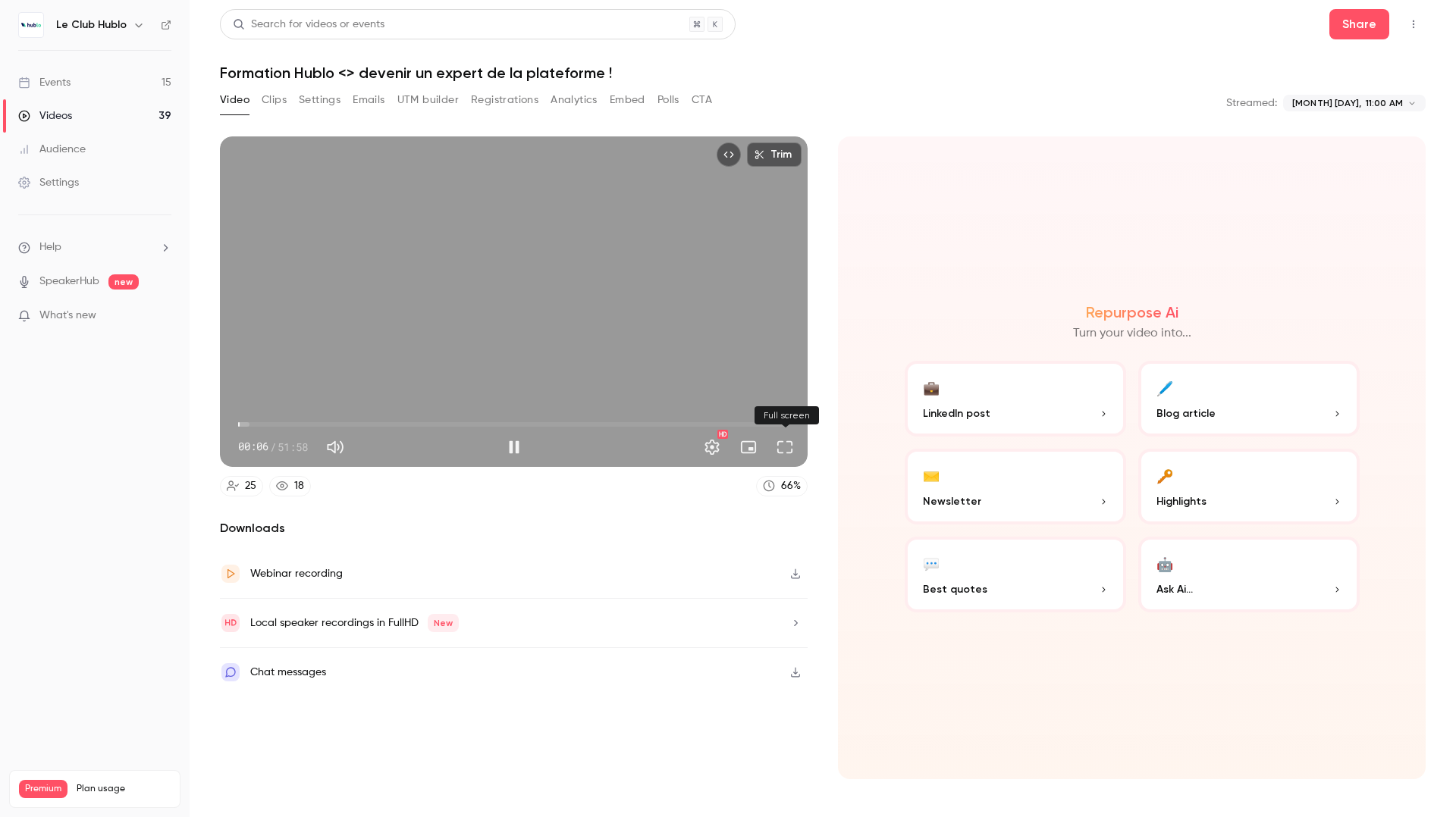 click at bounding box center (785, 447) 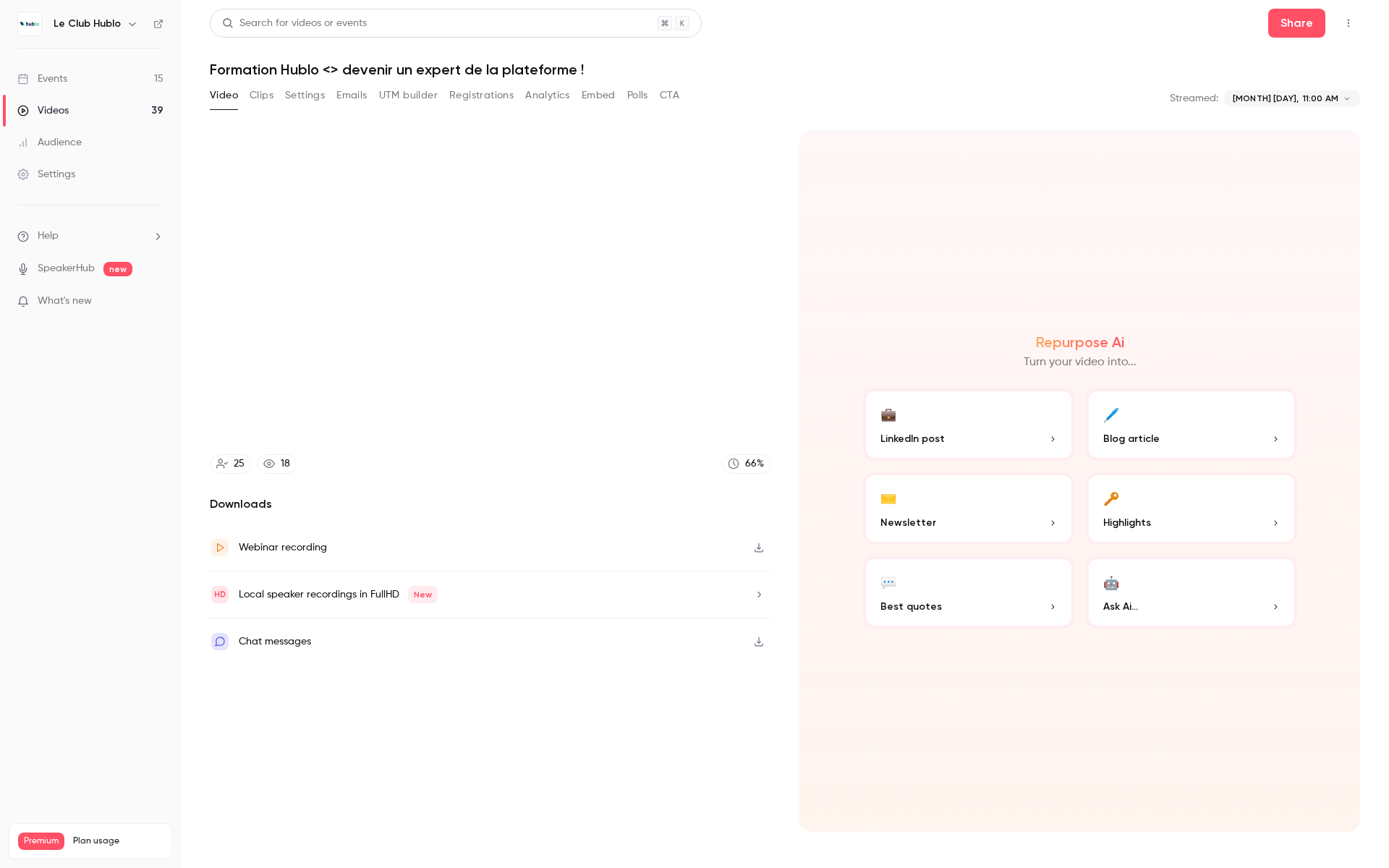 type on "****" 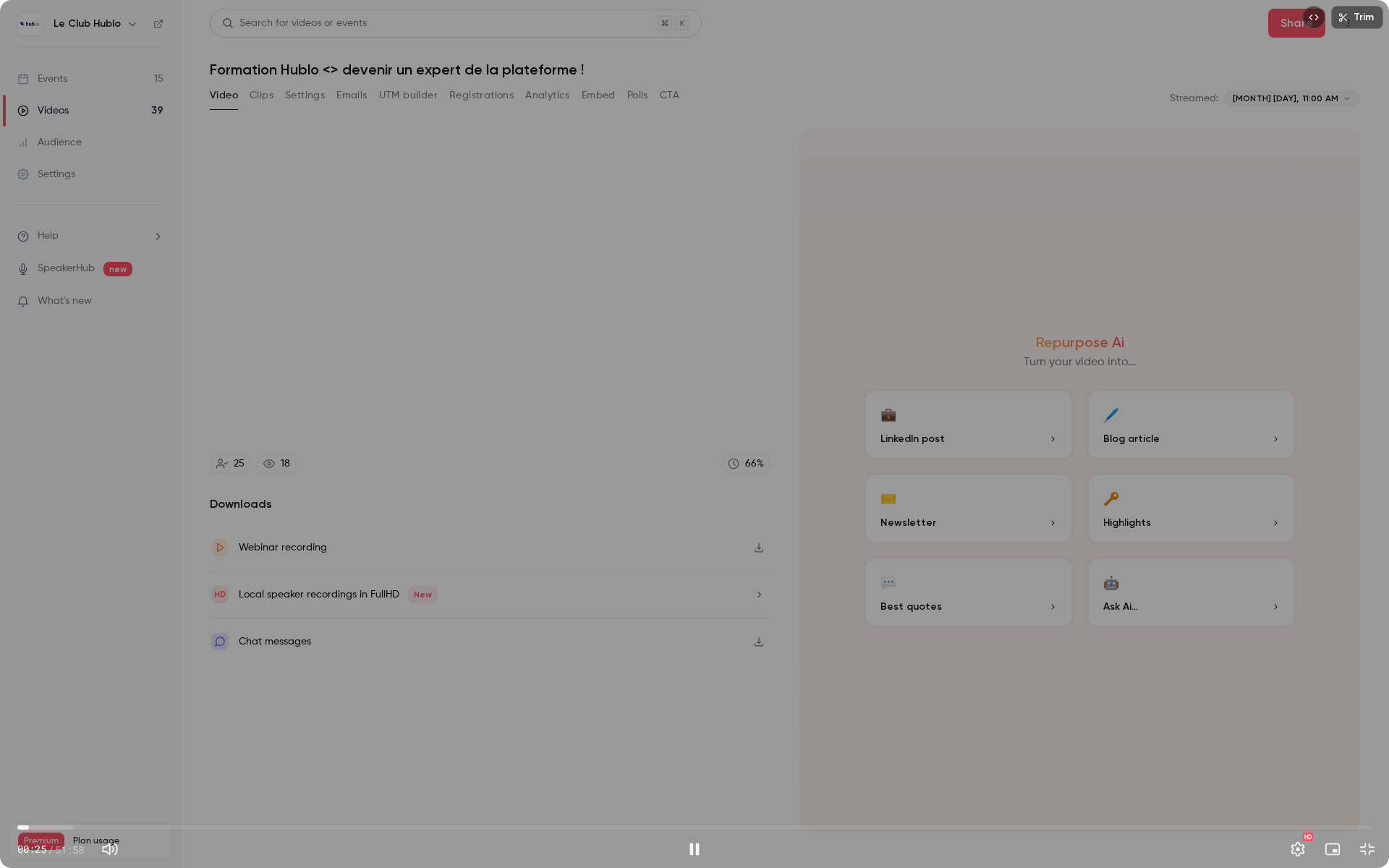click on "00:25" at bounding box center (694, 827) 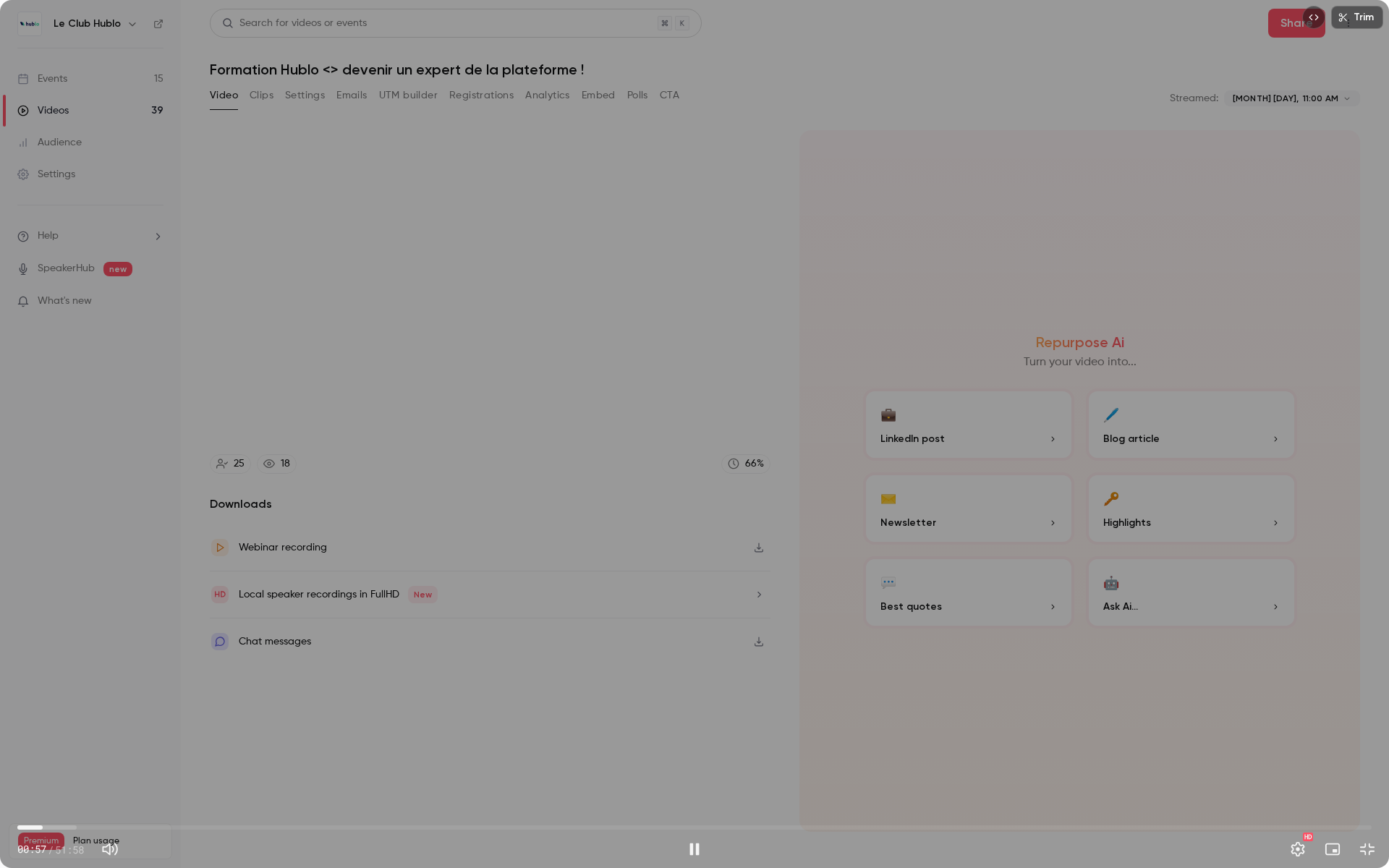 click on "00:57" at bounding box center (694, 827) 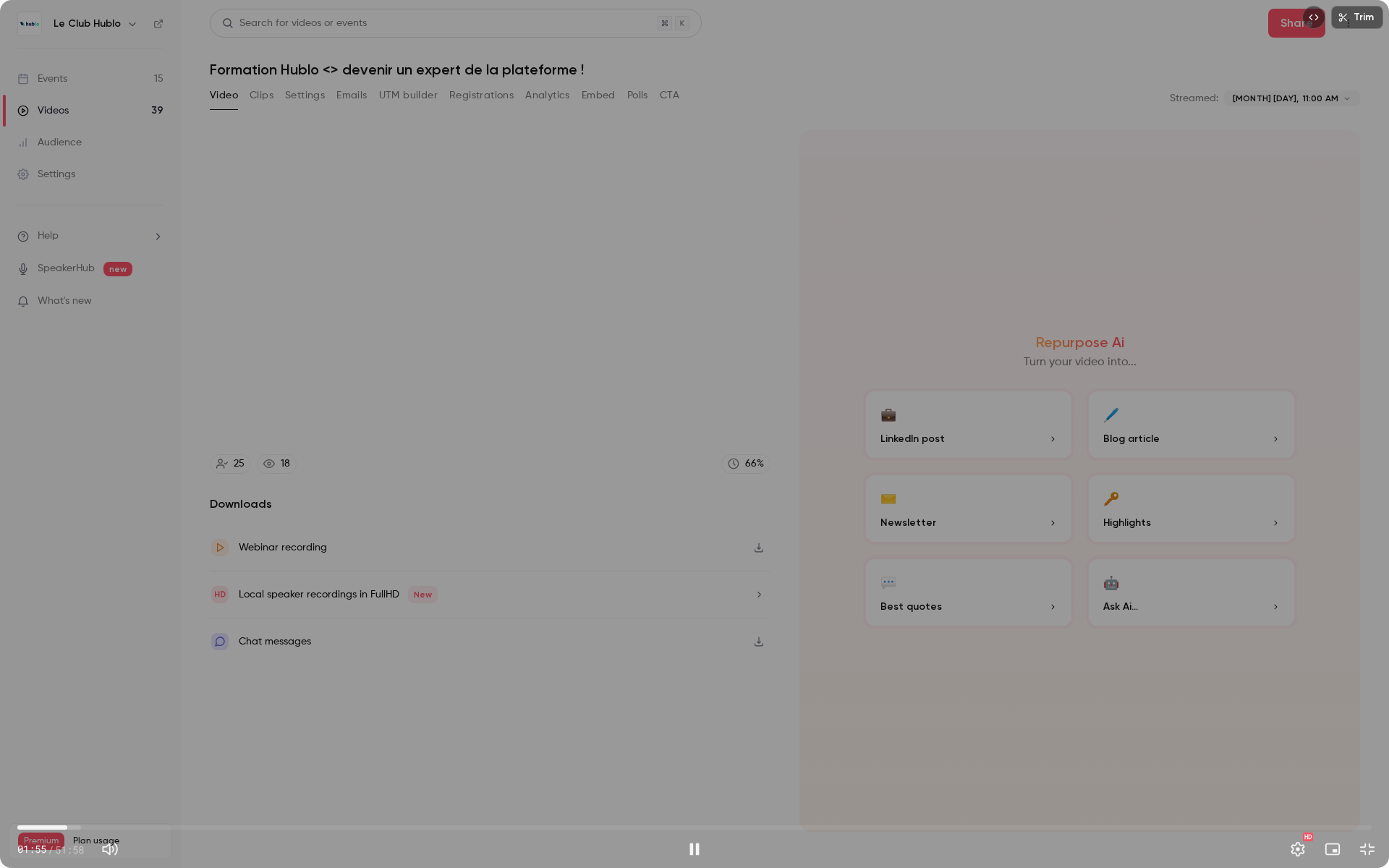 click on "01:55" at bounding box center (694, 827) 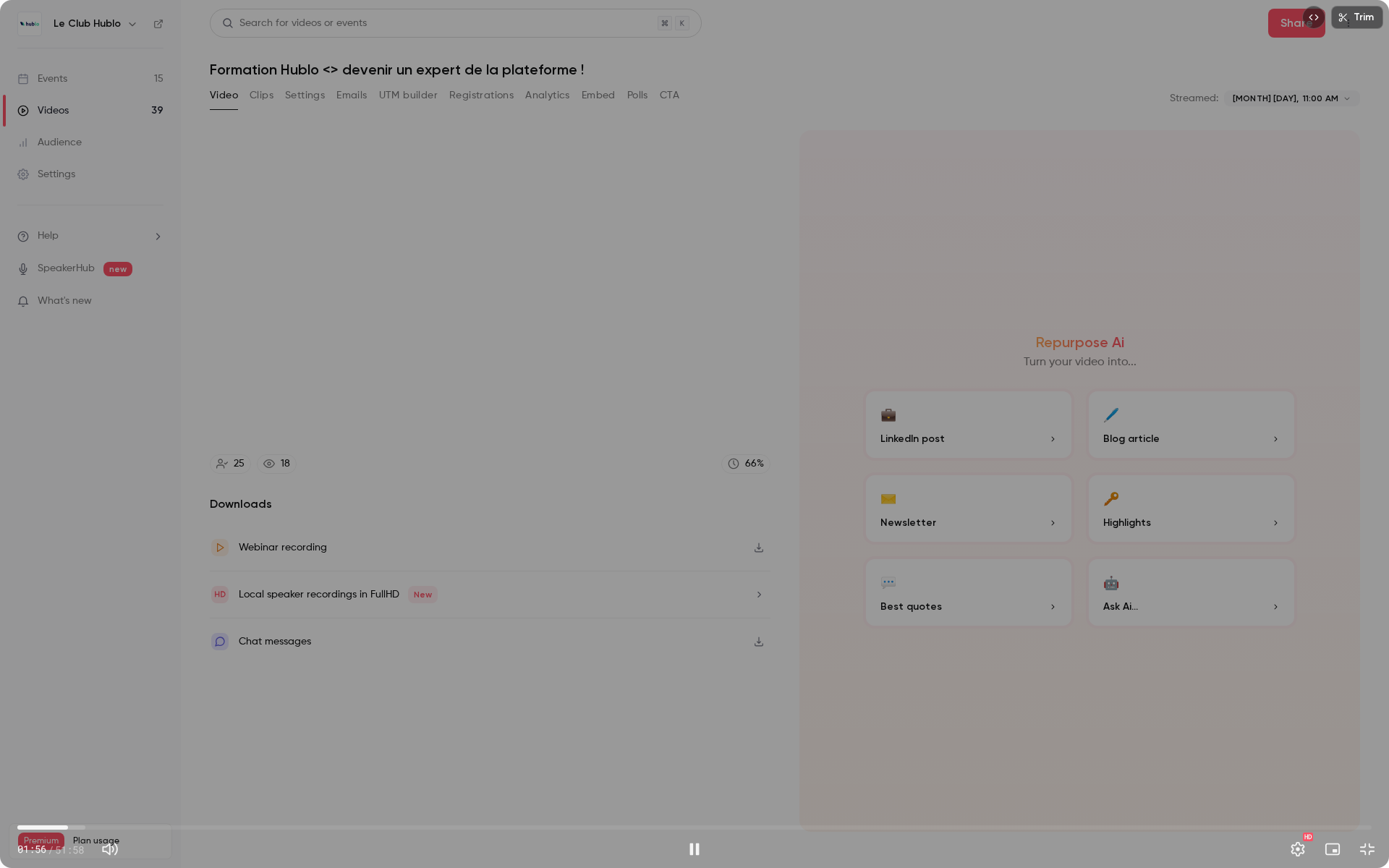 click on "01:56" at bounding box center (694, 827) 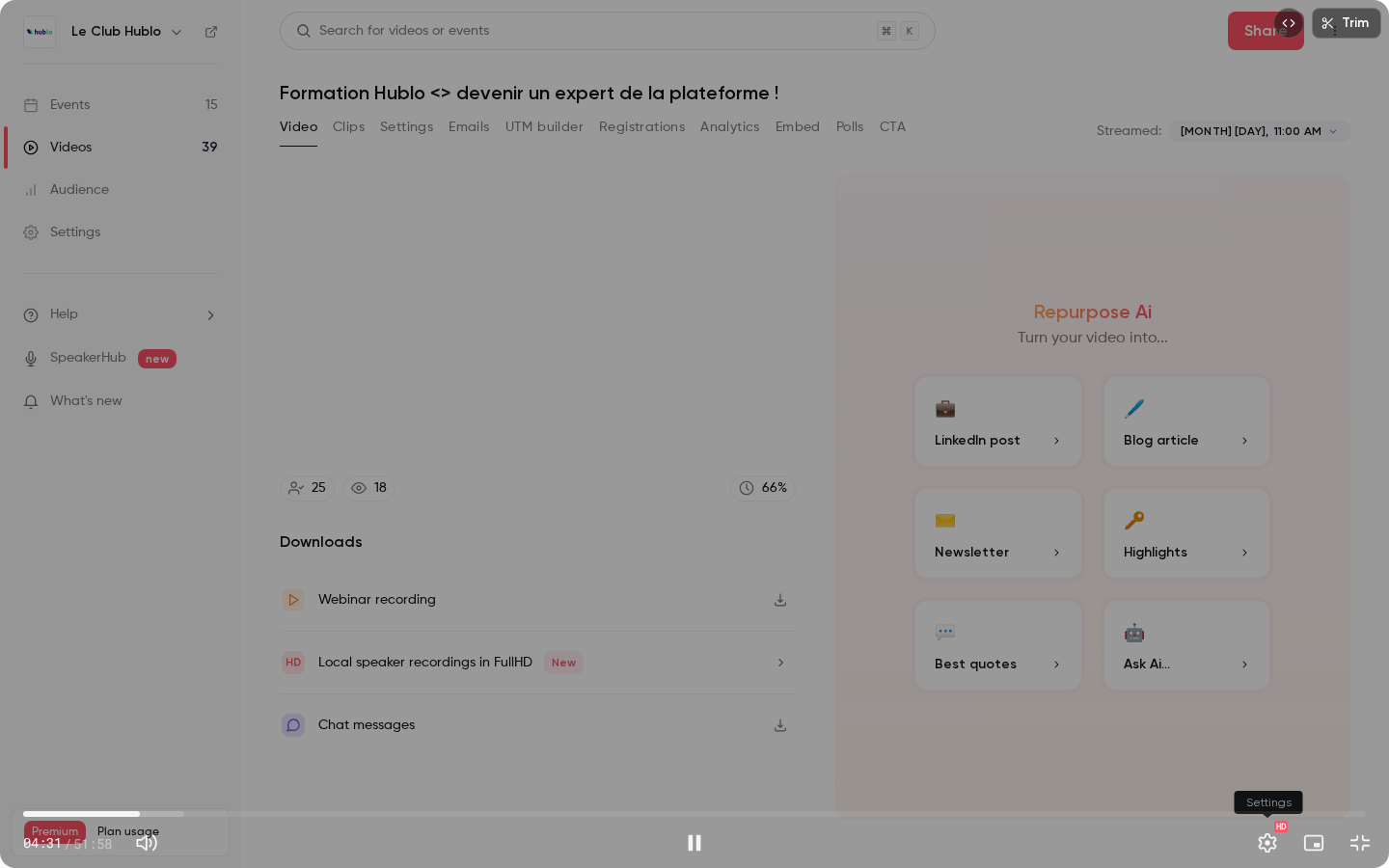 click at bounding box center (1267, 843) 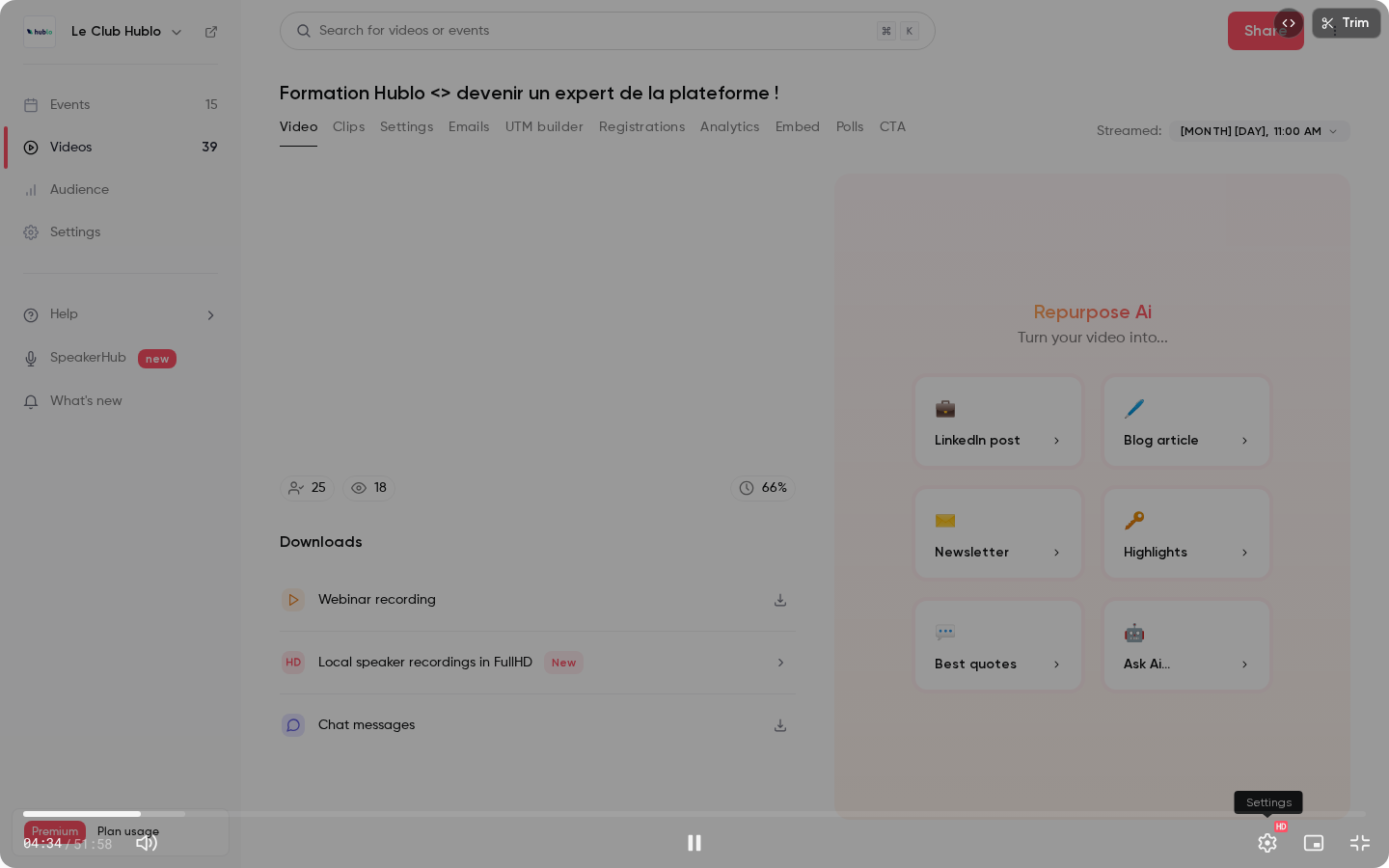 click at bounding box center (1267, 843) 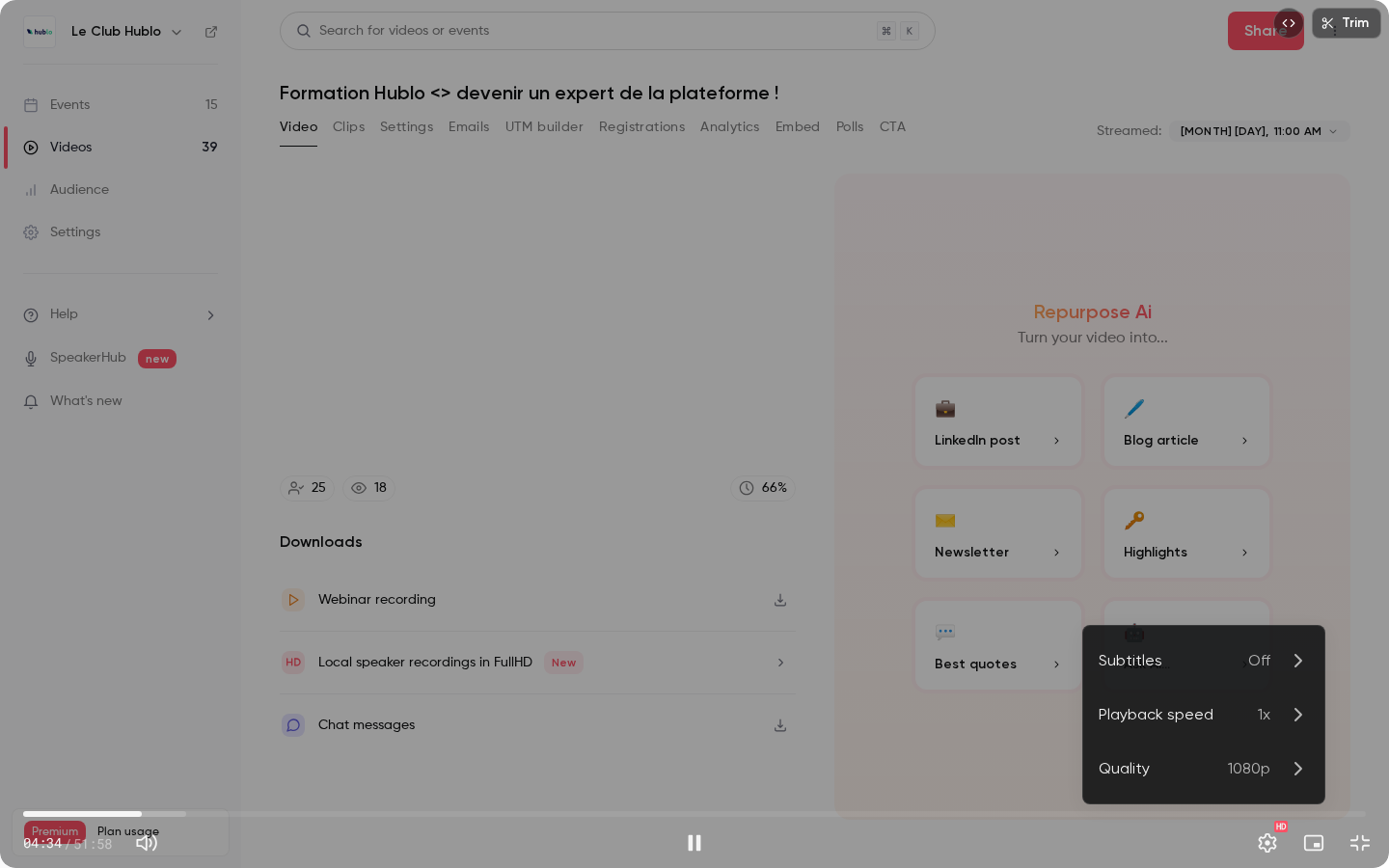 click on "Playback speed" at bounding box center (1178, 715) 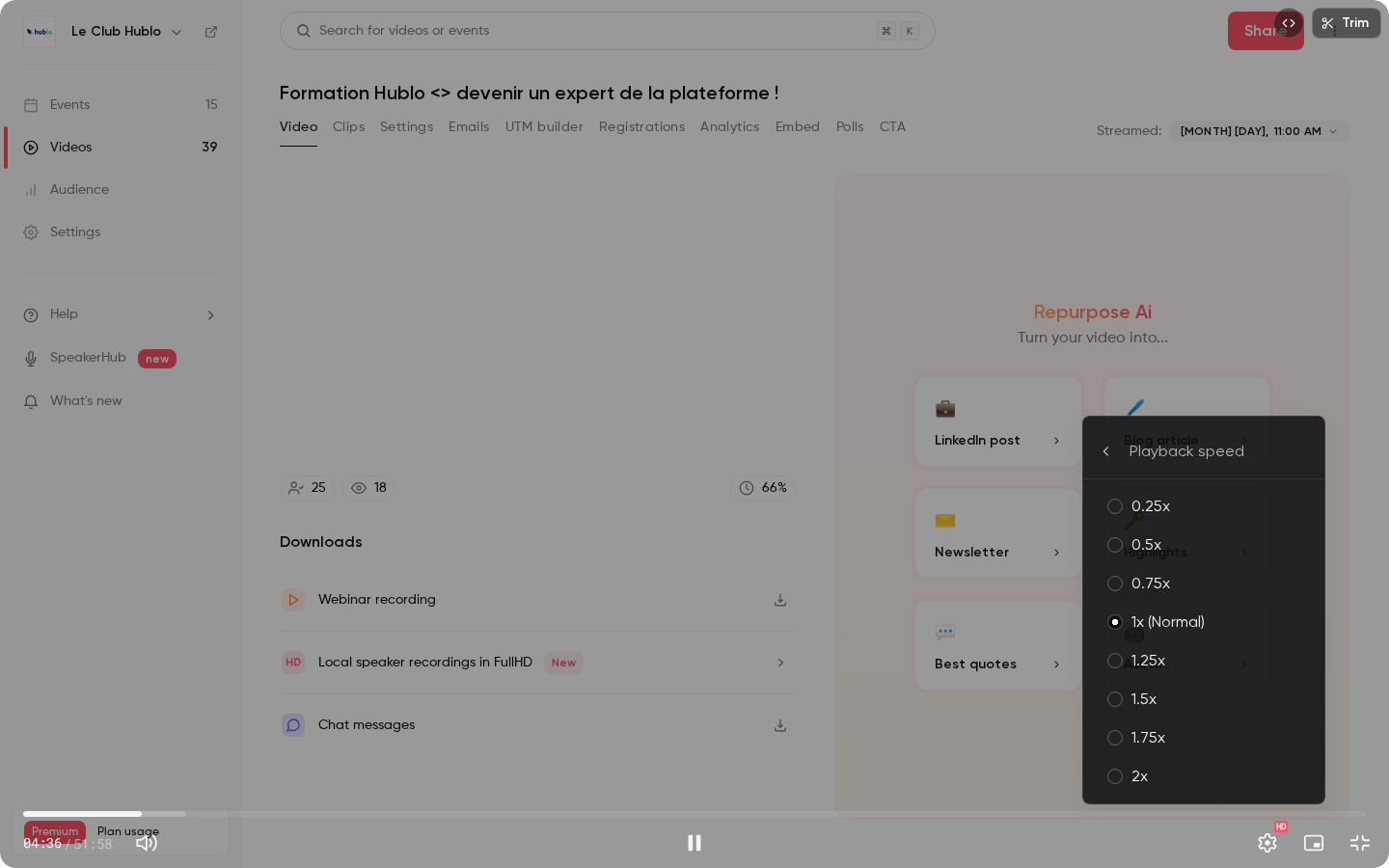 click on "1.5x" at bounding box center (1220, 699) 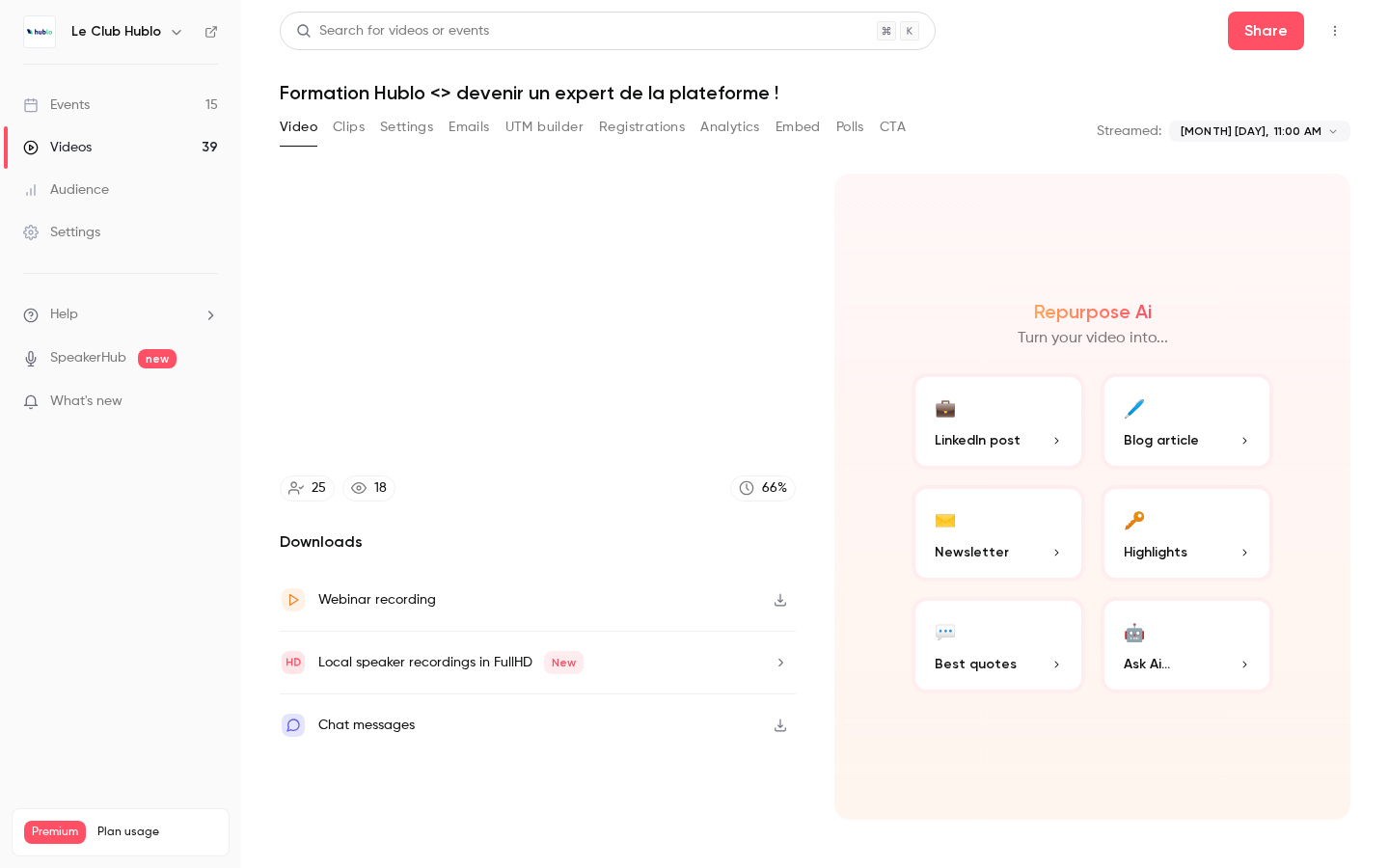 type on "***" 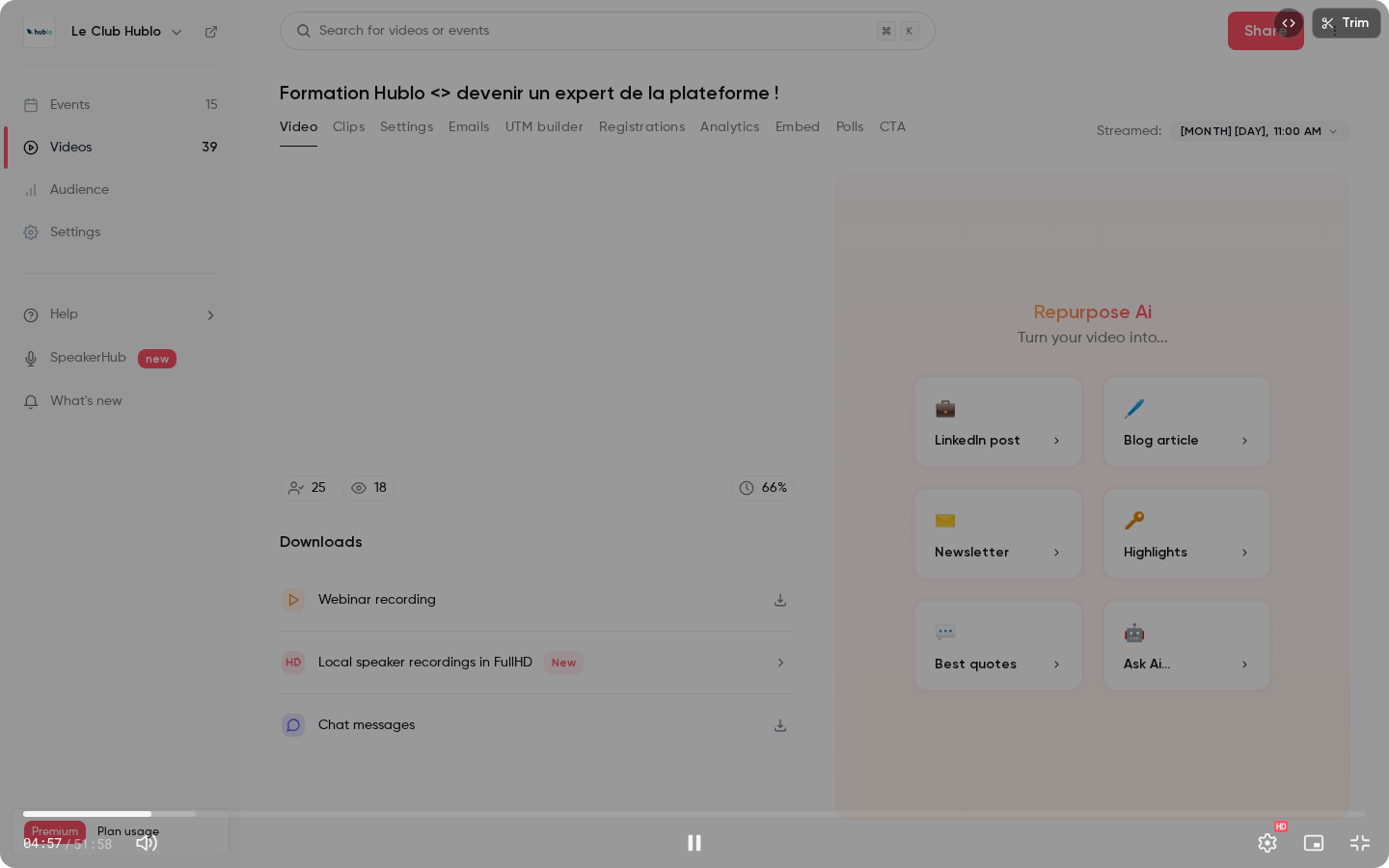 click on "04:57" at bounding box center (694, 814) 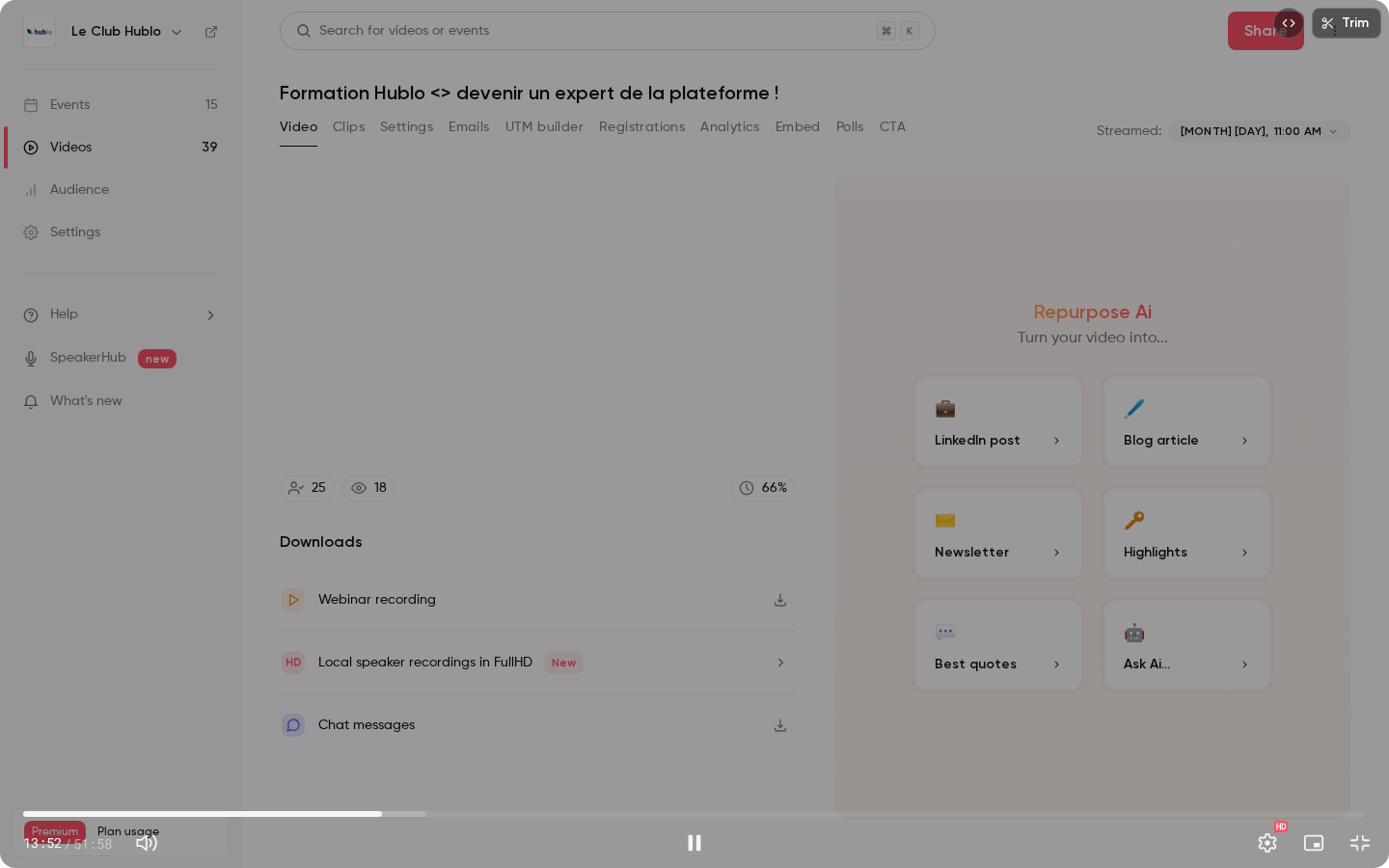 click on "13:52" at bounding box center [694, 814] 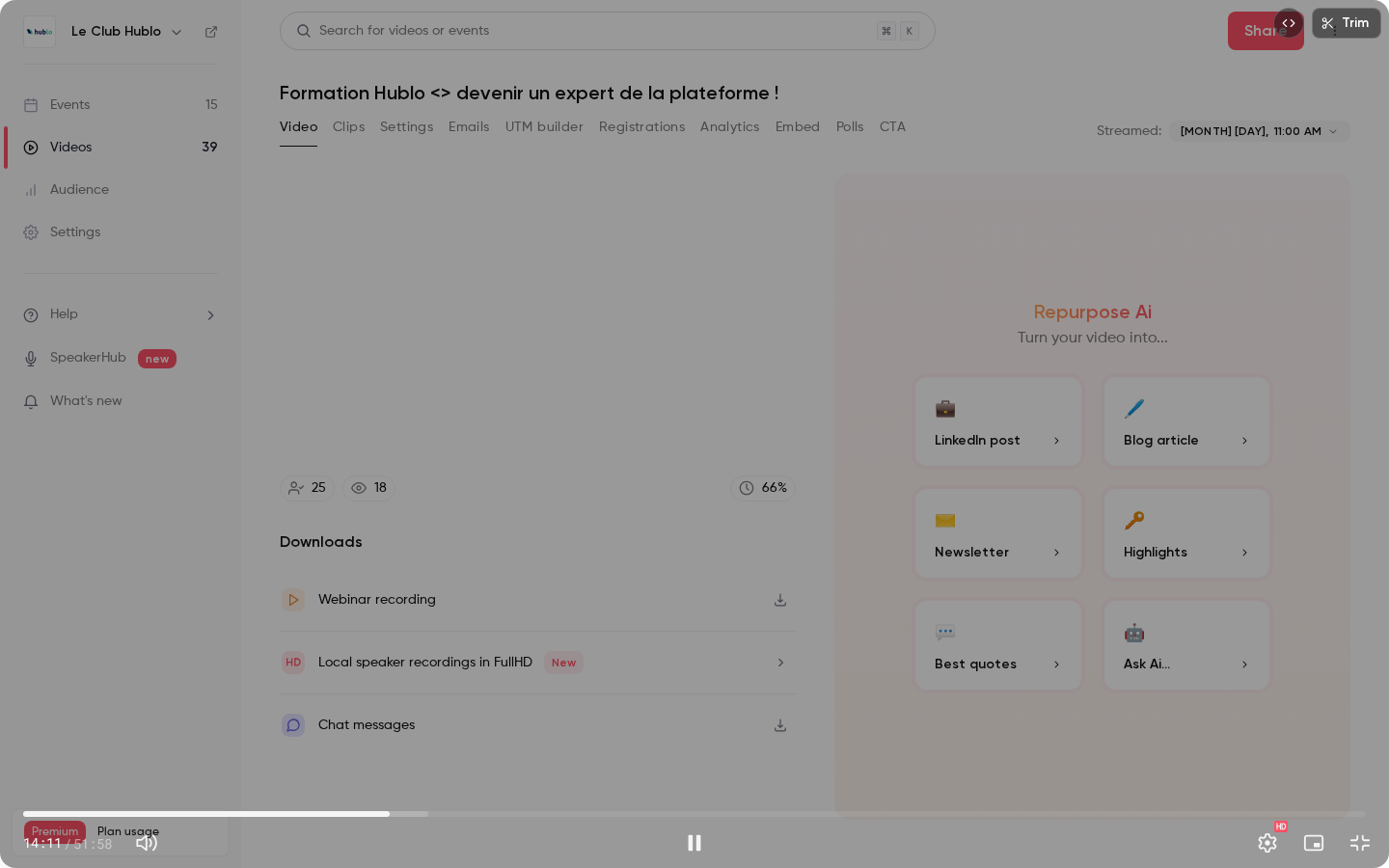 click on "14:11" at bounding box center (390, 814) 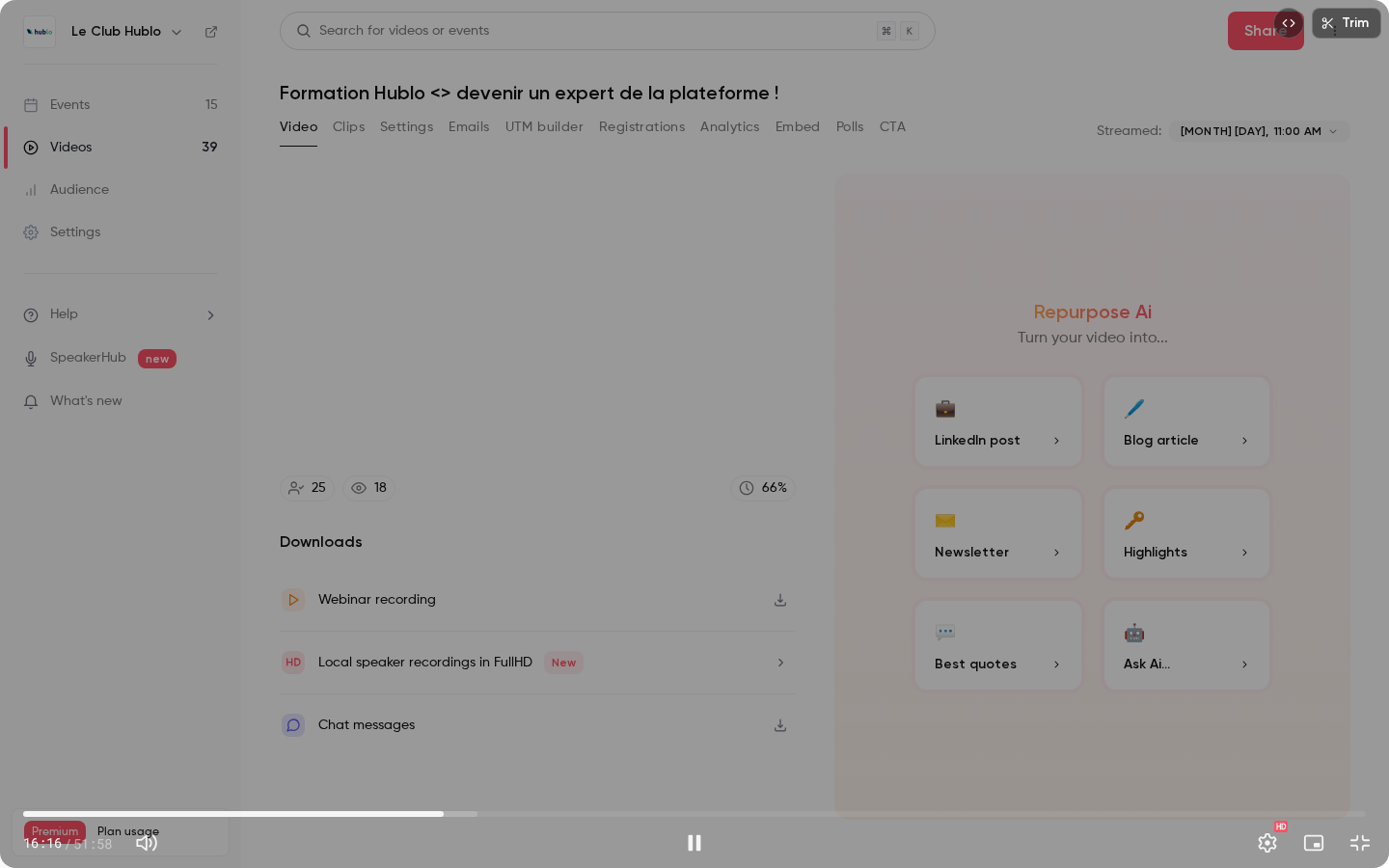 click on "16:16" at bounding box center (694, 814) 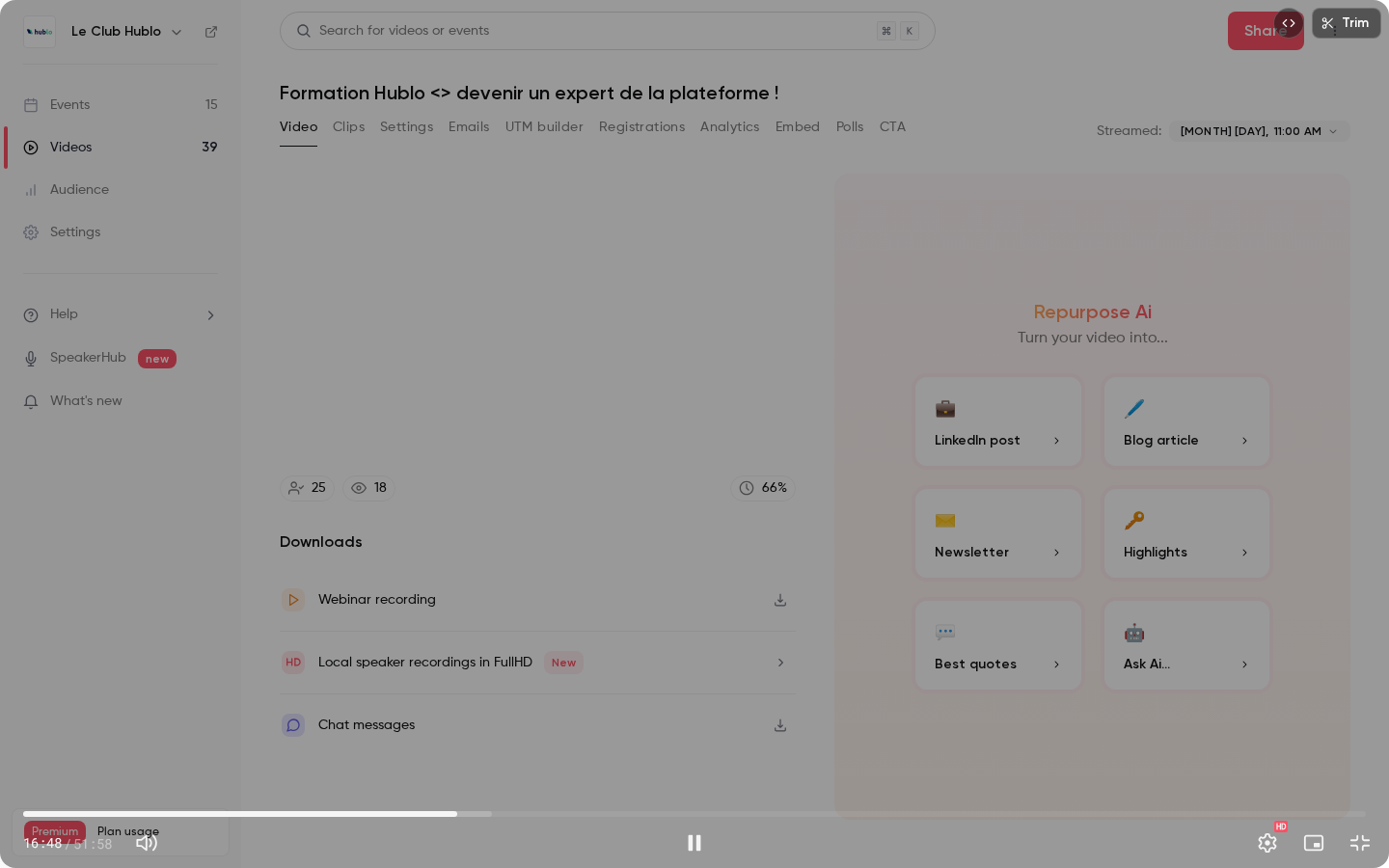 click on "16:48" at bounding box center (457, 814) 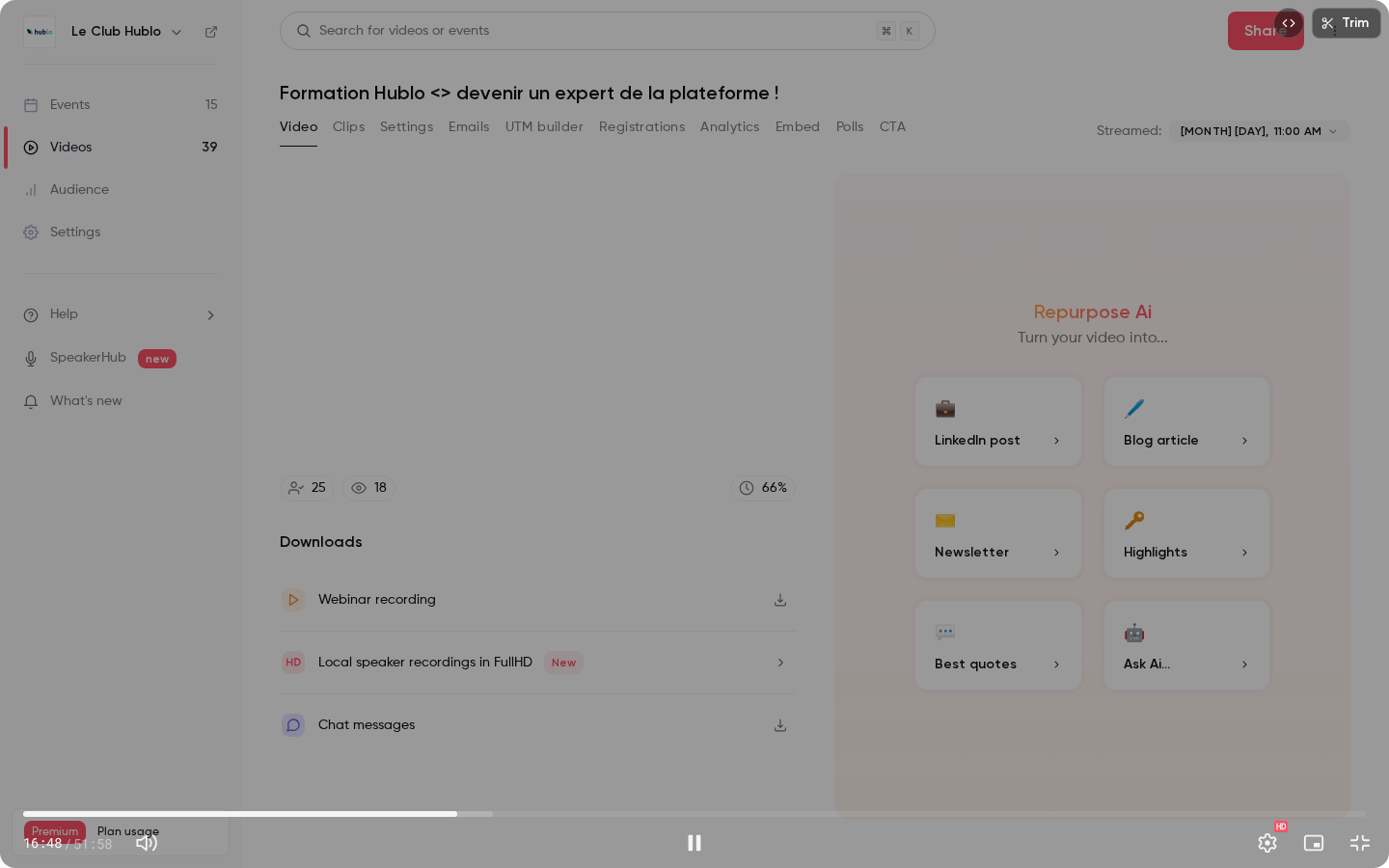 click on "16:48" at bounding box center [457, 814] 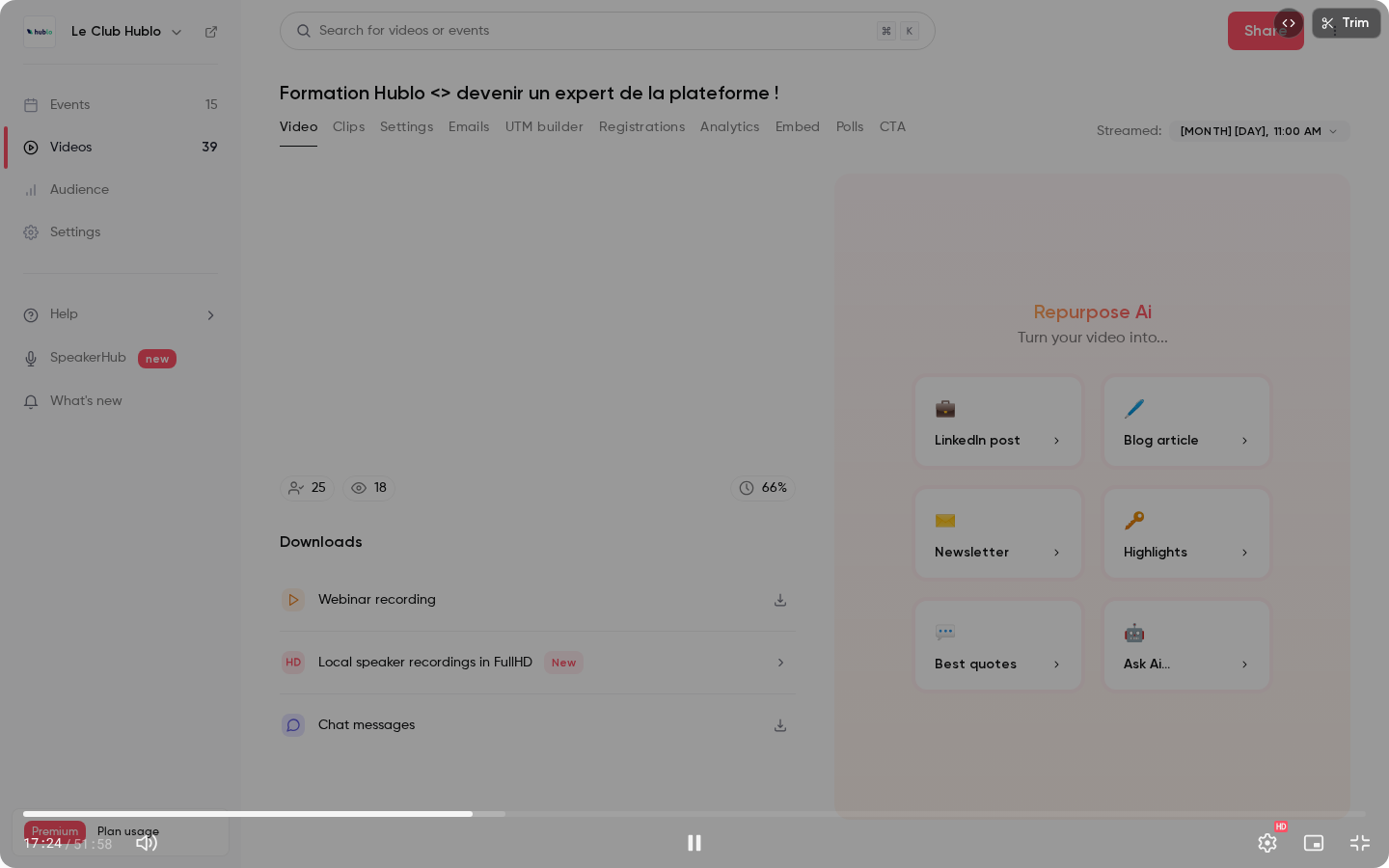 click on "17:24" at bounding box center [473, 814] 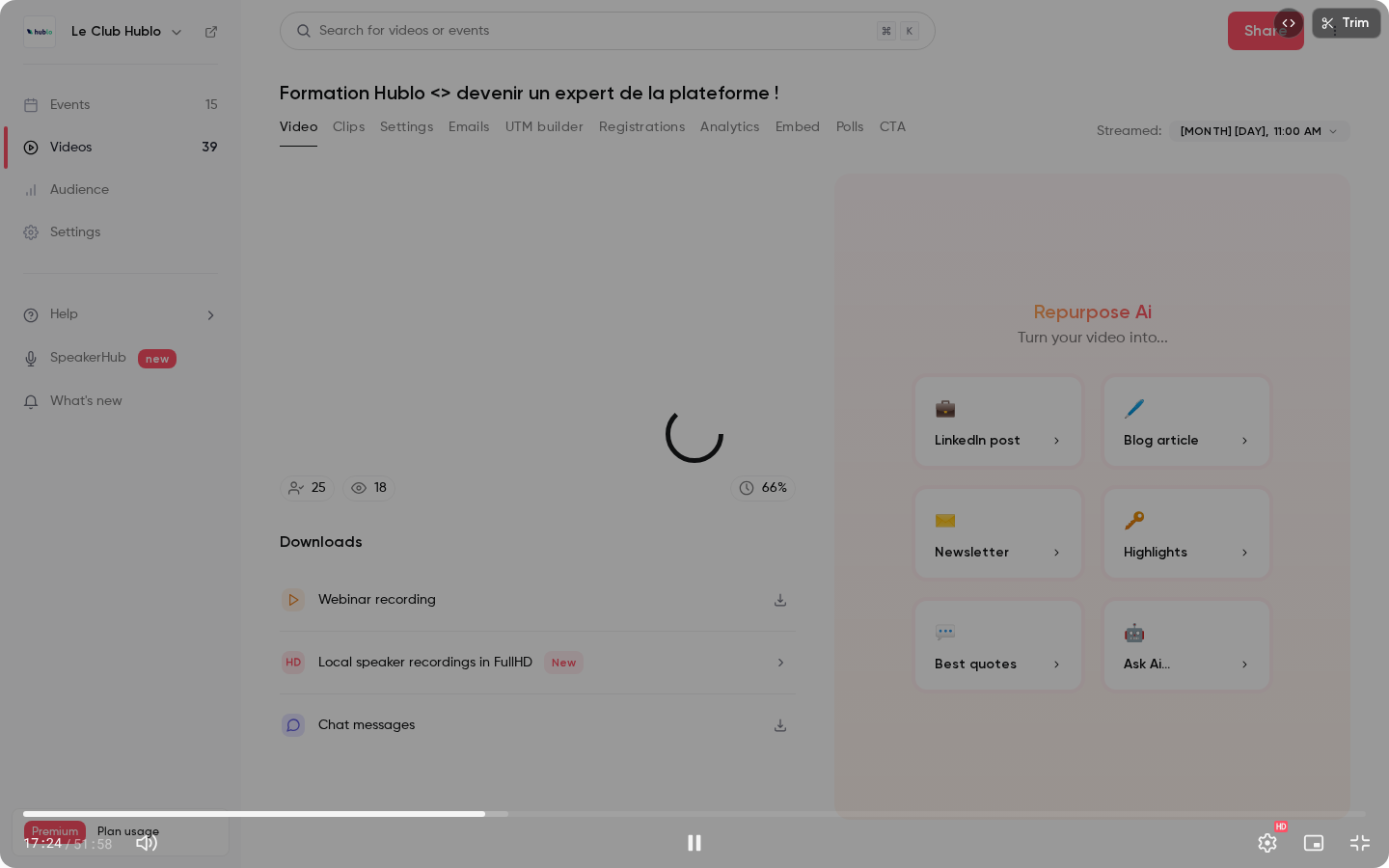 click on "17:53" at bounding box center (694, 814) 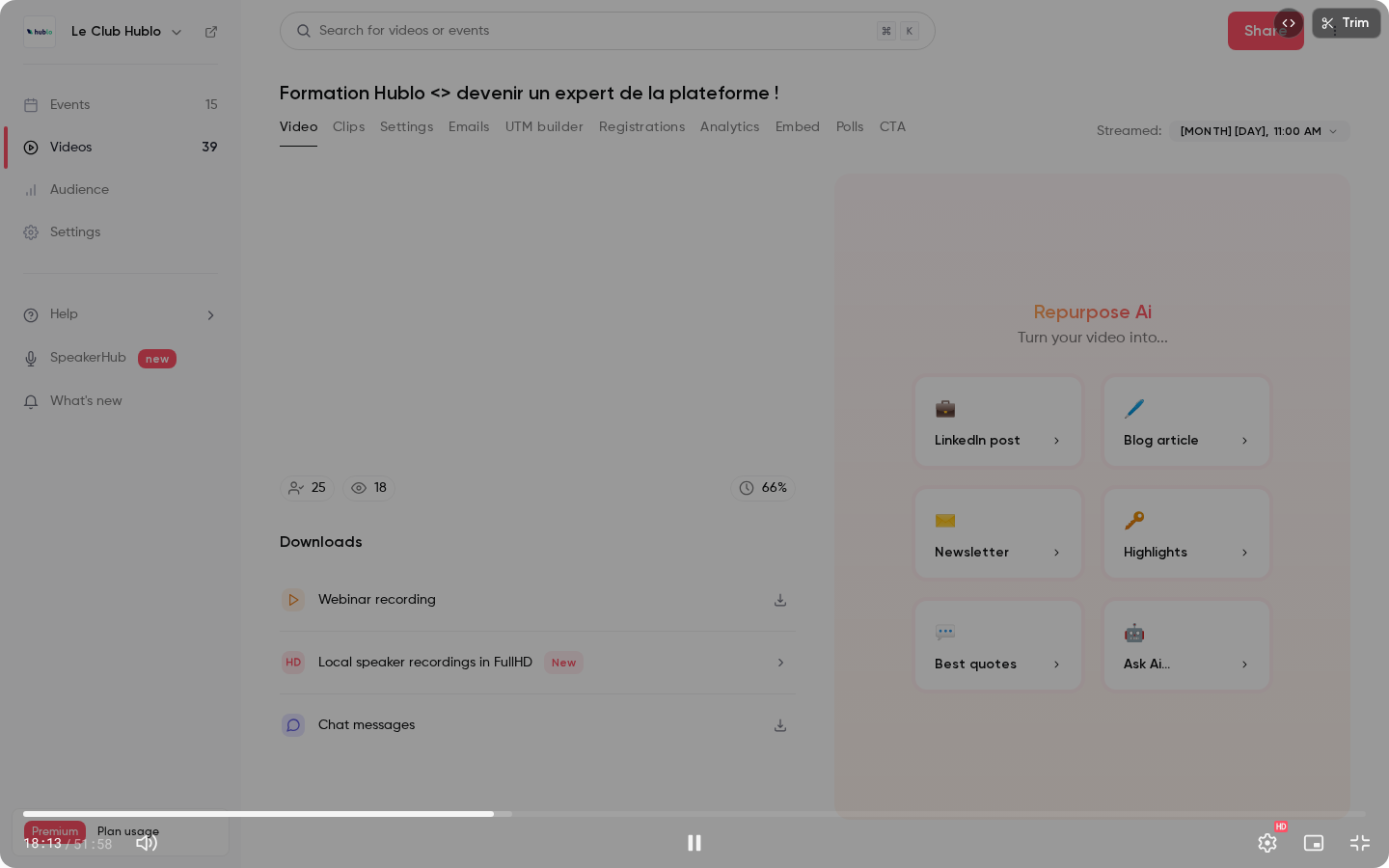click on "18:13" at bounding box center [494, 814] 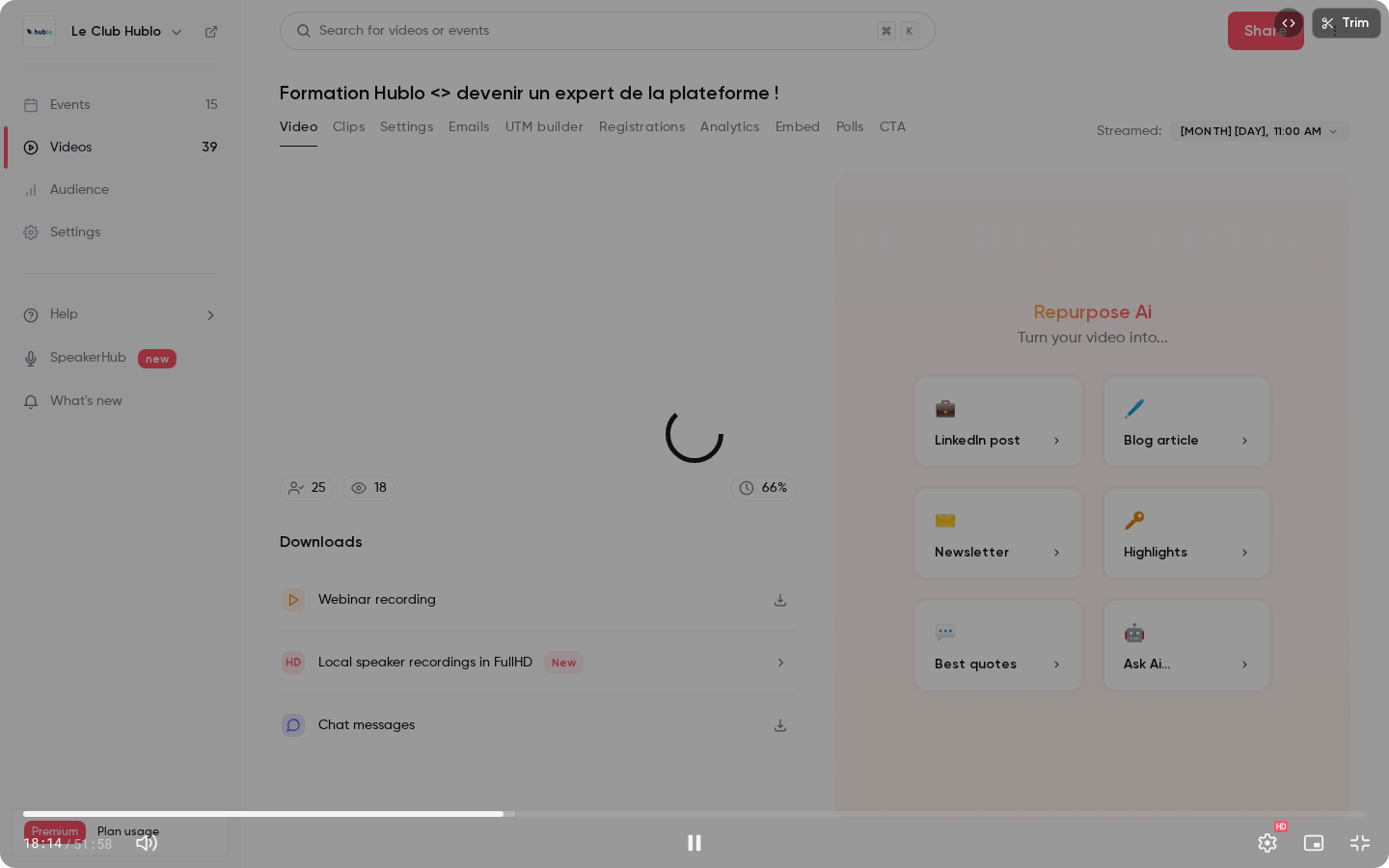 click on "18:35" at bounding box center (694, 814) 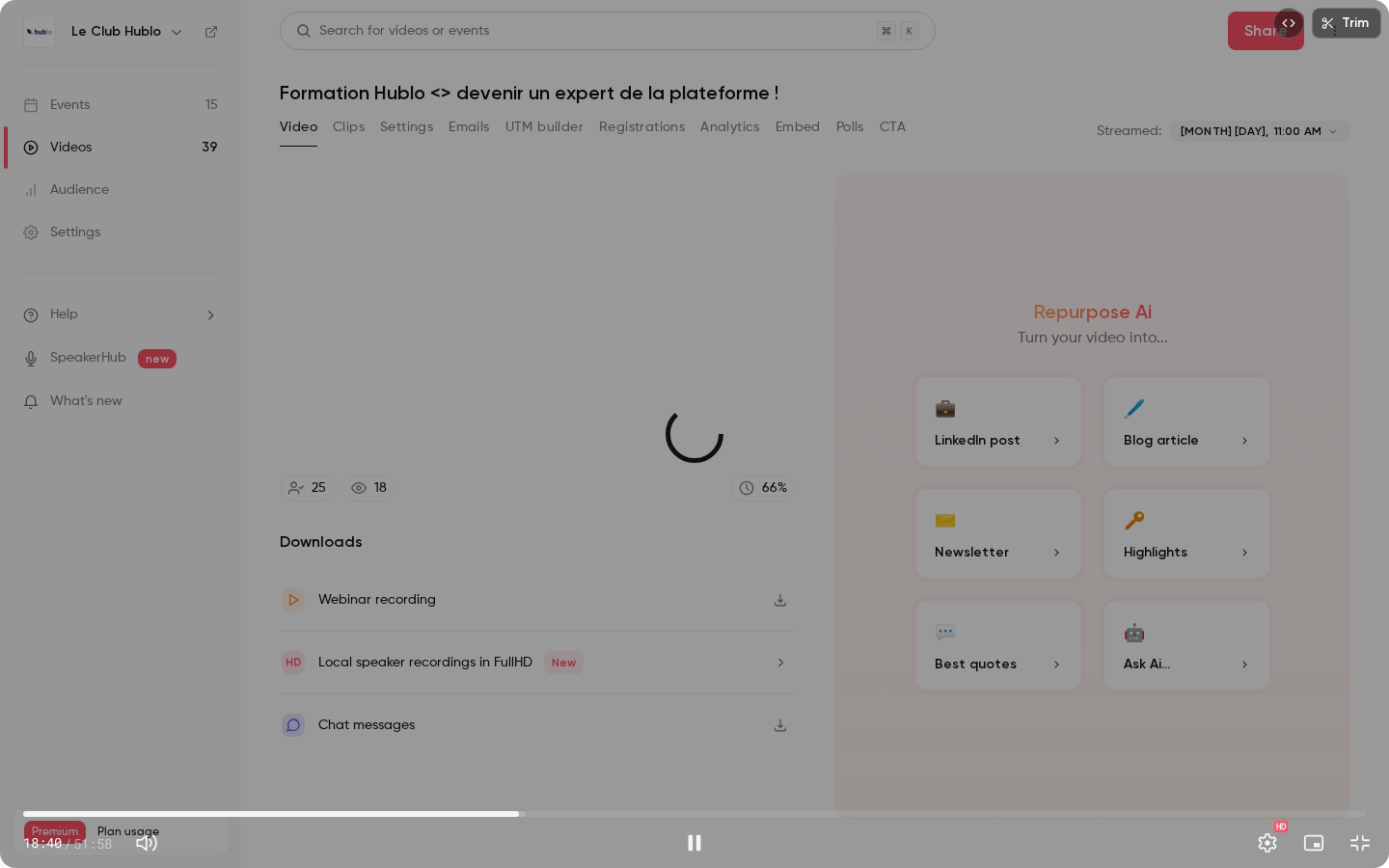 click on "19:11" at bounding box center (694, 814) 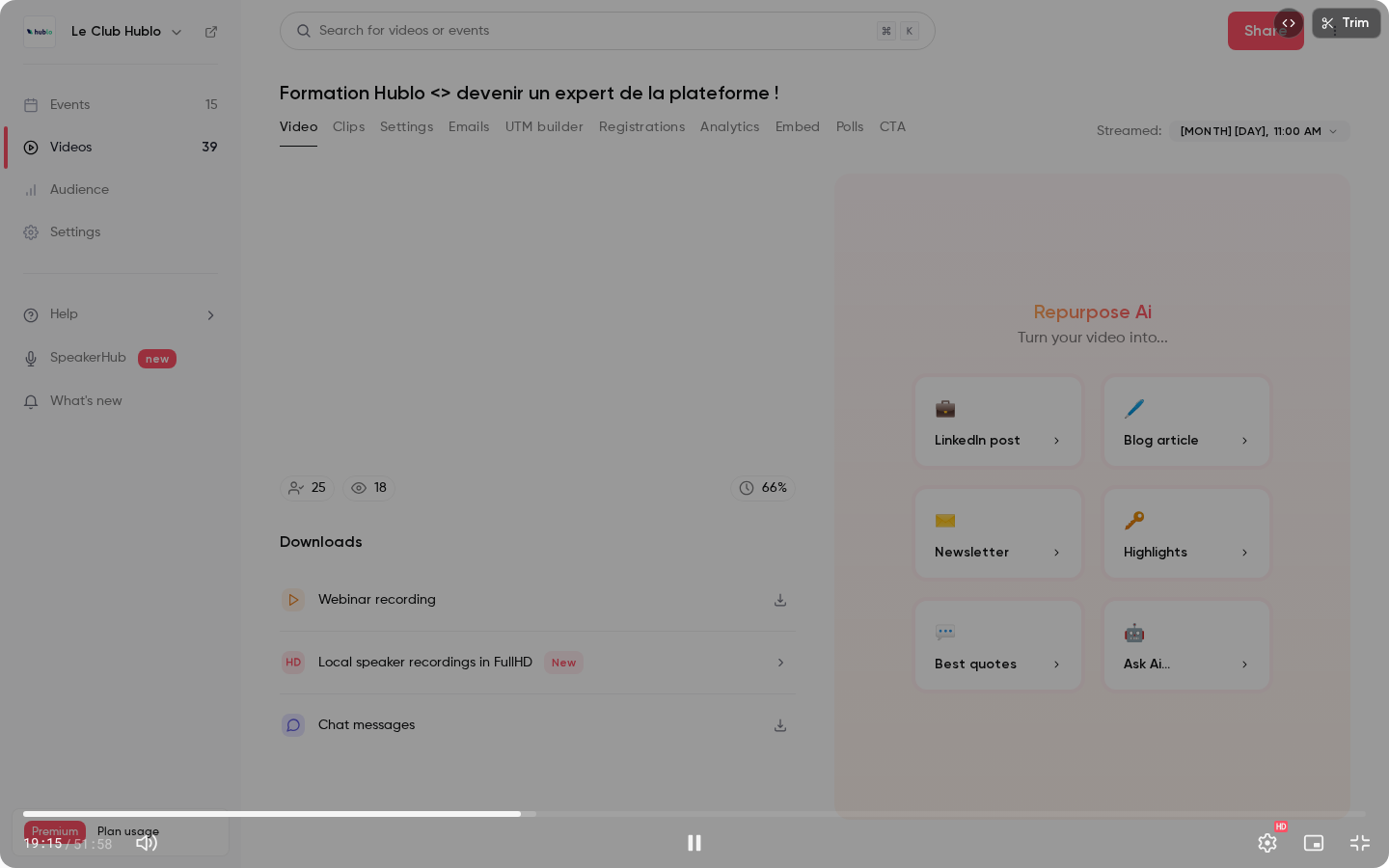 click on "19:15" at bounding box center [694, 814] 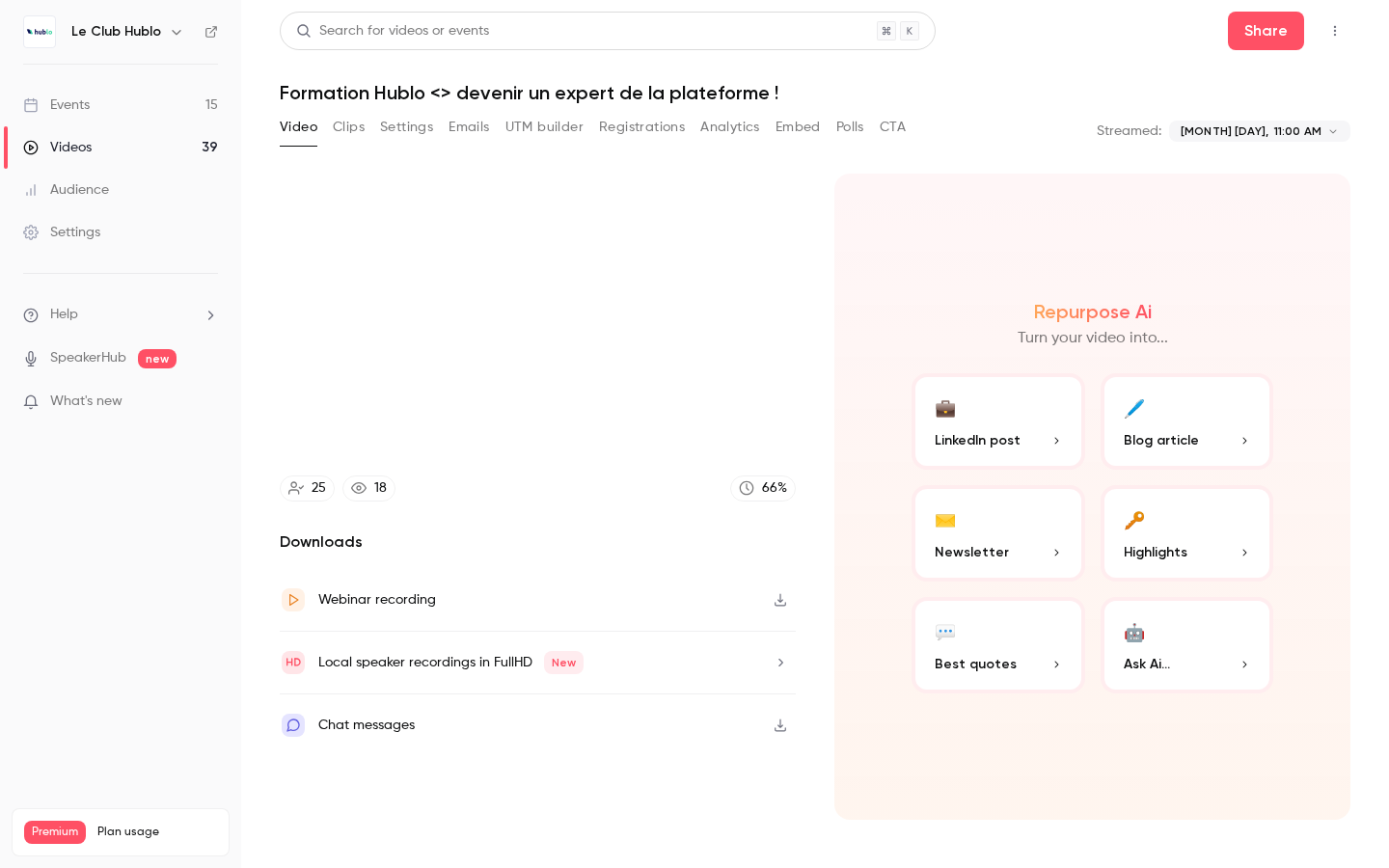 click on "20:02" at bounding box center (541, 814) 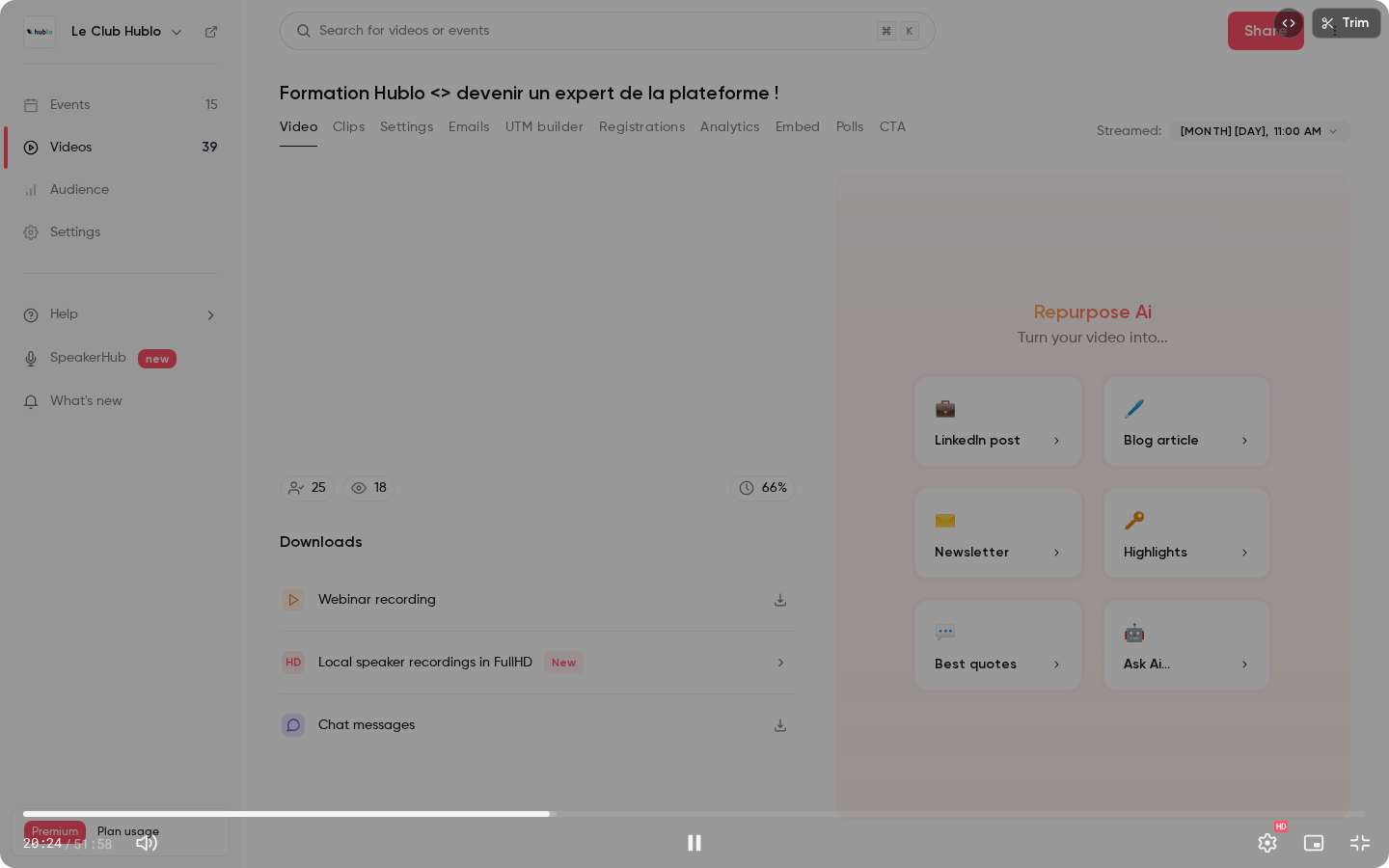 click on "20:24" at bounding box center [694, 814] 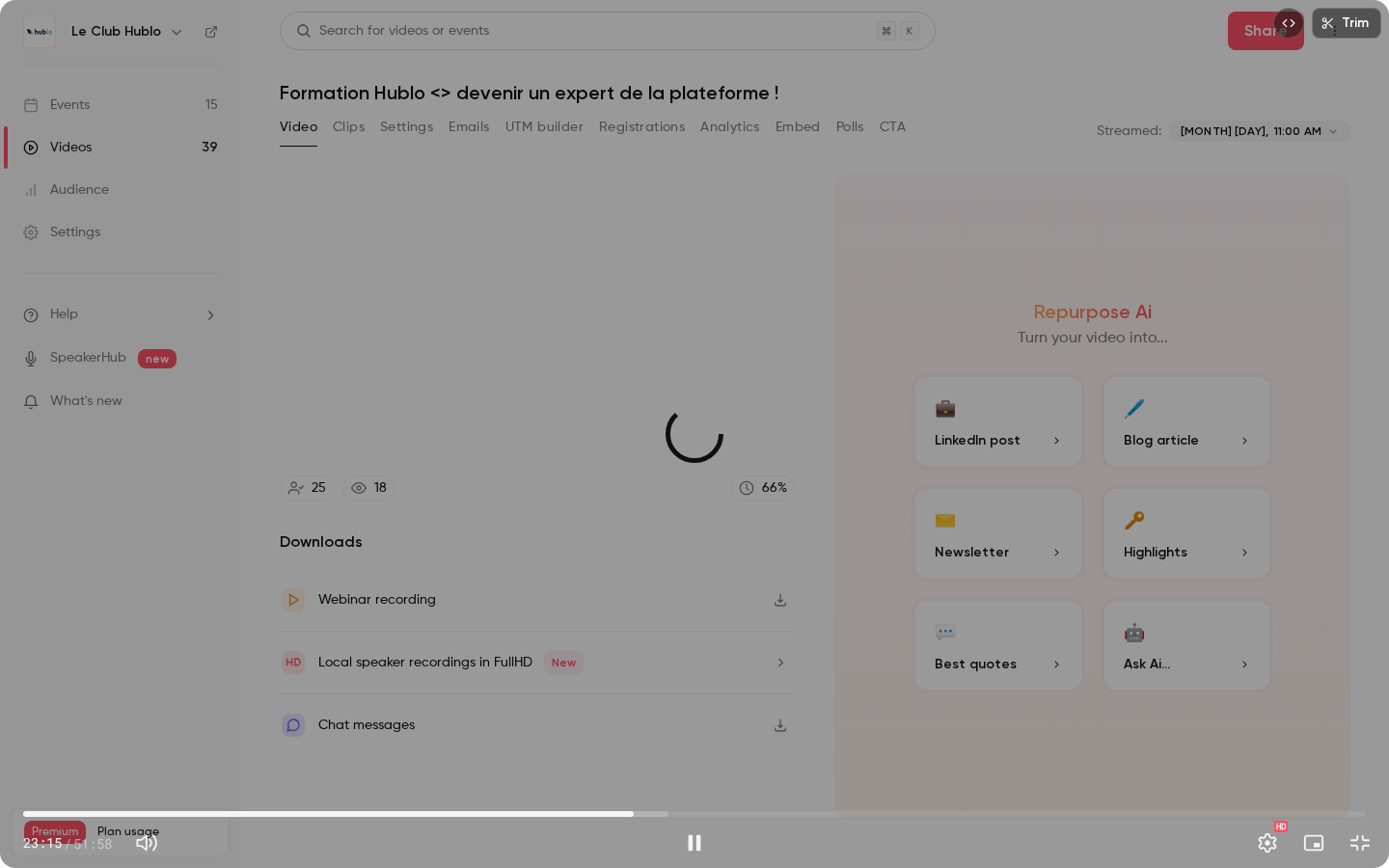 click on "23:38" at bounding box center (694, 814) 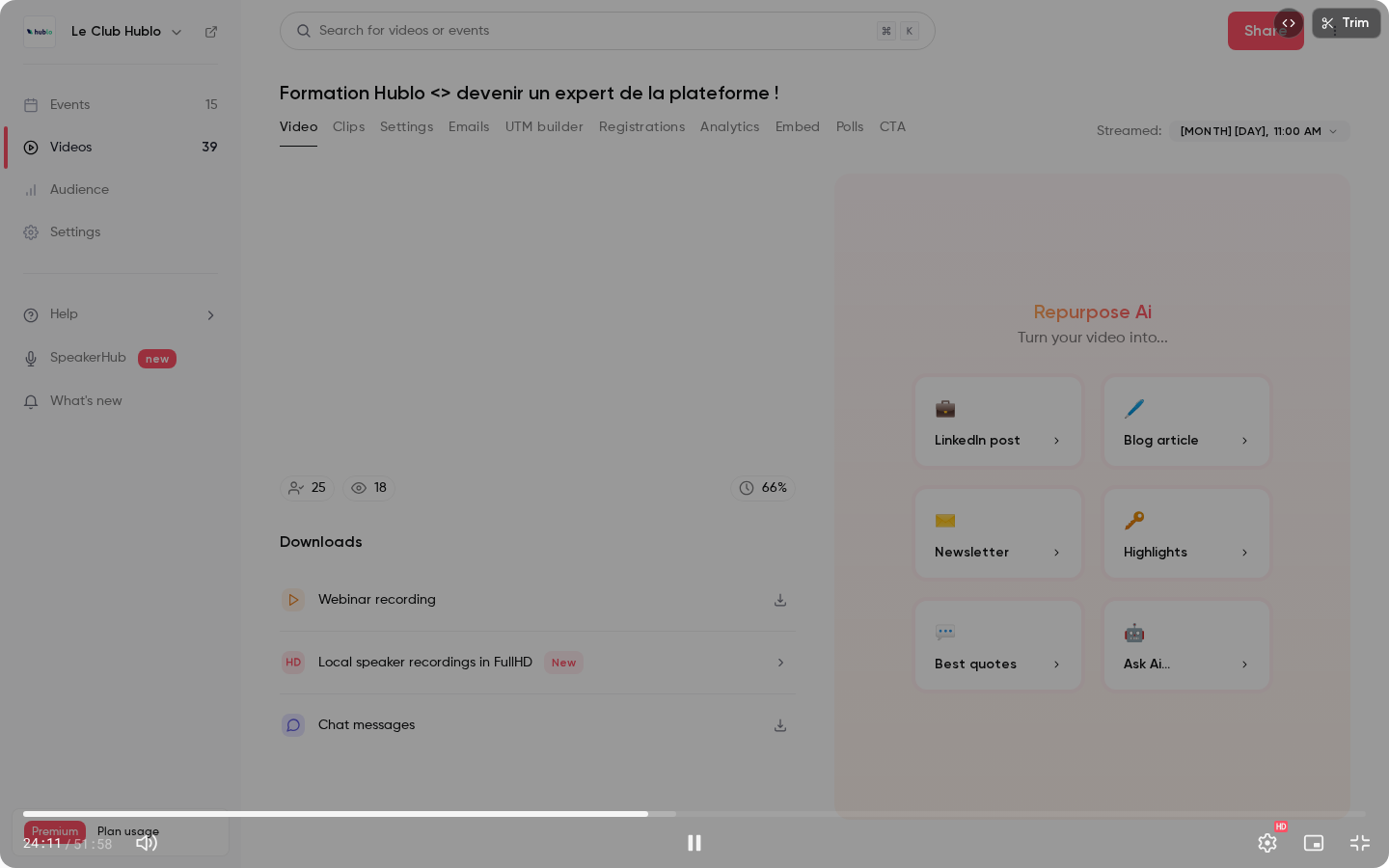 click on "24:11" at bounding box center (694, 814) 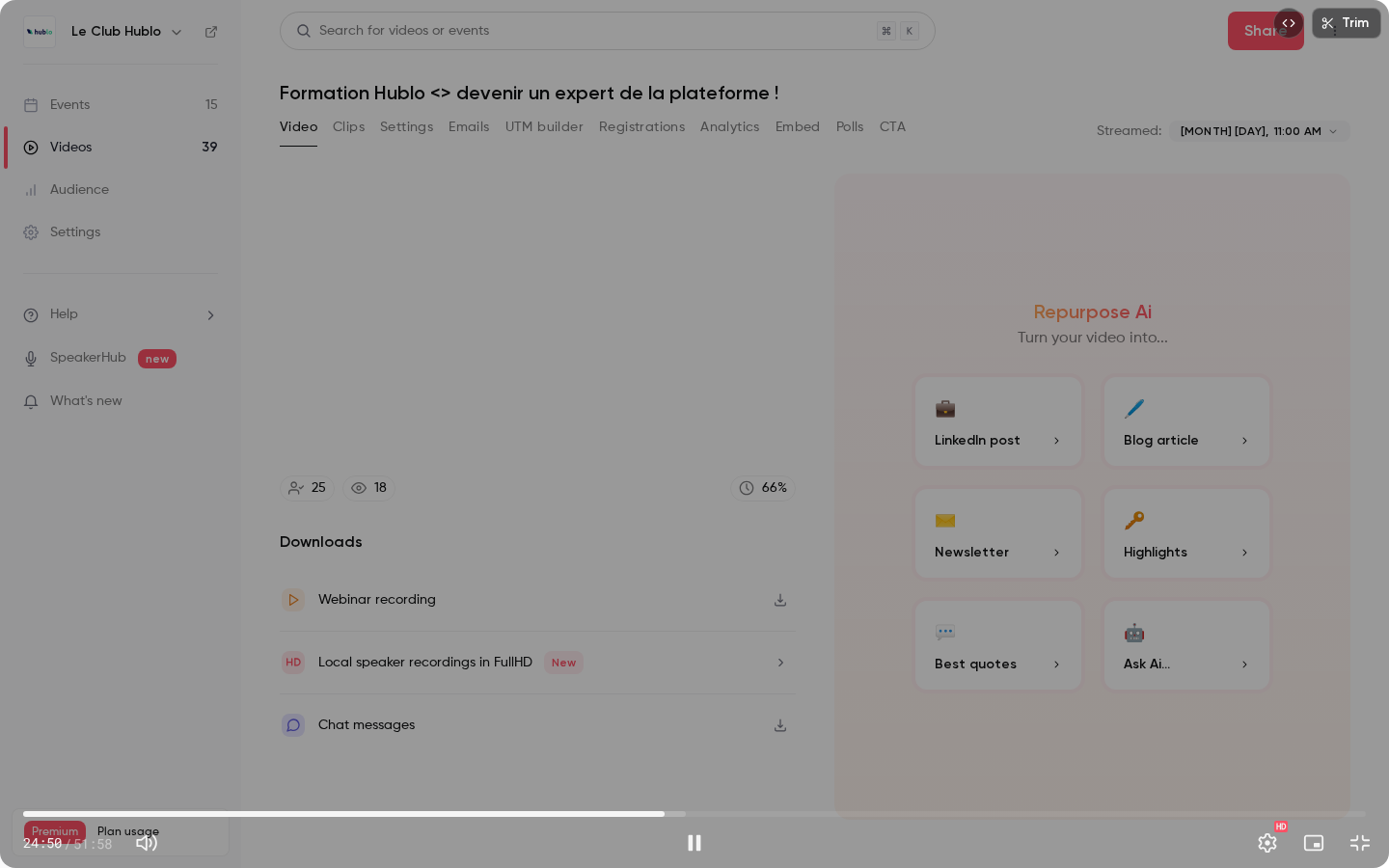 click on "24:50" at bounding box center [694, 814] 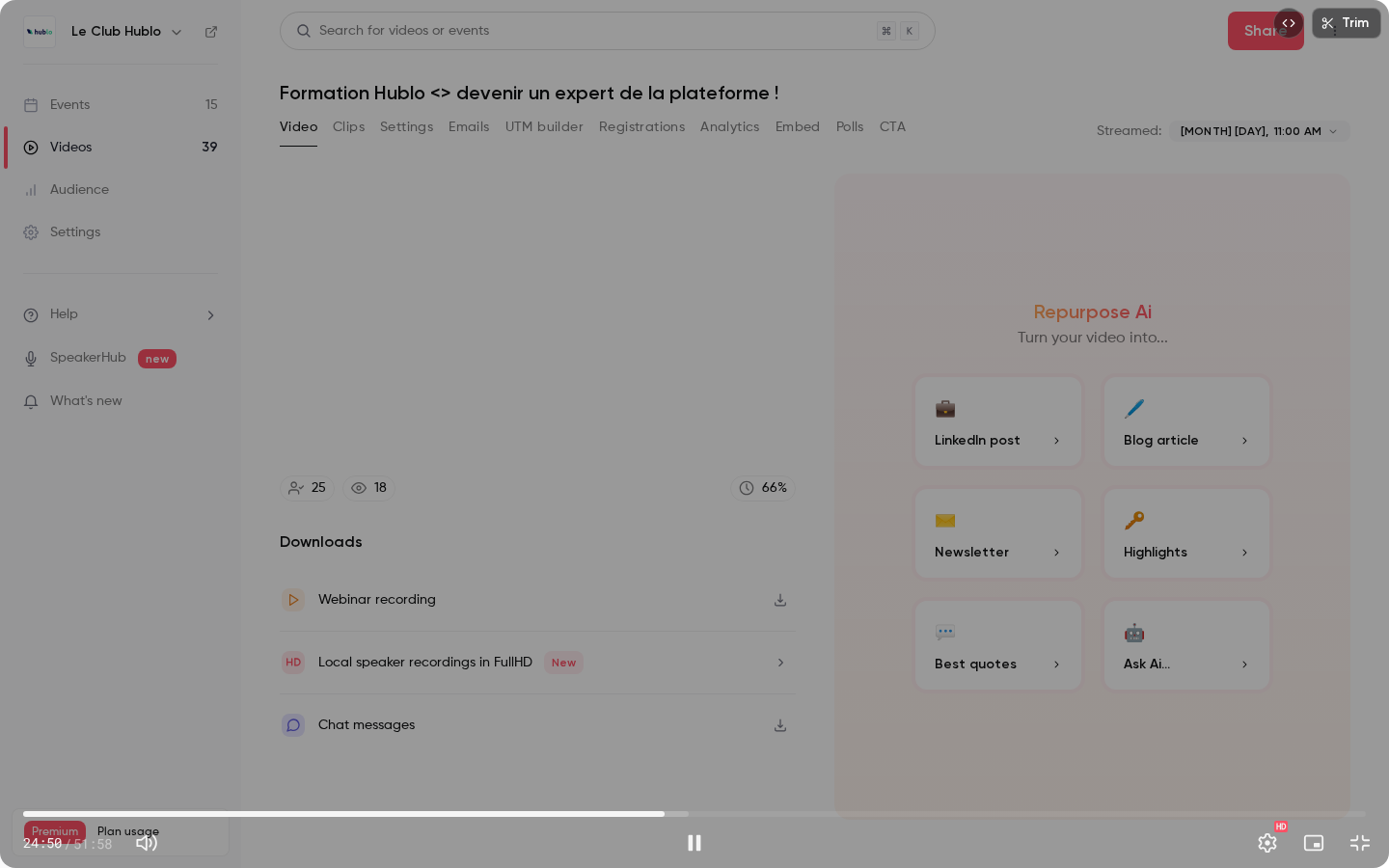 click on "24:50" at bounding box center (694, 814) 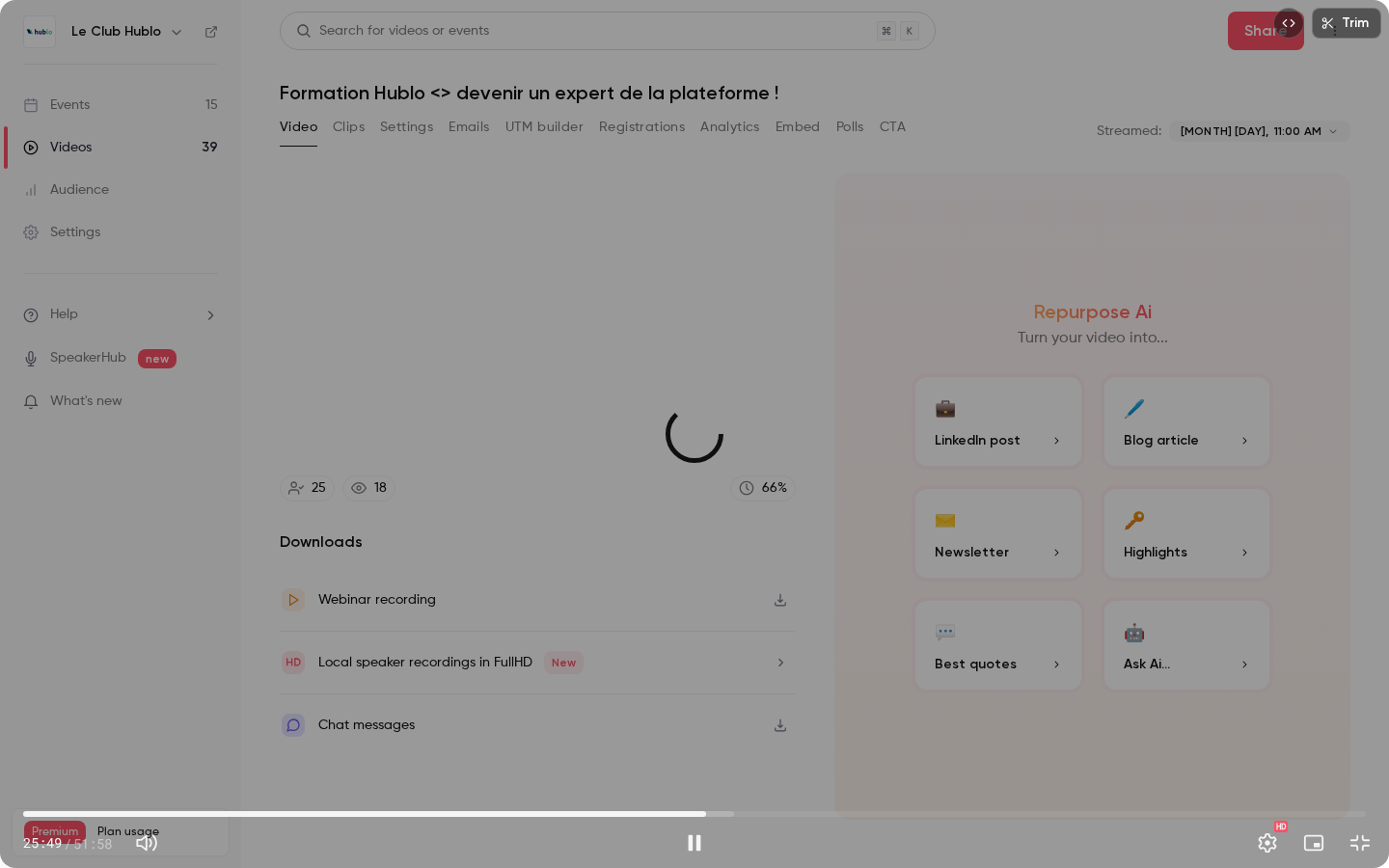 click on "26:26" at bounding box center [694, 814] 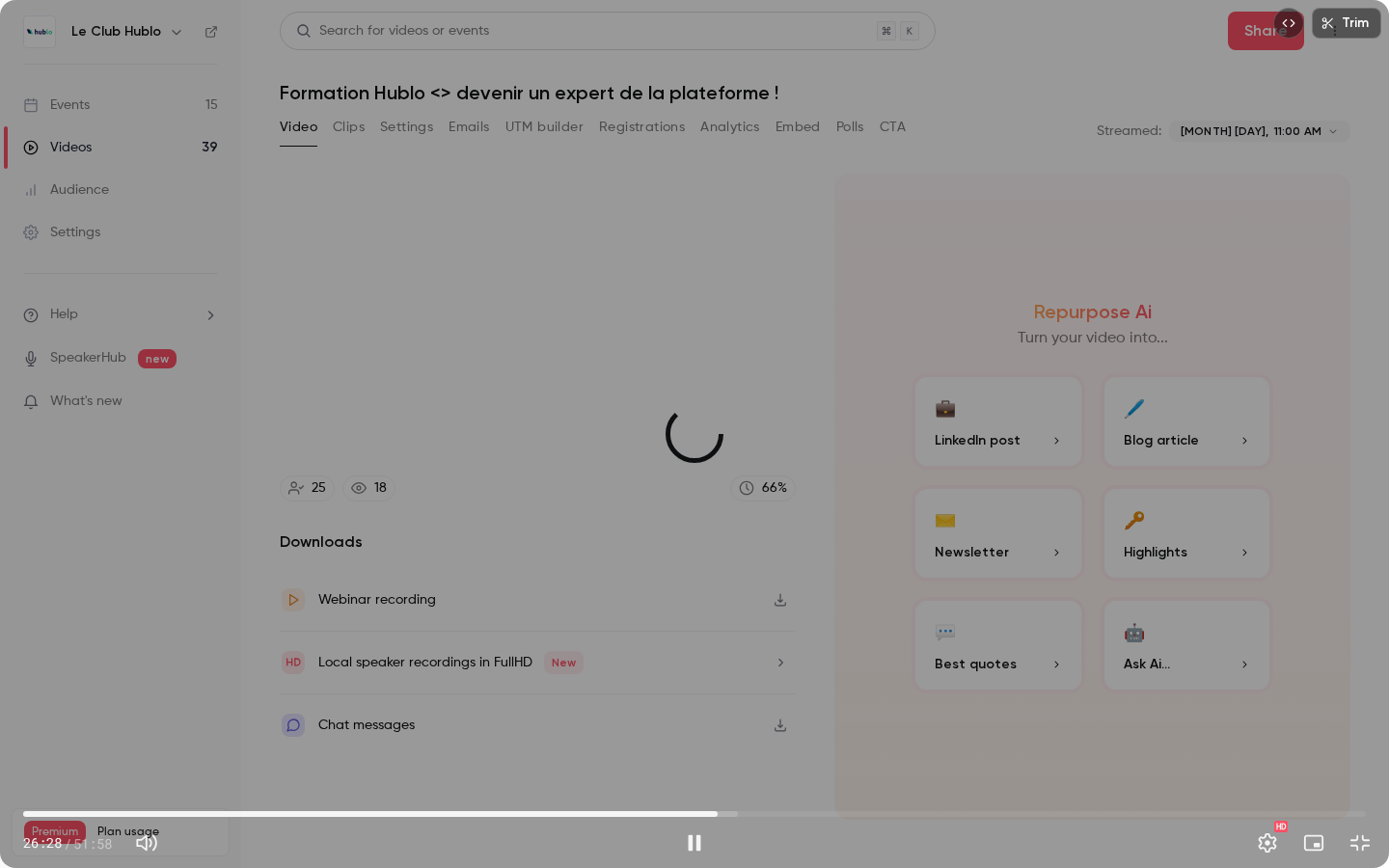 click on "26:53" at bounding box center (694, 814) 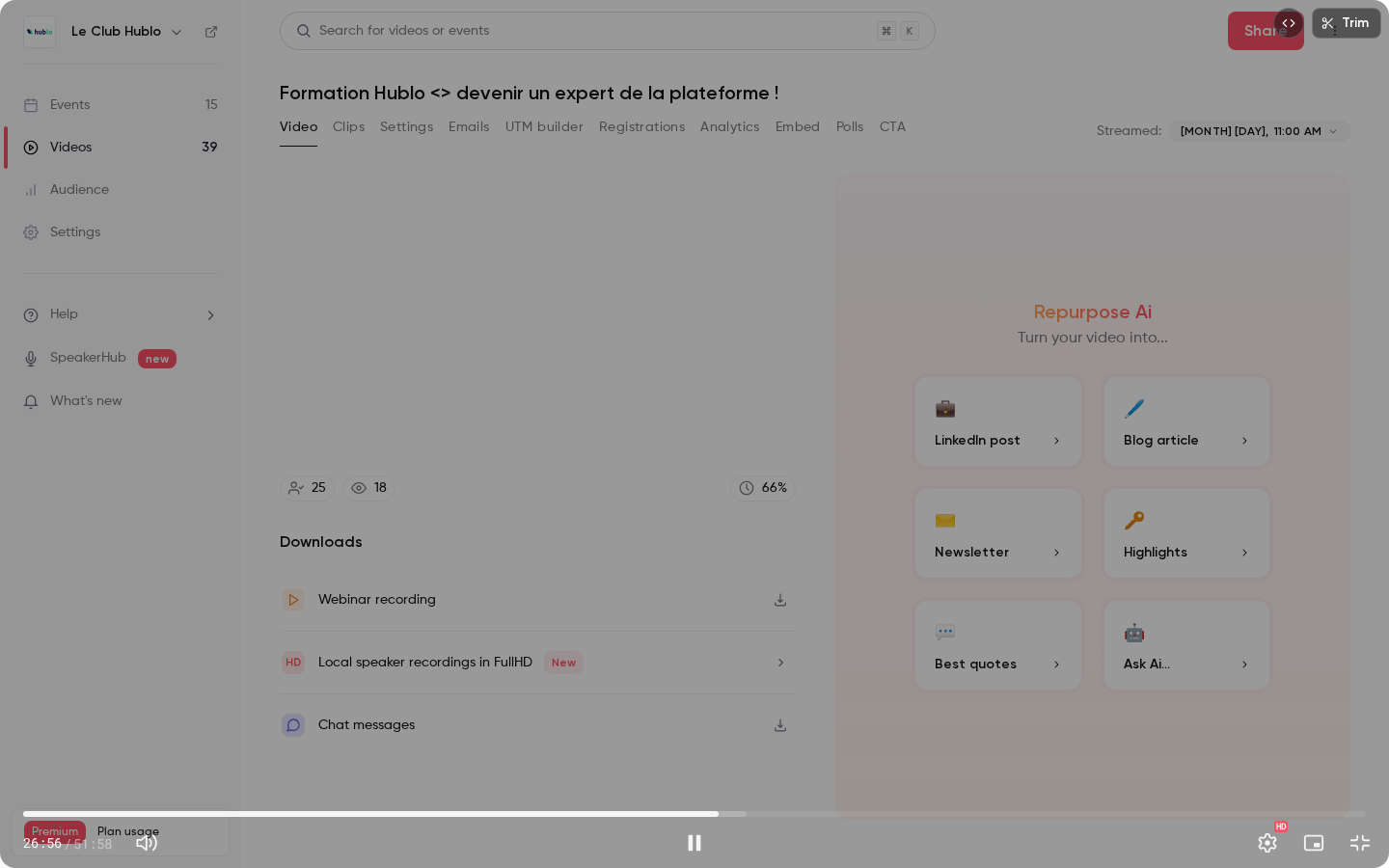click on "26:56" at bounding box center [694, 814] 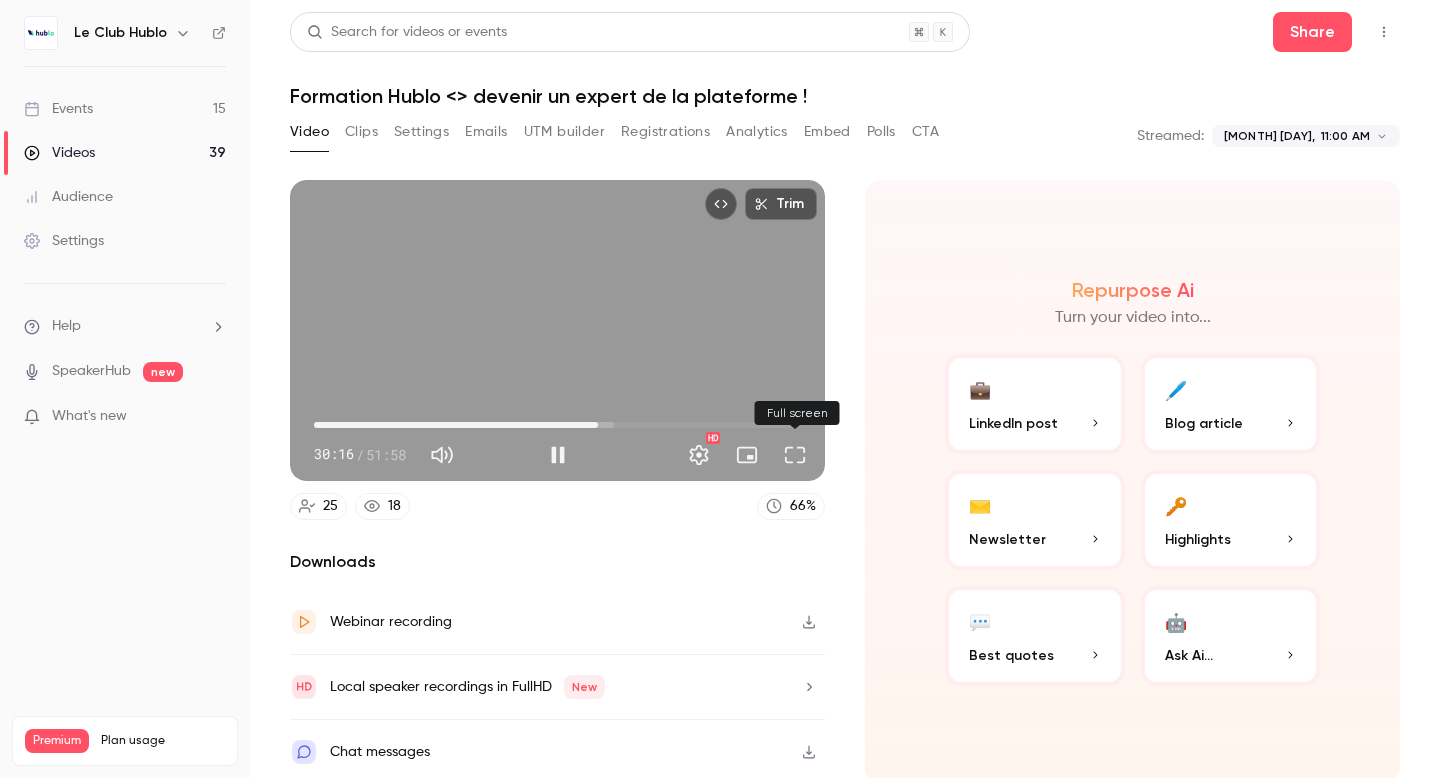 click at bounding box center (795, 455) 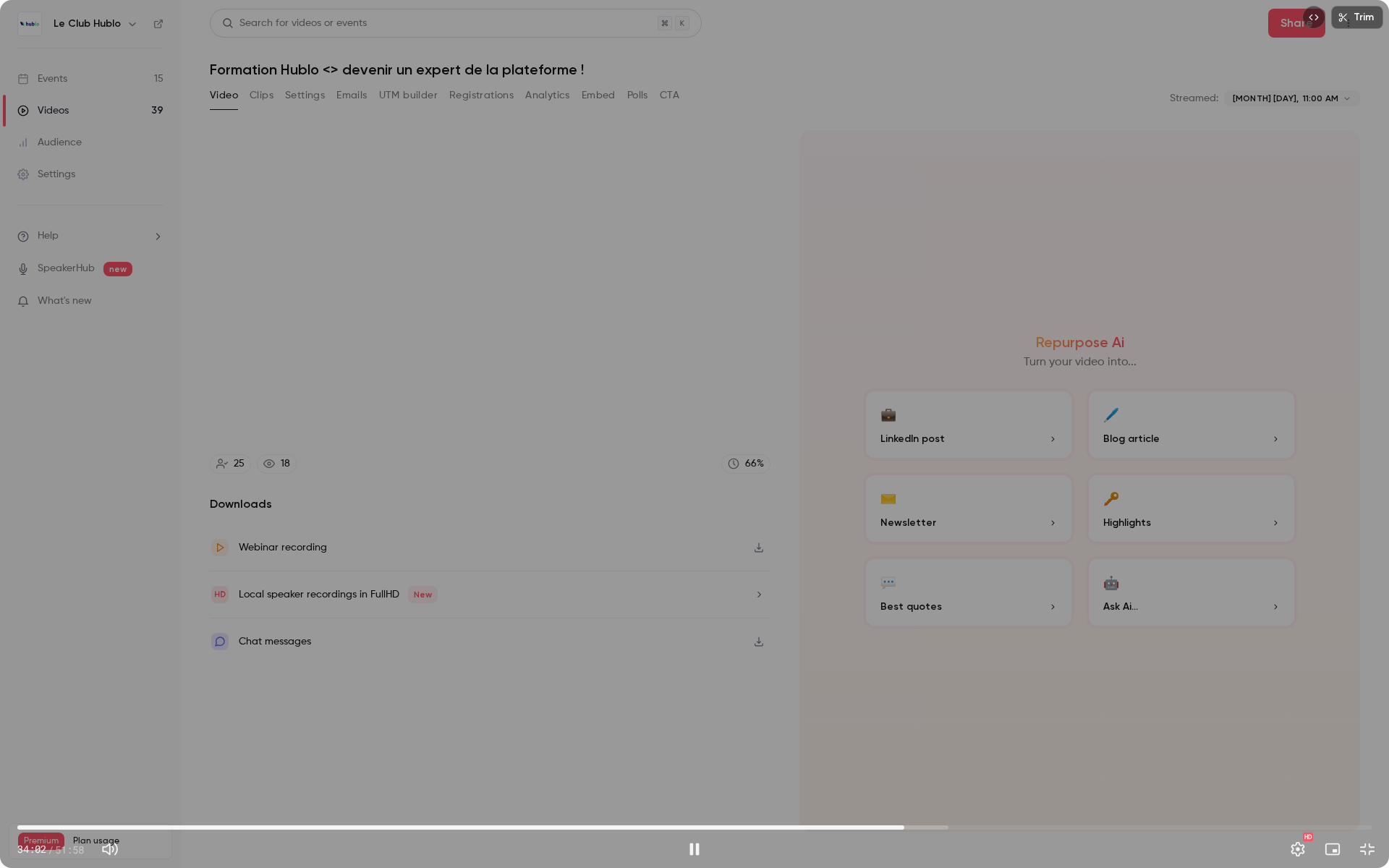 click on "34:02" at bounding box center (694, 827) 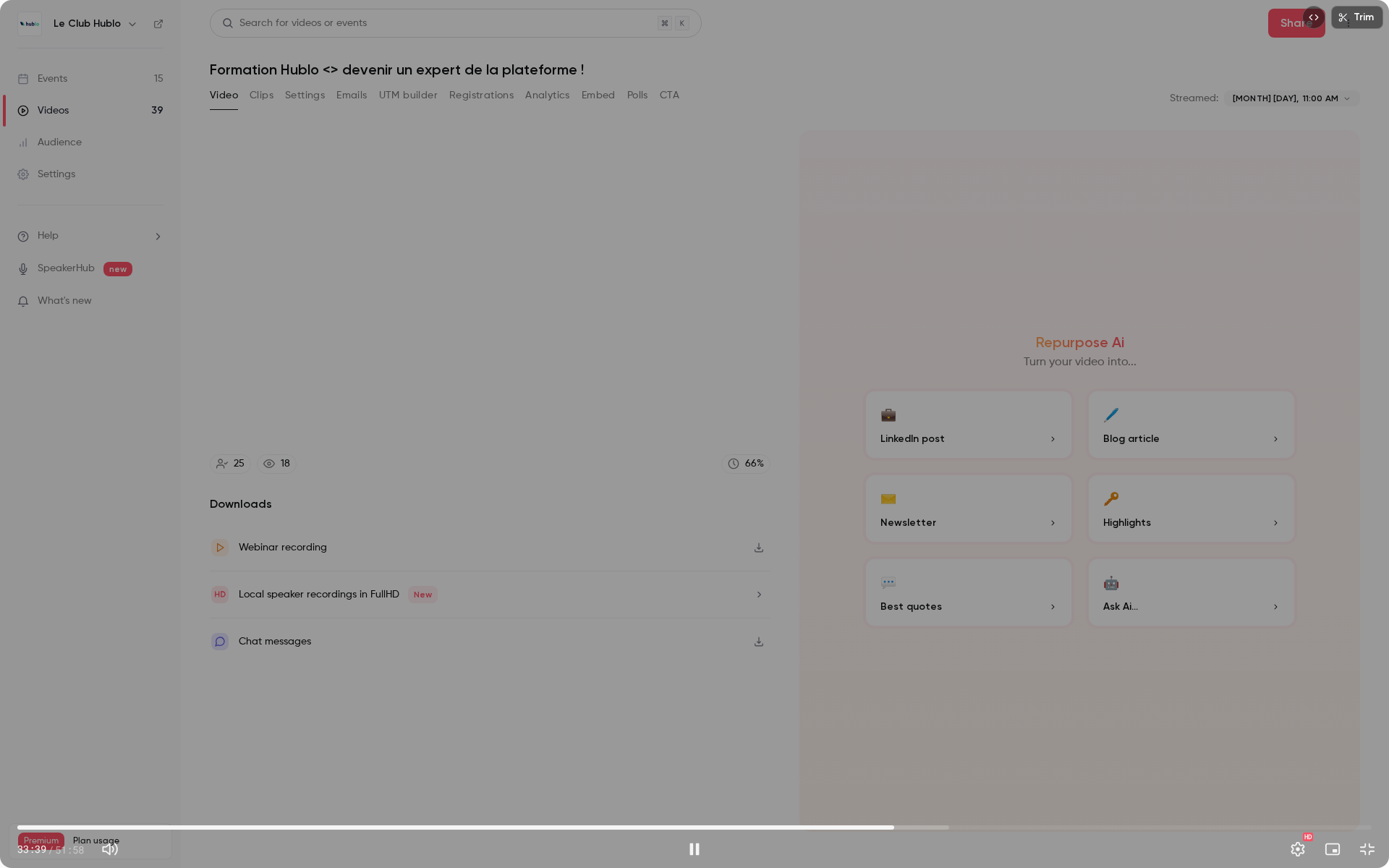 click on "33:39" at bounding box center [694, 827] 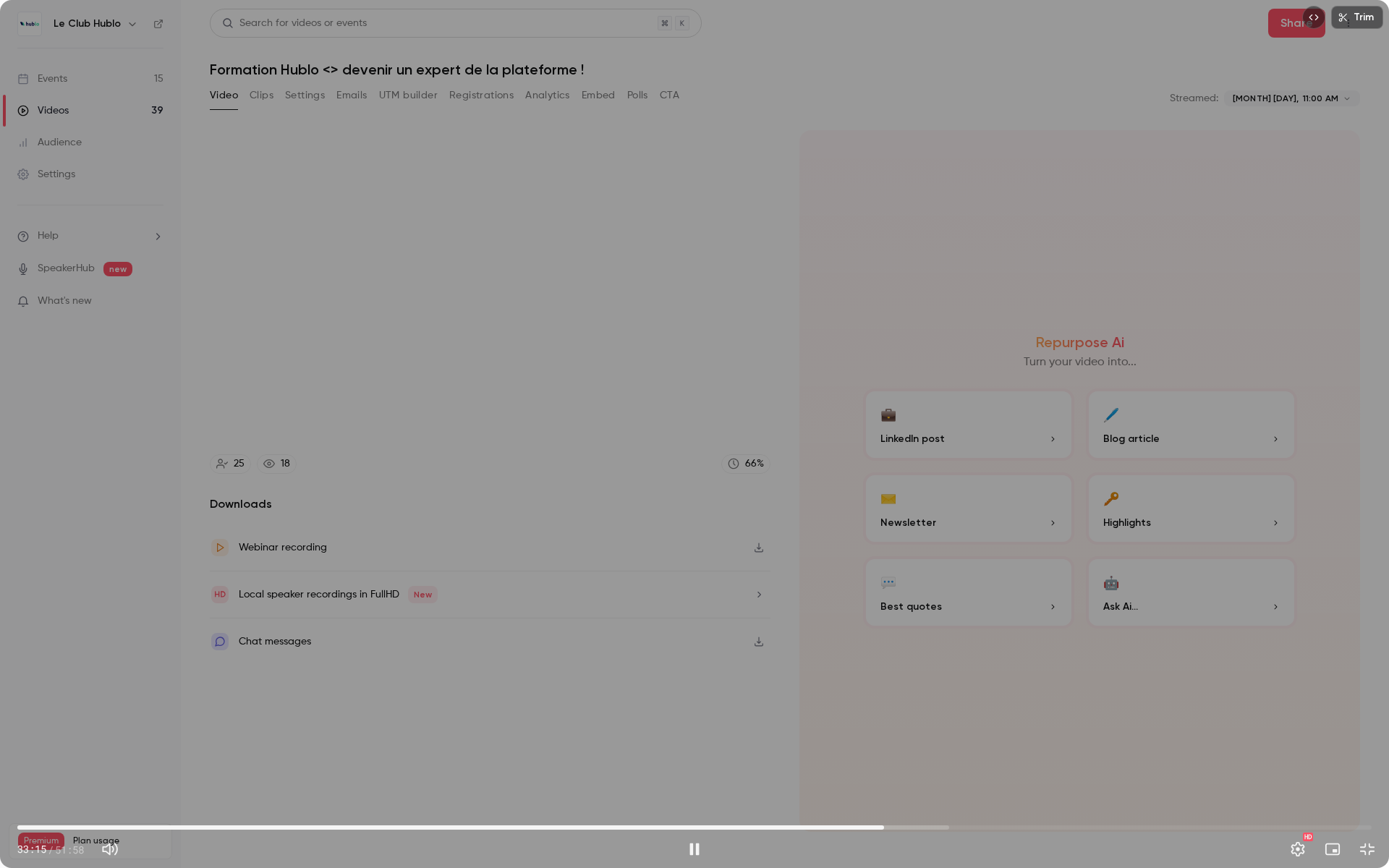 click on "33:15" at bounding box center (694, 827) 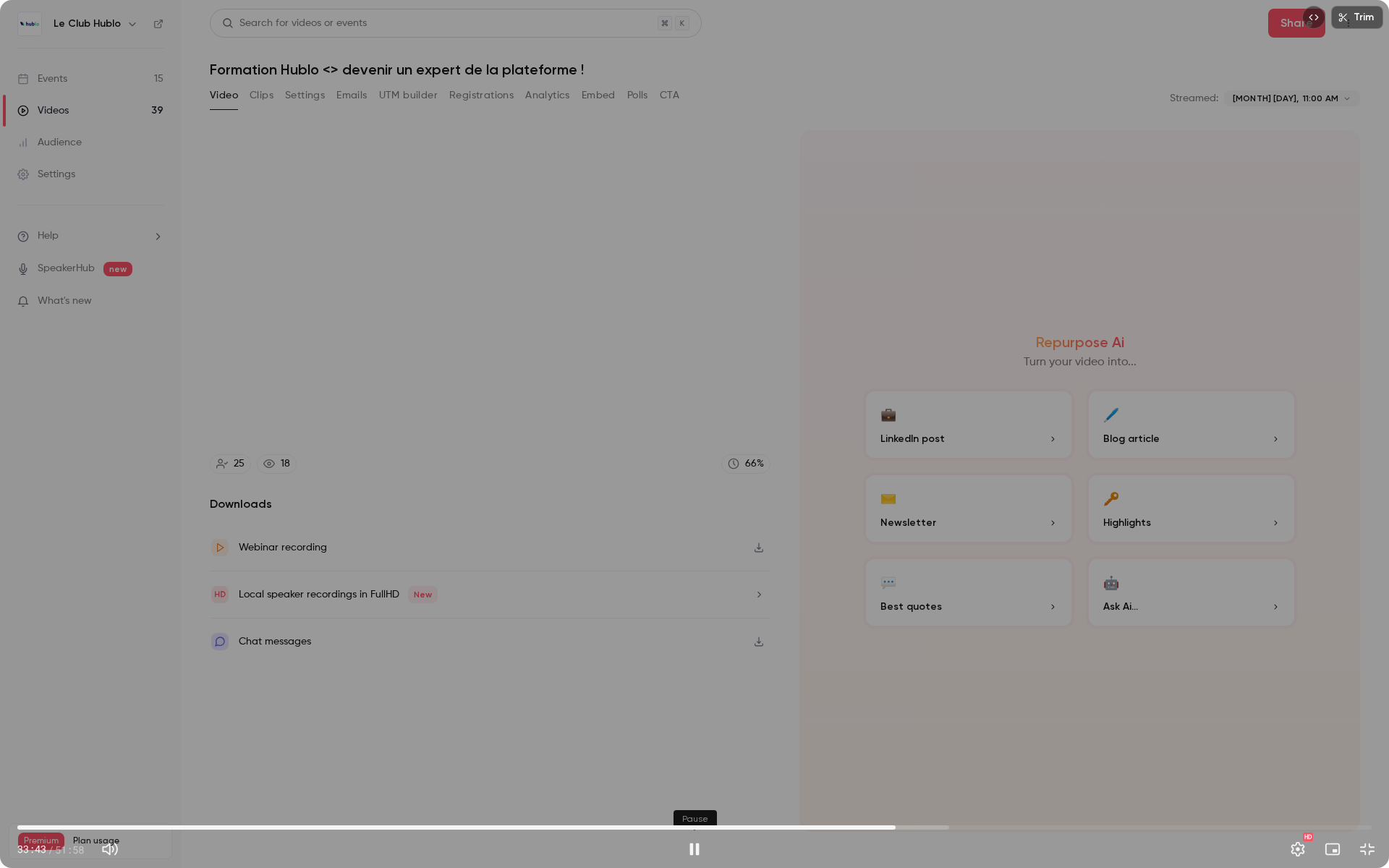 click at bounding box center (694, 849) 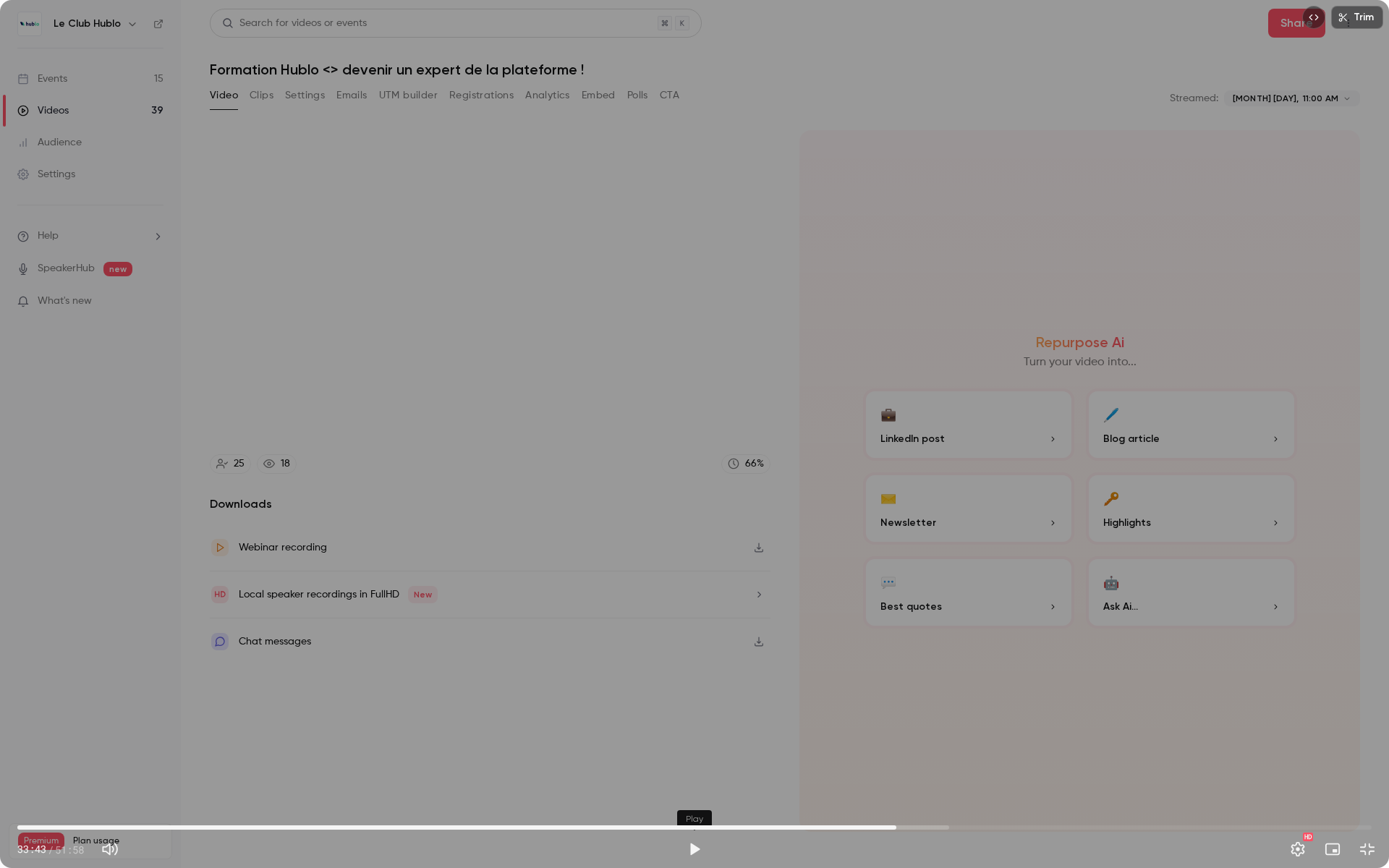 click at bounding box center (694, 849) 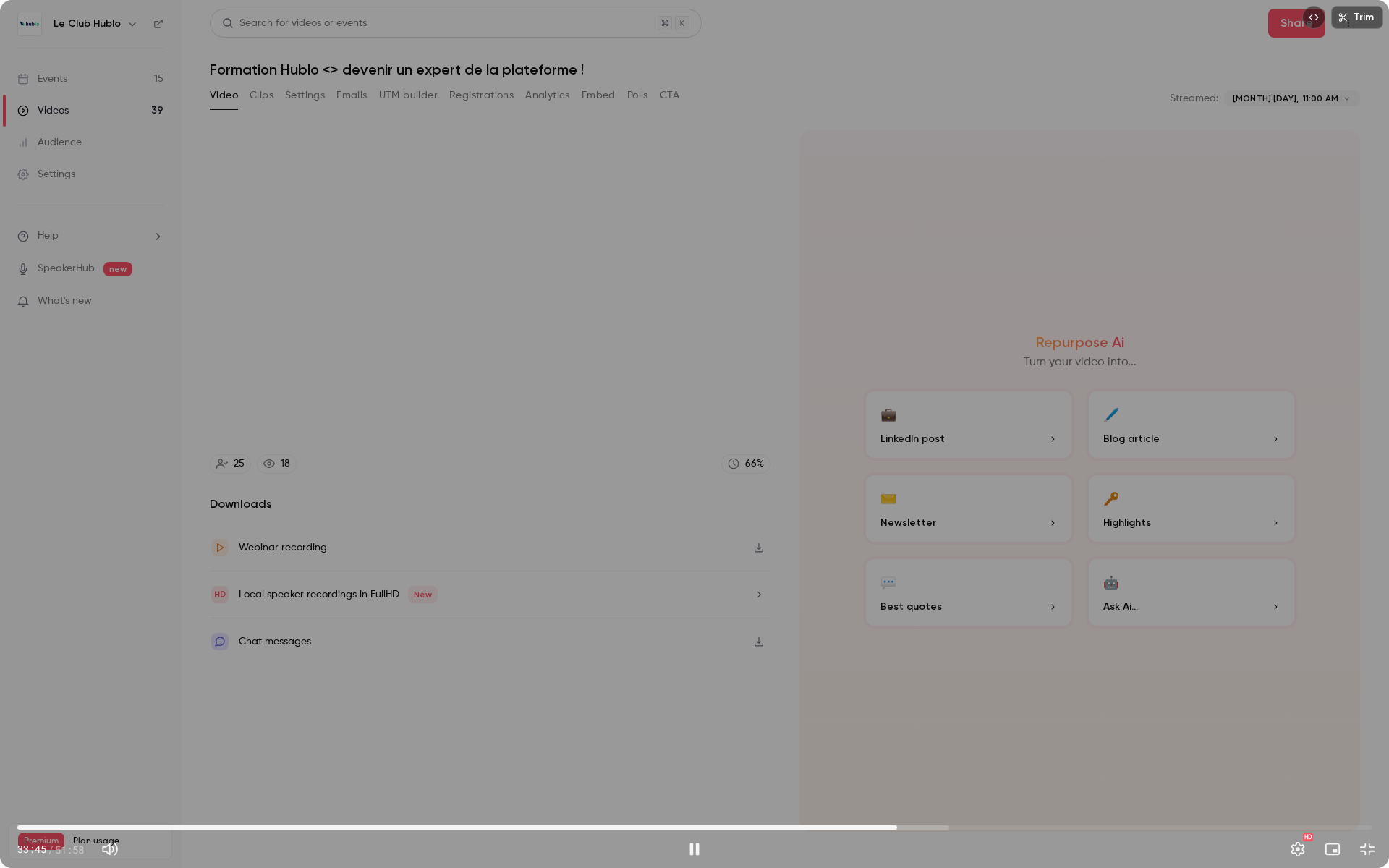 click on "33:45" at bounding box center (897, 827) 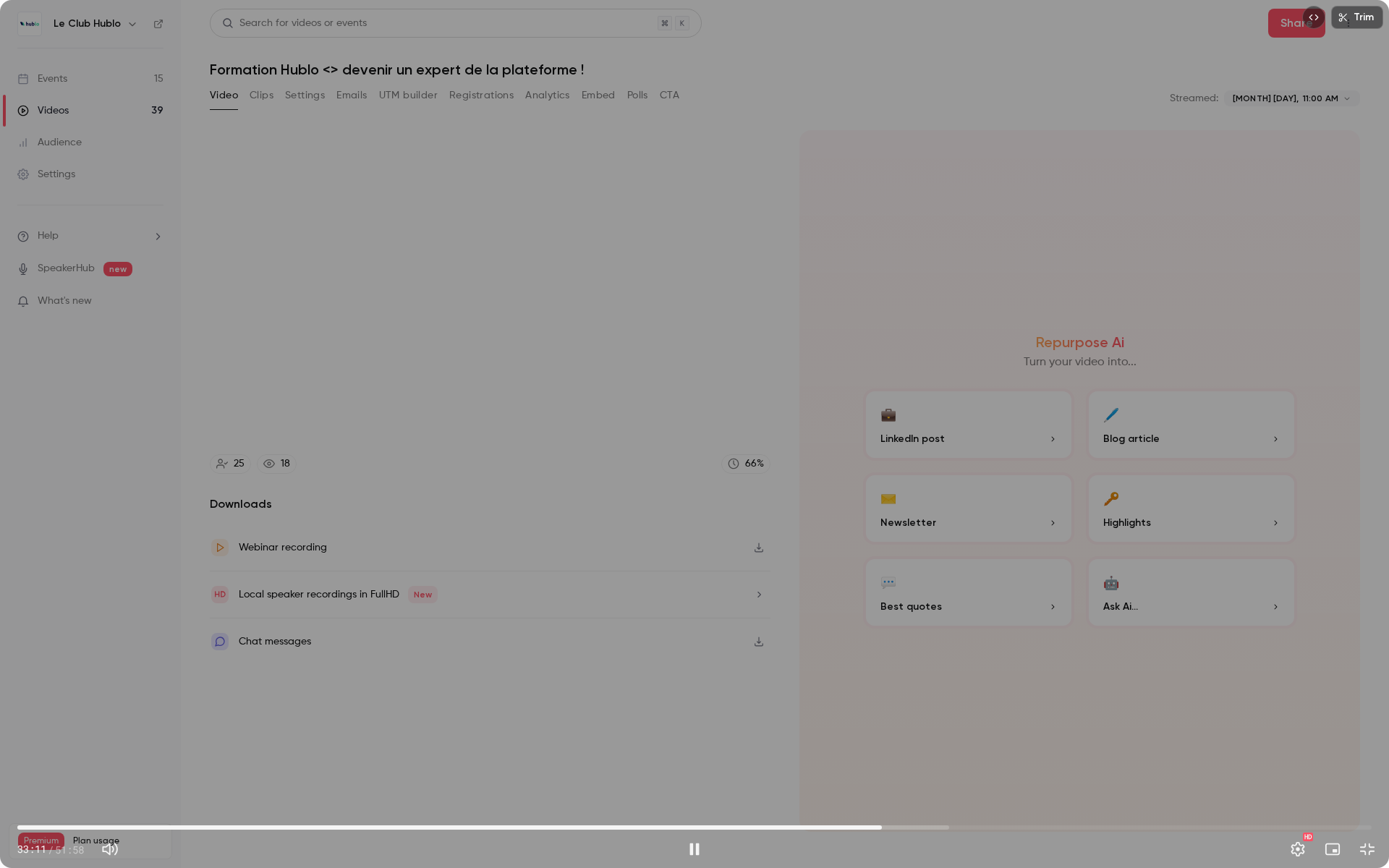 click on "33:11" at bounding box center [882, 827] 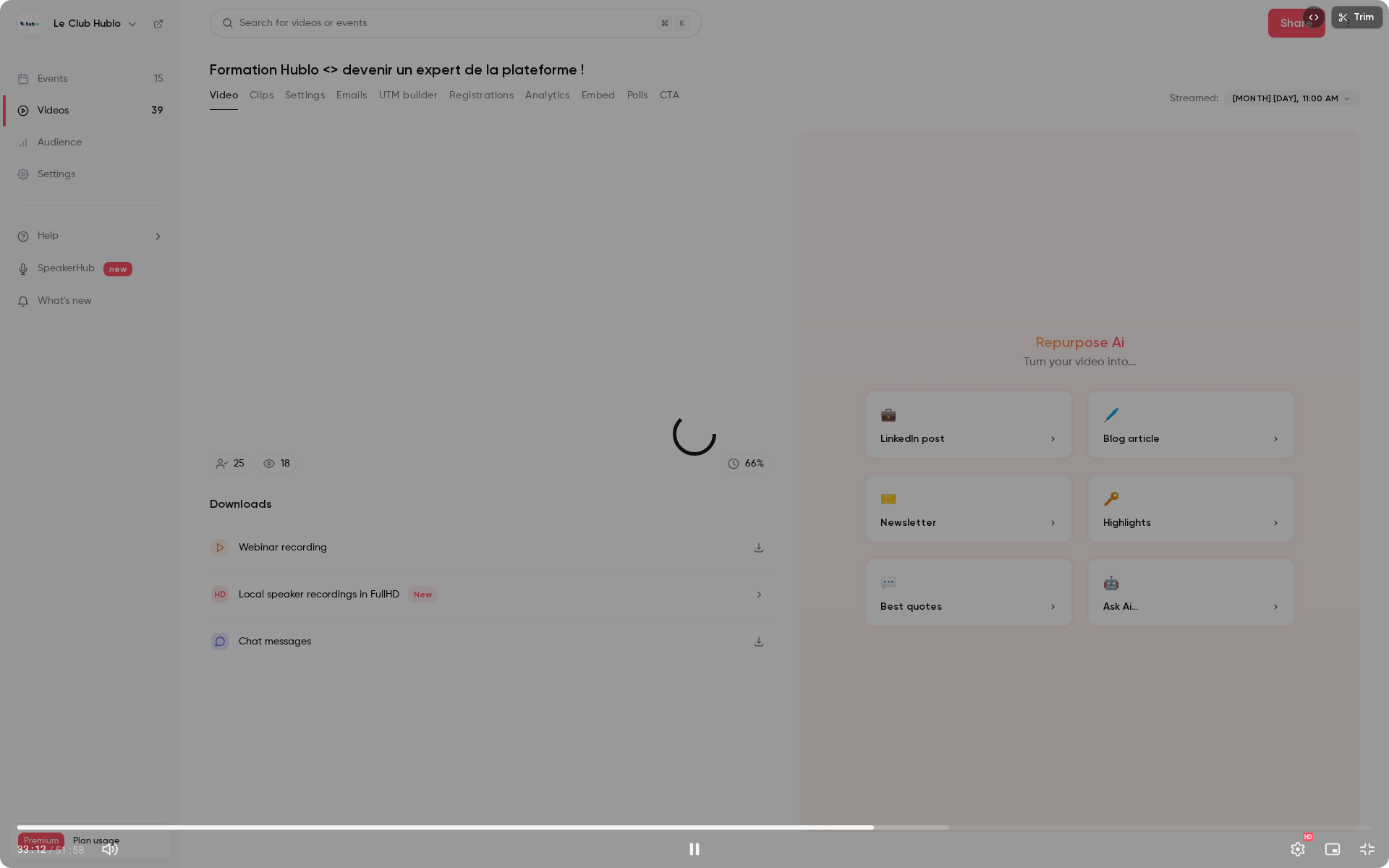 click on "32:52" at bounding box center (694, 827) 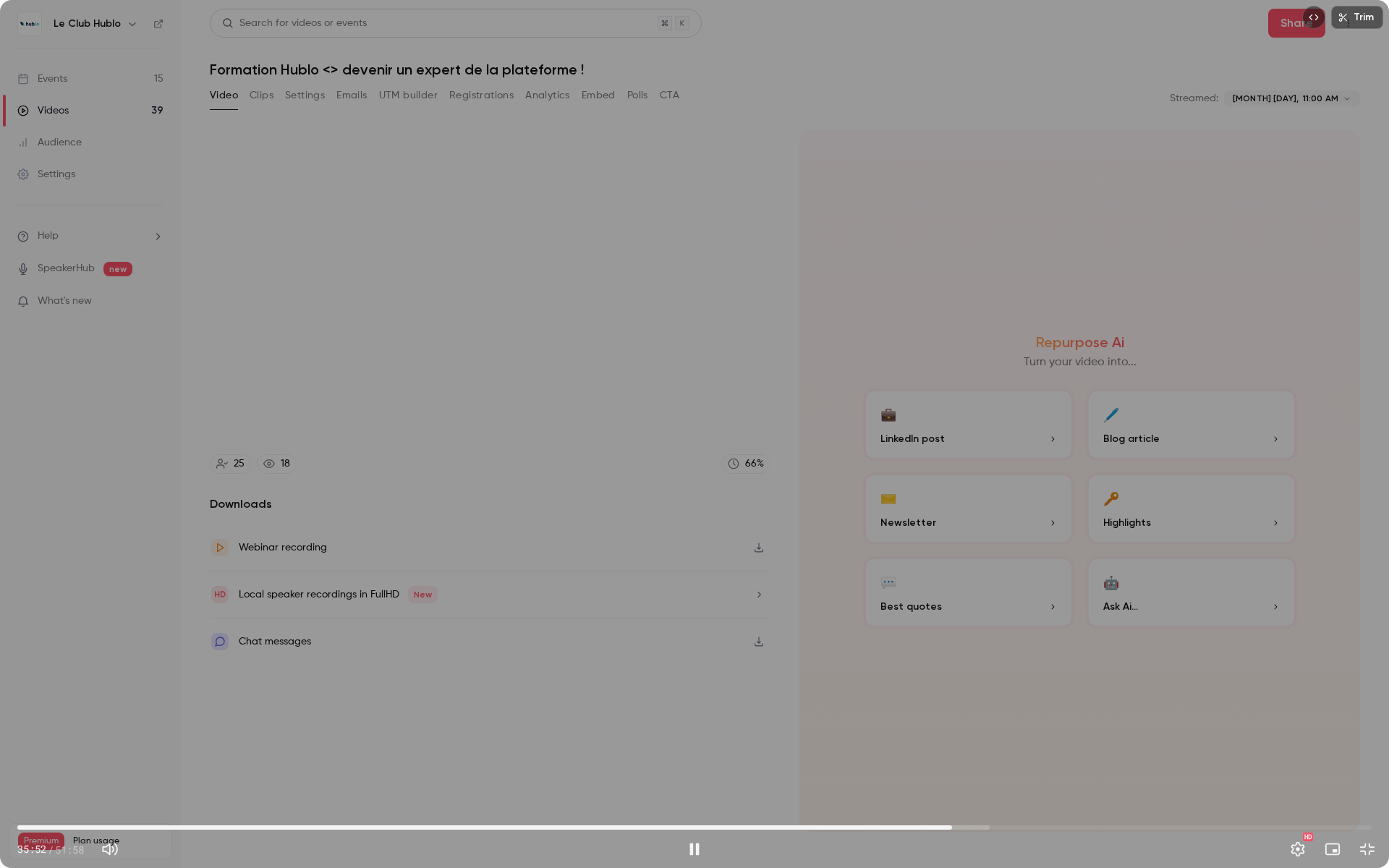 click on "35:52" at bounding box center [952, 827] 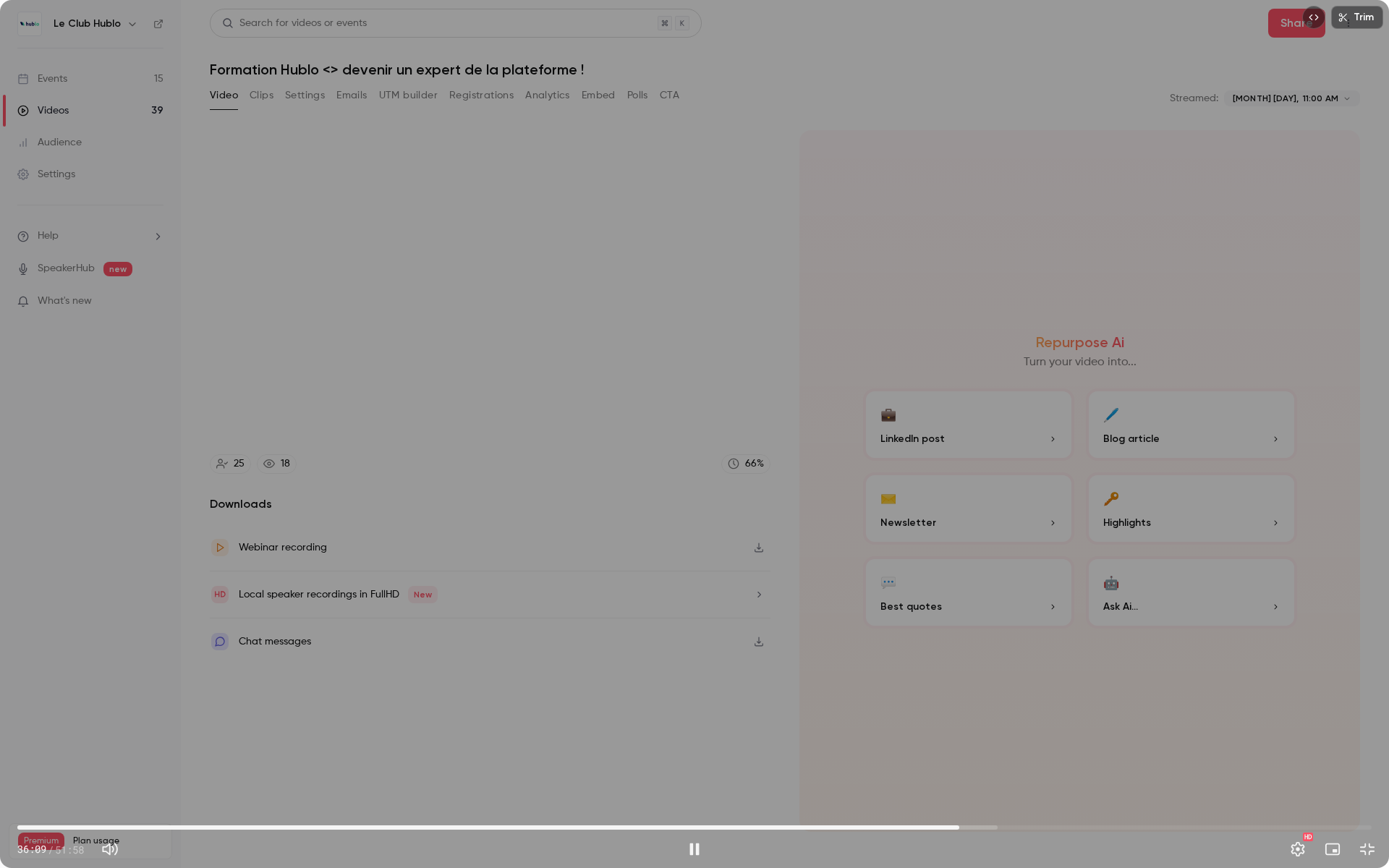 click on "36:09" at bounding box center [959, 827] 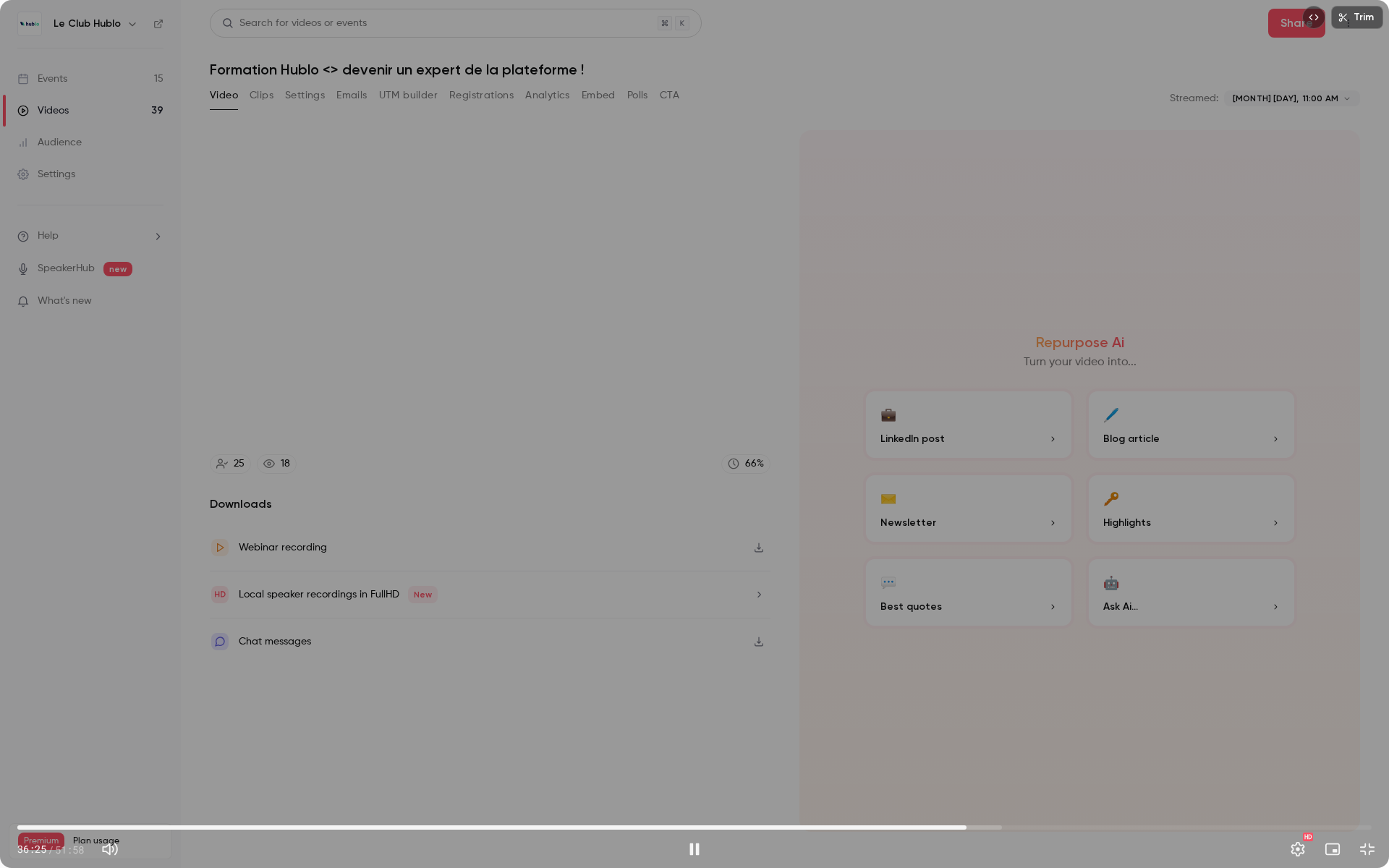 click on "36:25" at bounding box center (967, 827) 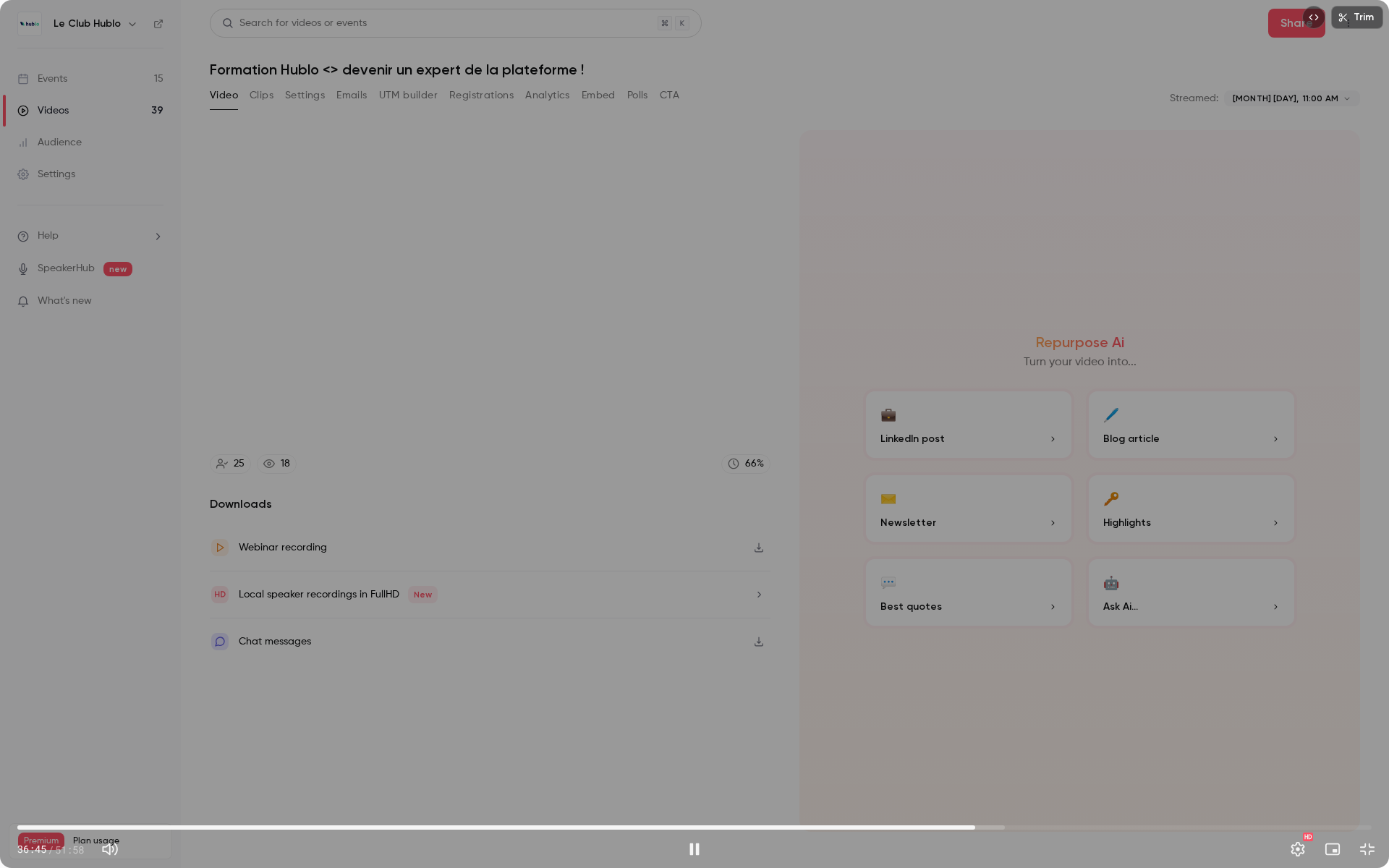 click on "36:45" at bounding box center [694, 827] 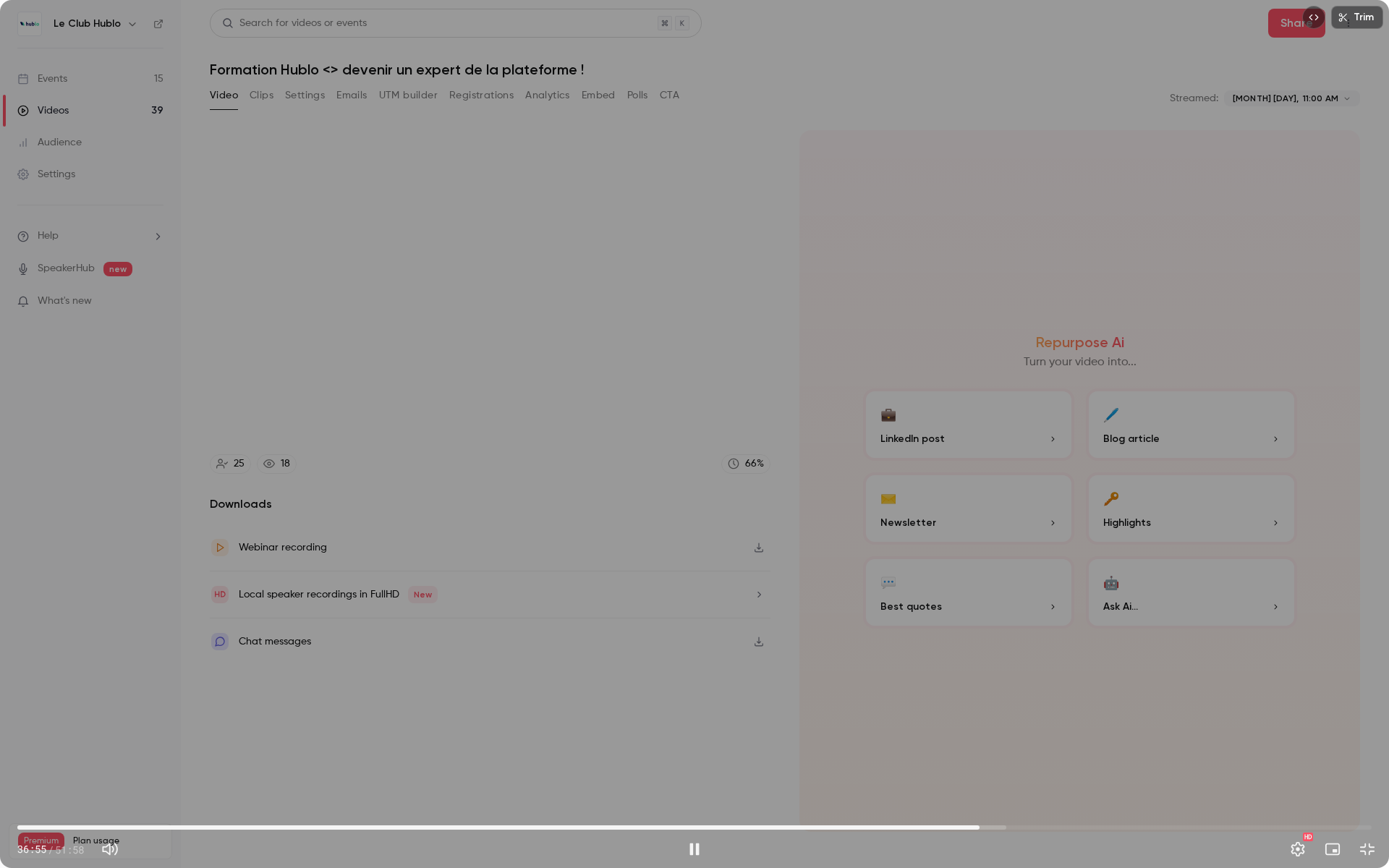 click on "36:55" at bounding box center [980, 827] 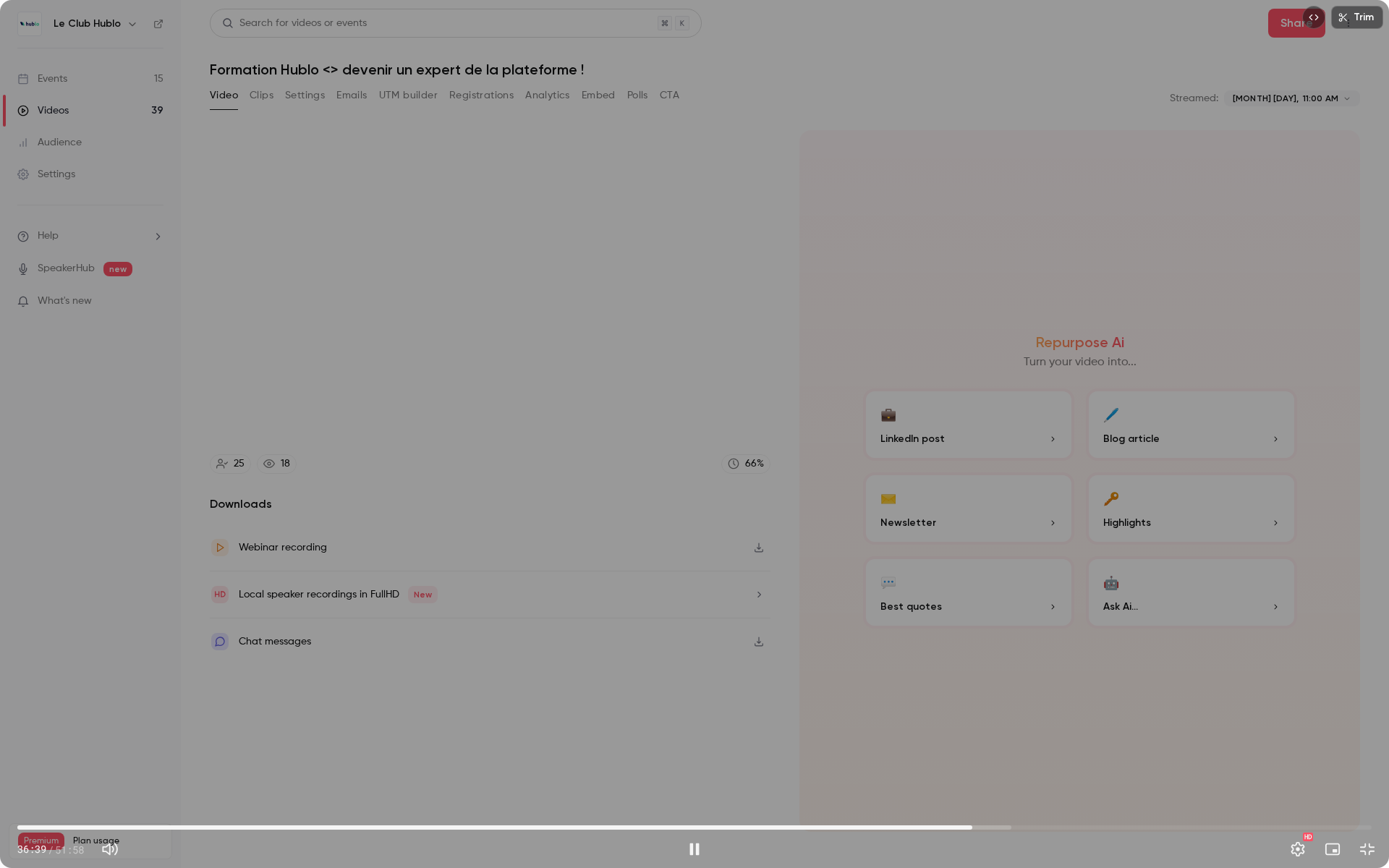 click on "36:39" at bounding box center (694, 827) 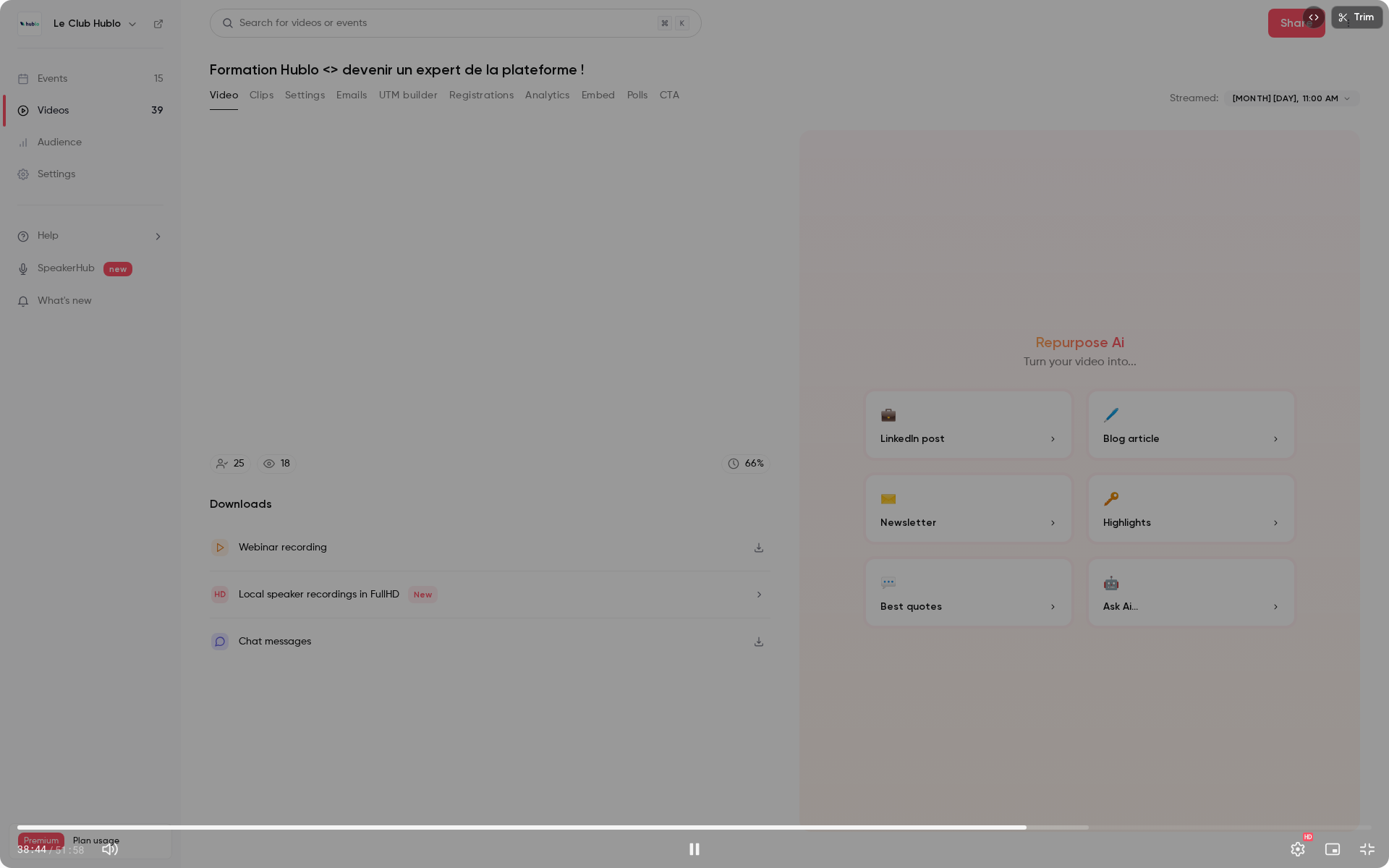 click on "38:44" at bounding box center (694, 827) 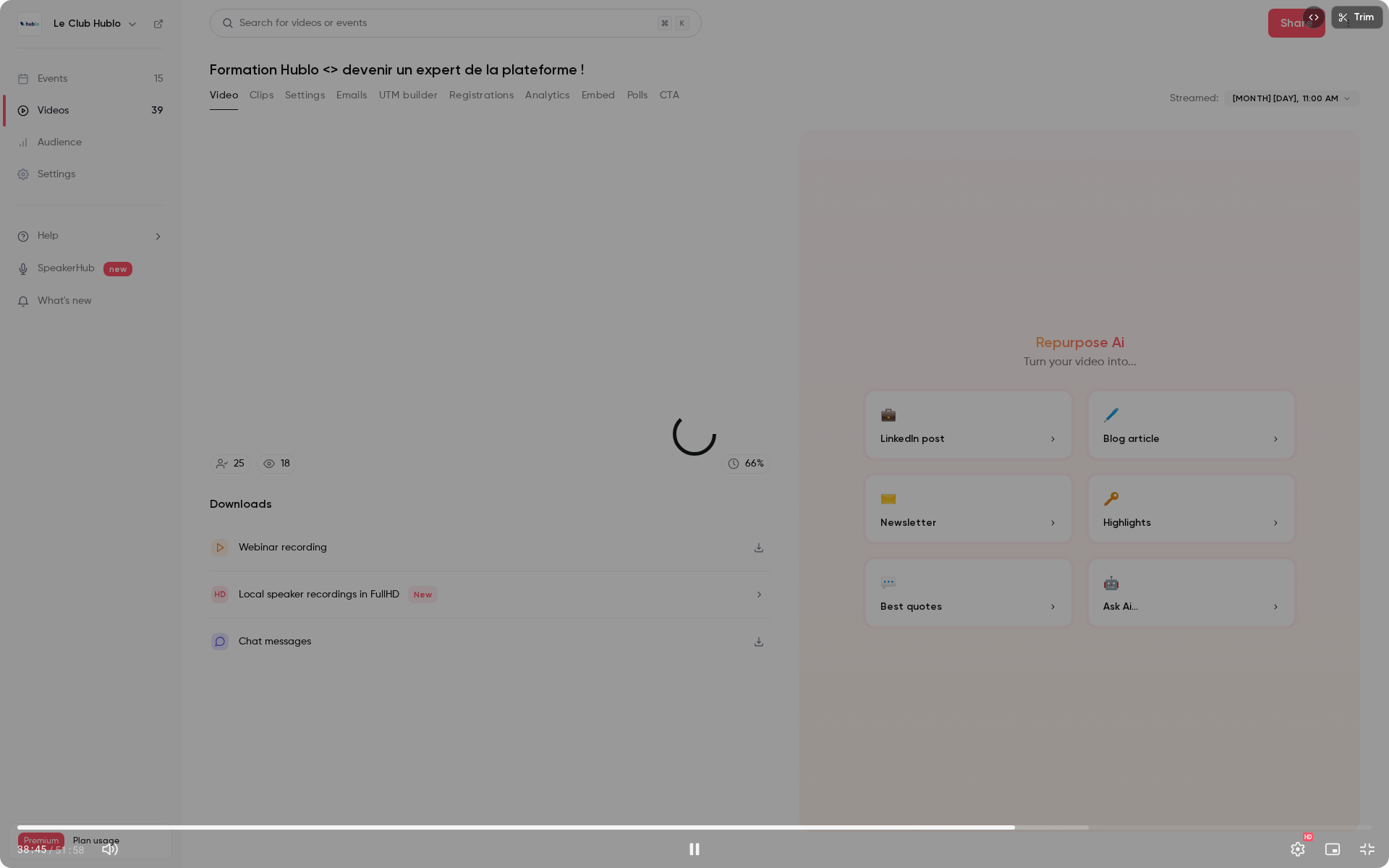 click on "38:17" at bounding box center (694, 827) 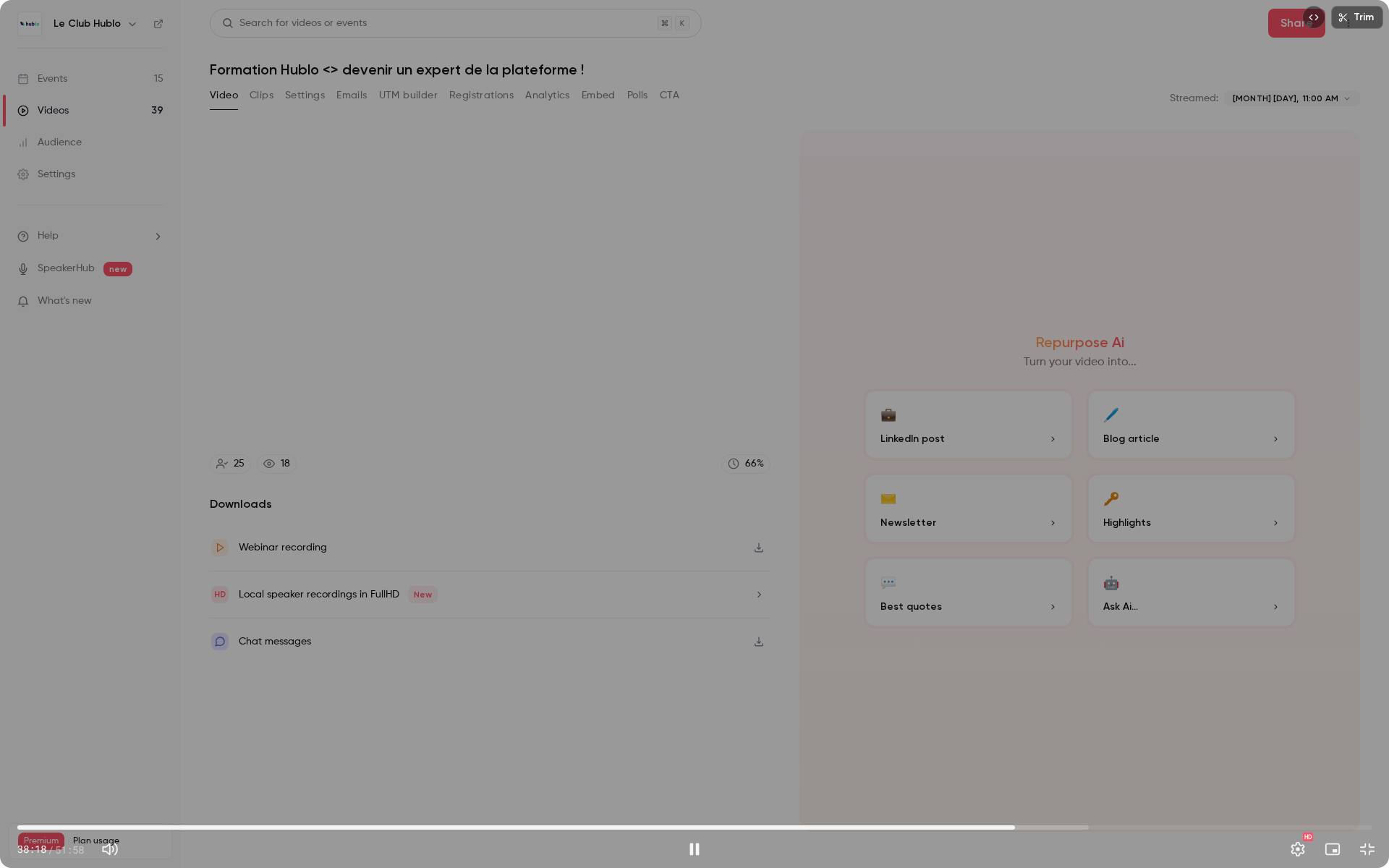 click on "38:18" at bounding box center (694, 827) 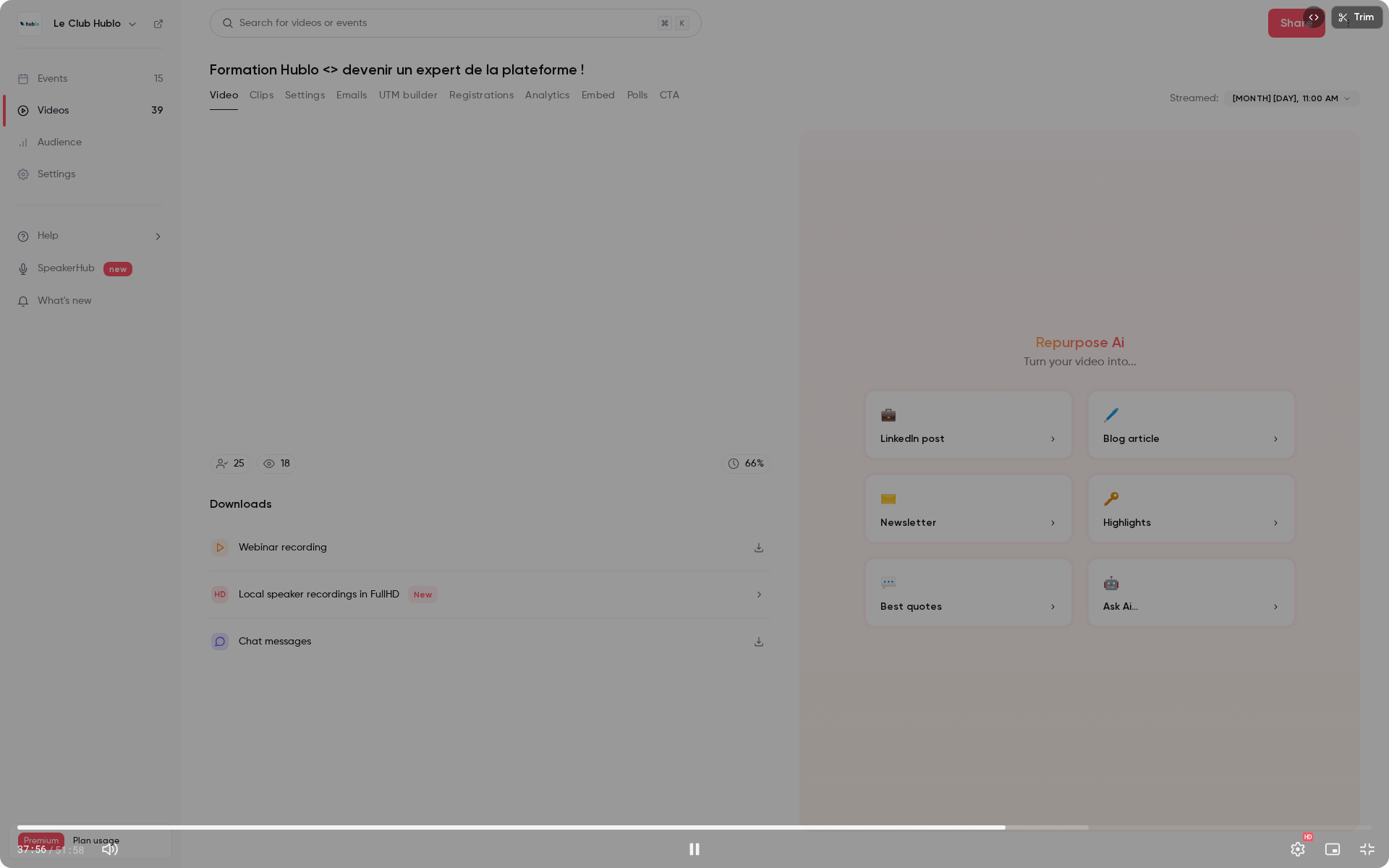 click on "37:56" at bounding box center [694, 827] 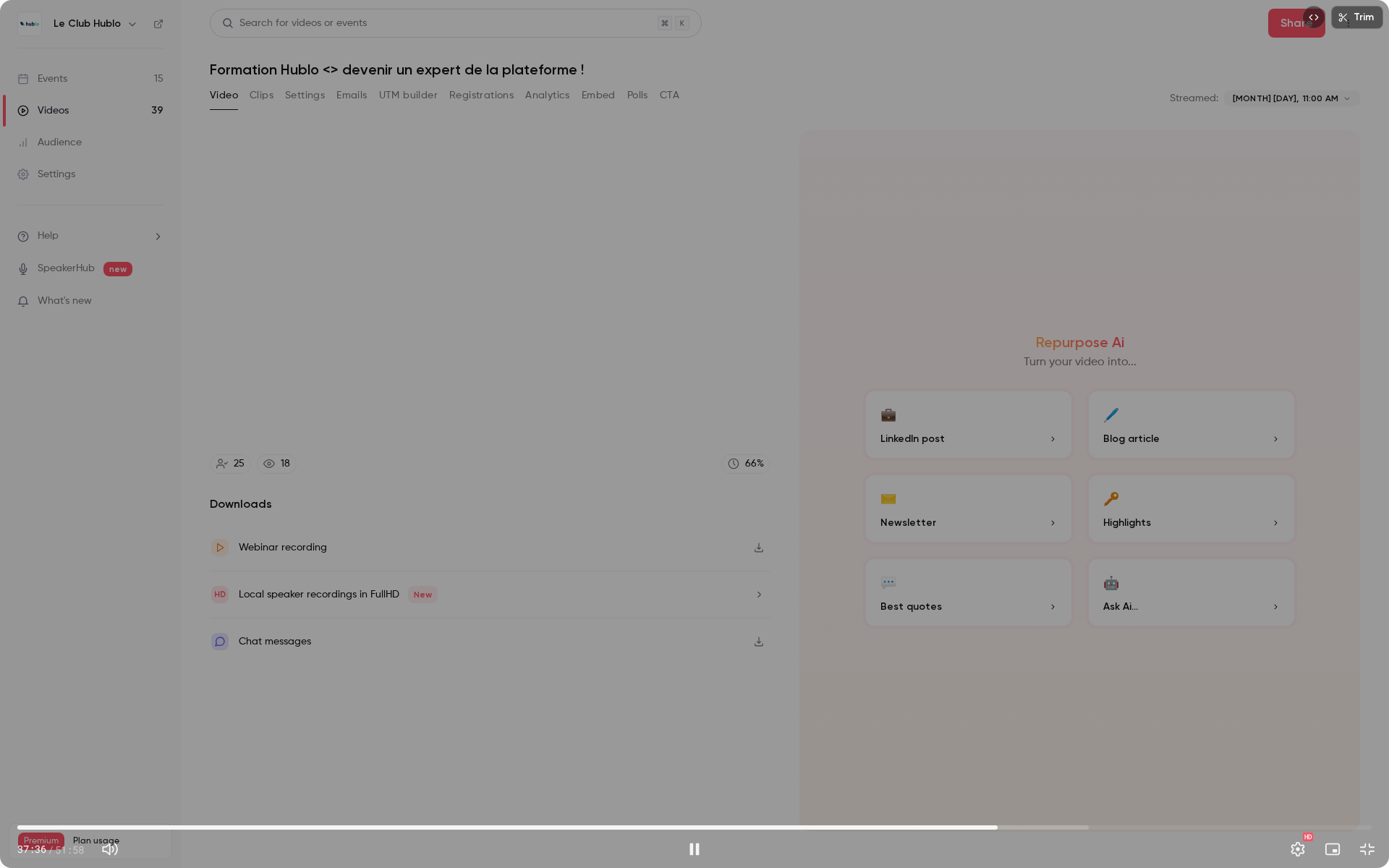 click on "37:36" at bounding box center (694, 827) 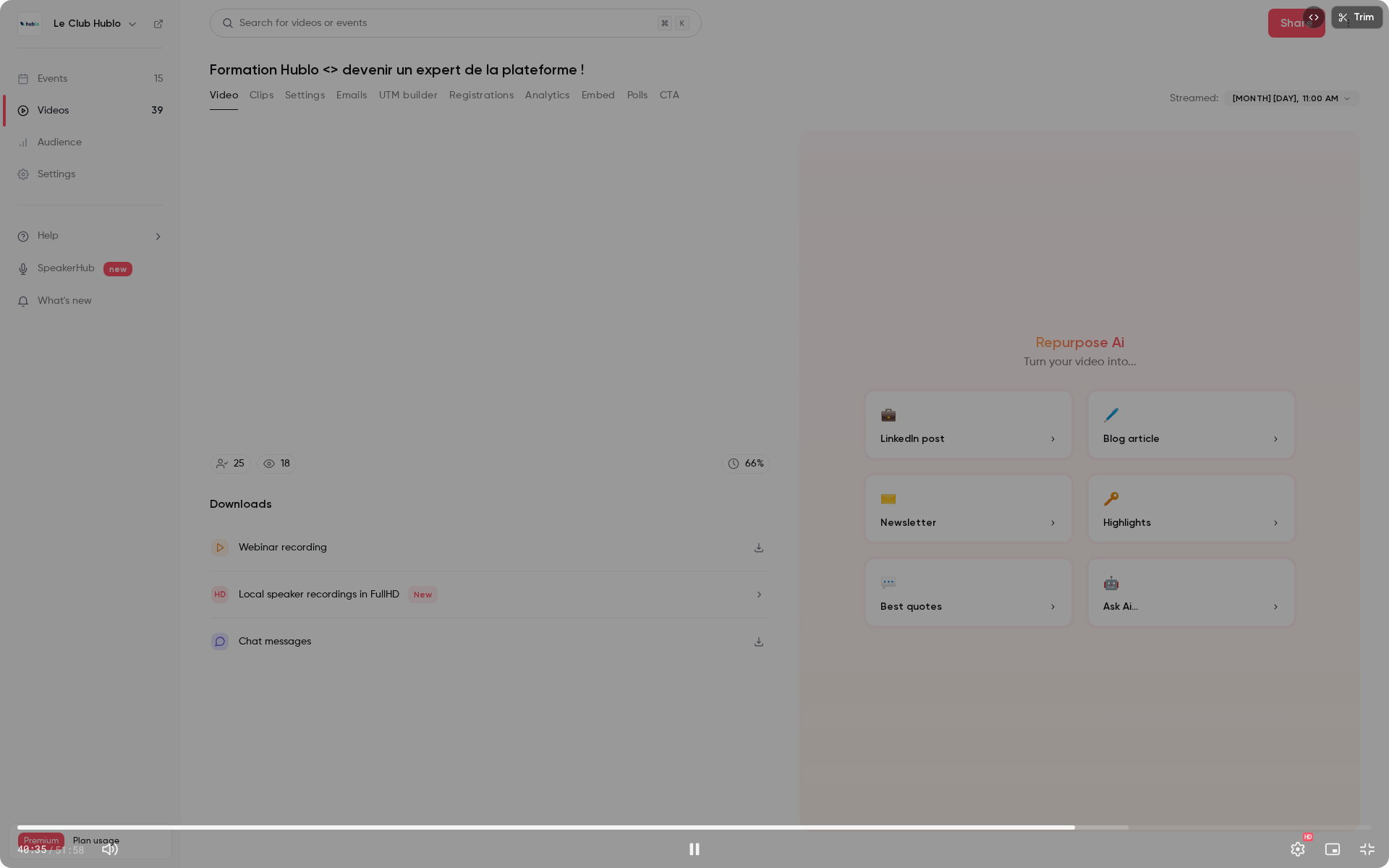 click on "40:35" at bounding box center (694, 827) 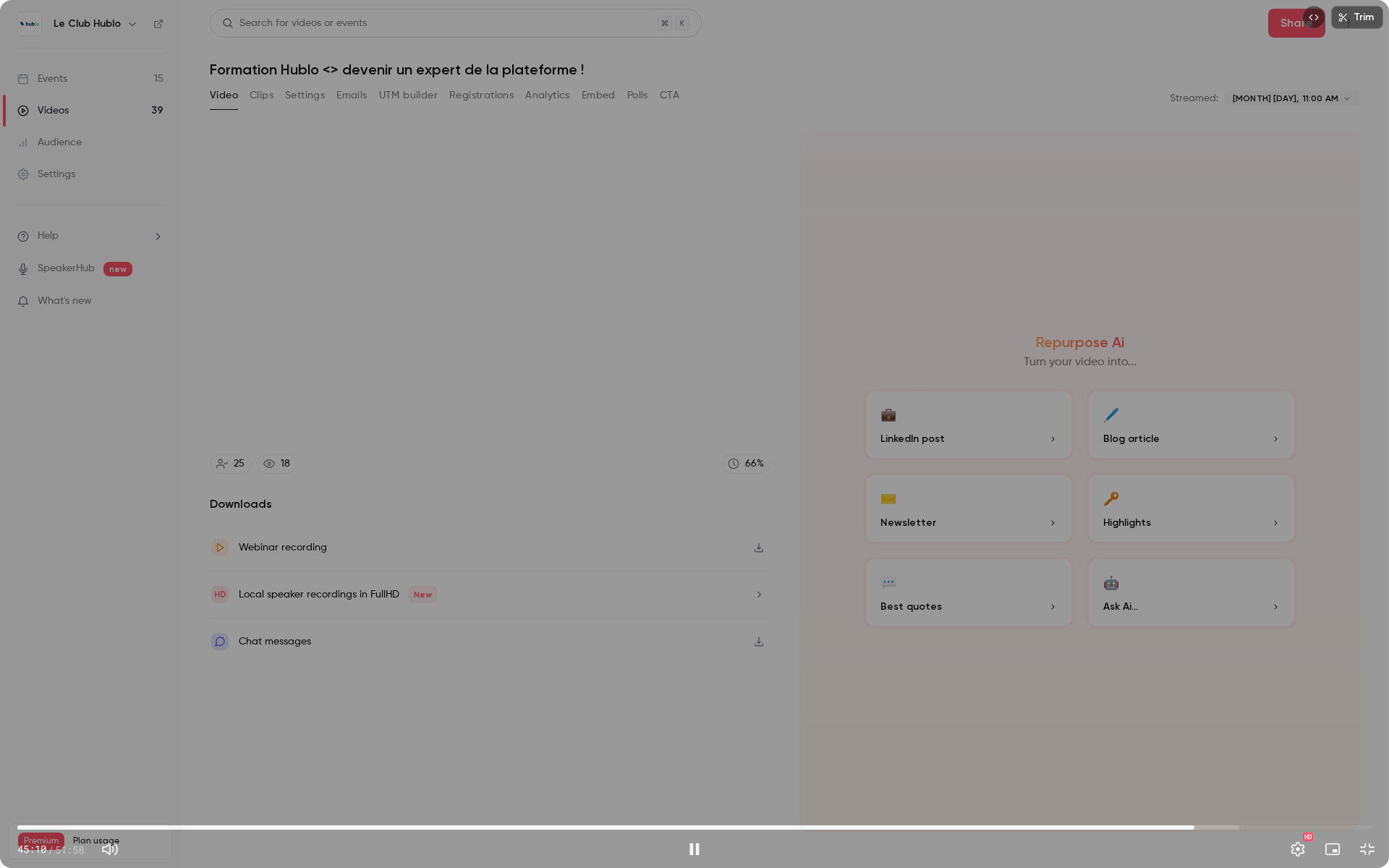 click on "45:10" at bounding box center (1194, 827) 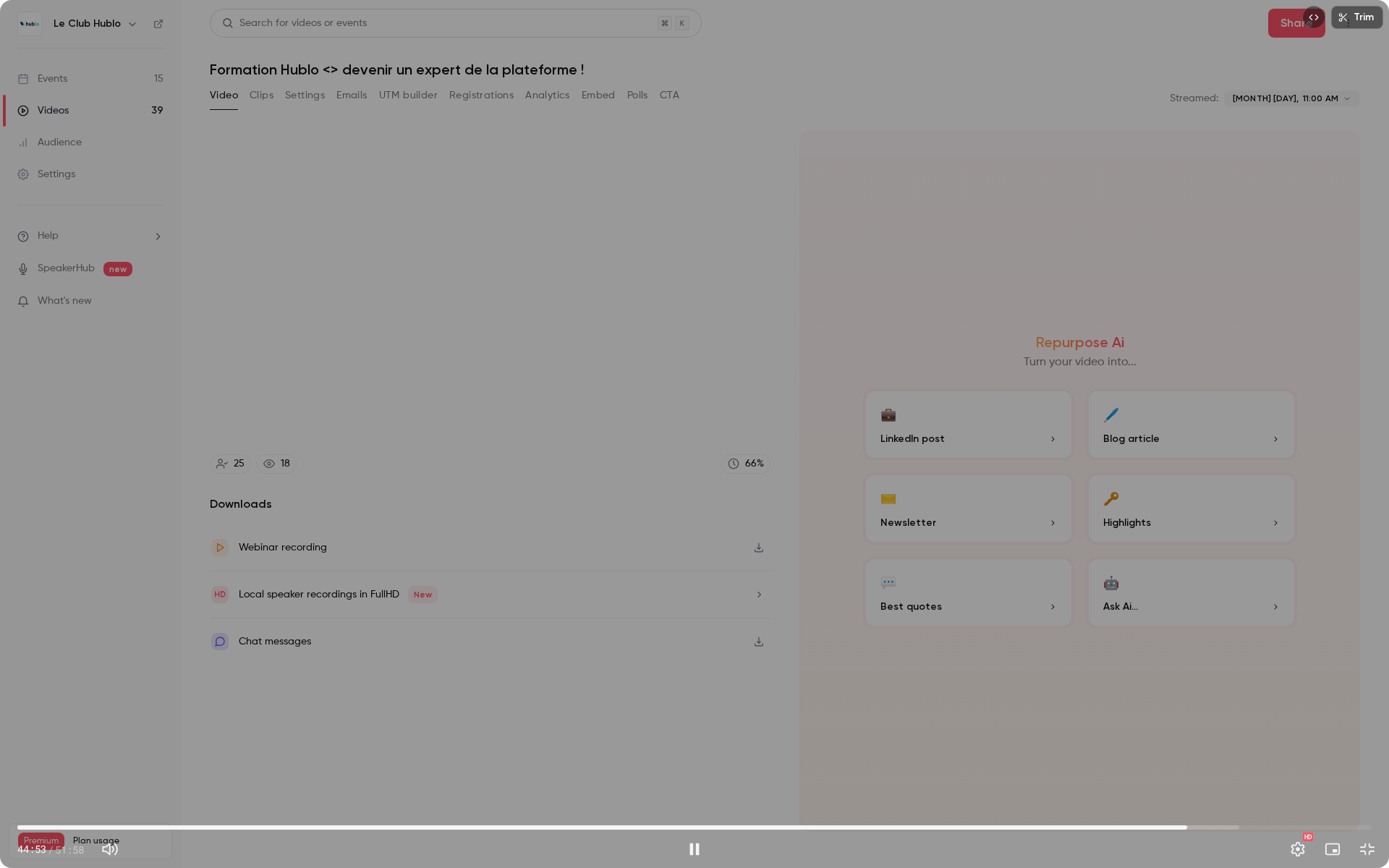 click on "44:53" at bounding box center (694, 827) 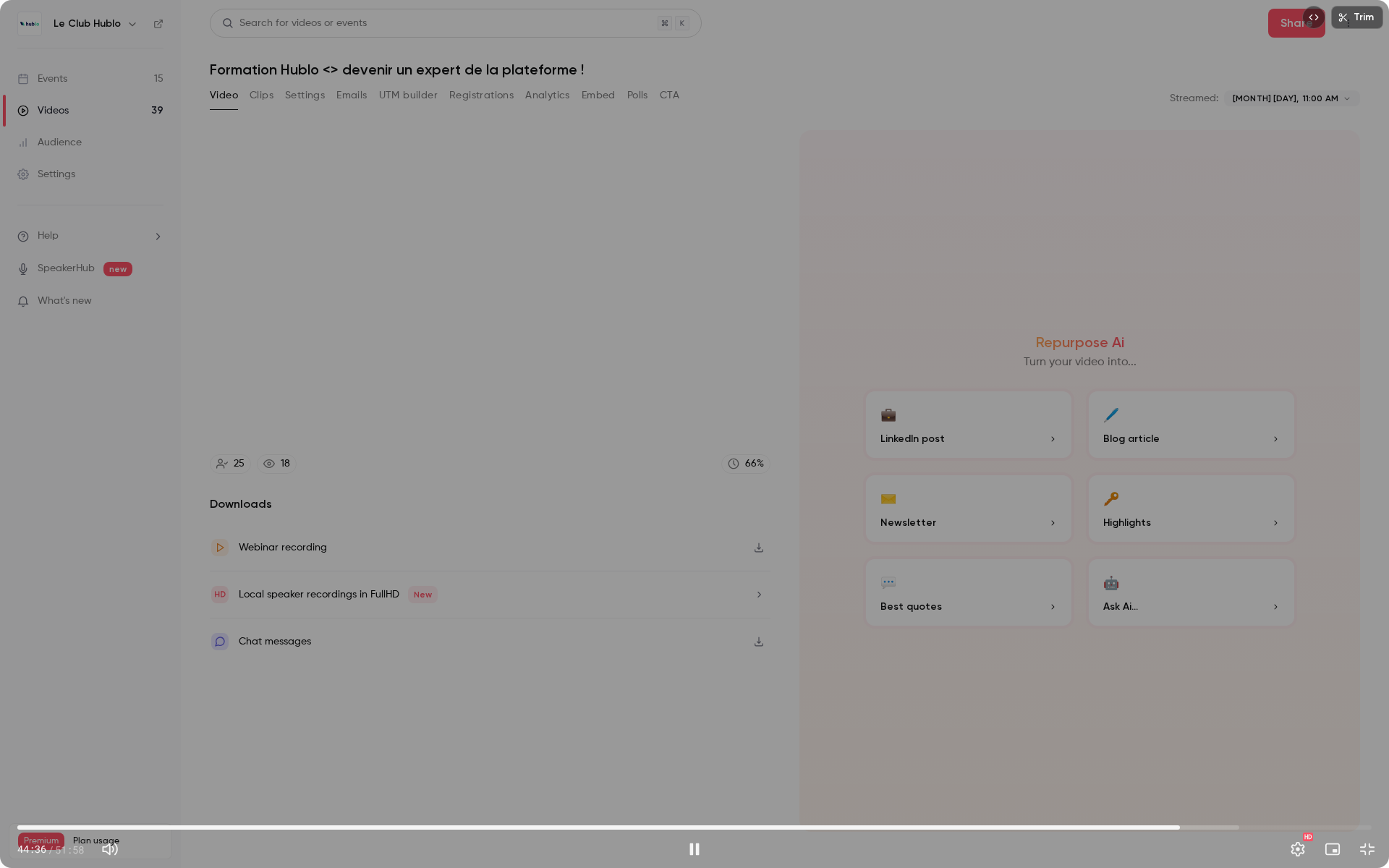 click on "44:36" at bounding box center [1180, 827] 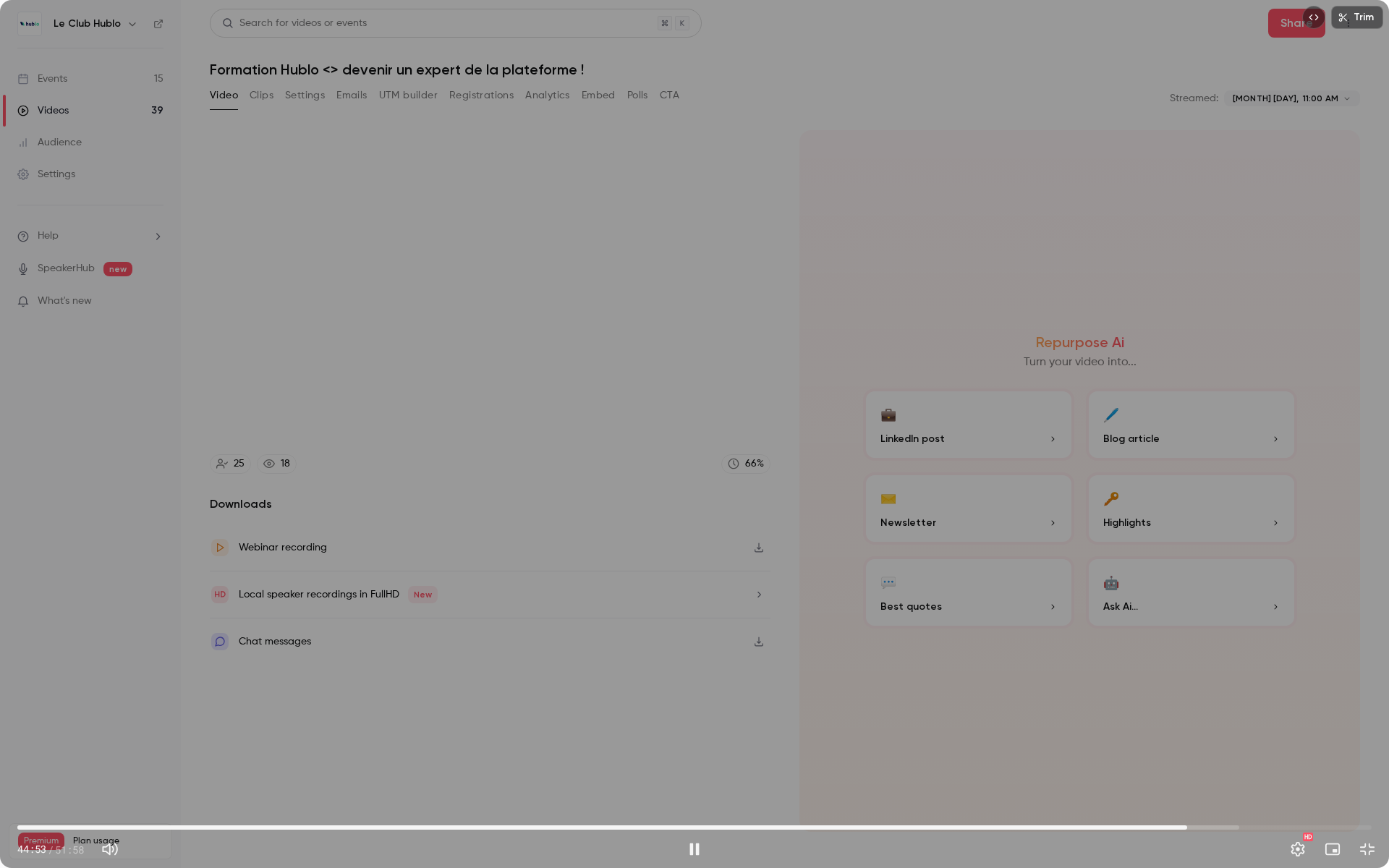 click on "44:53" at bounding box center [1187, 827] 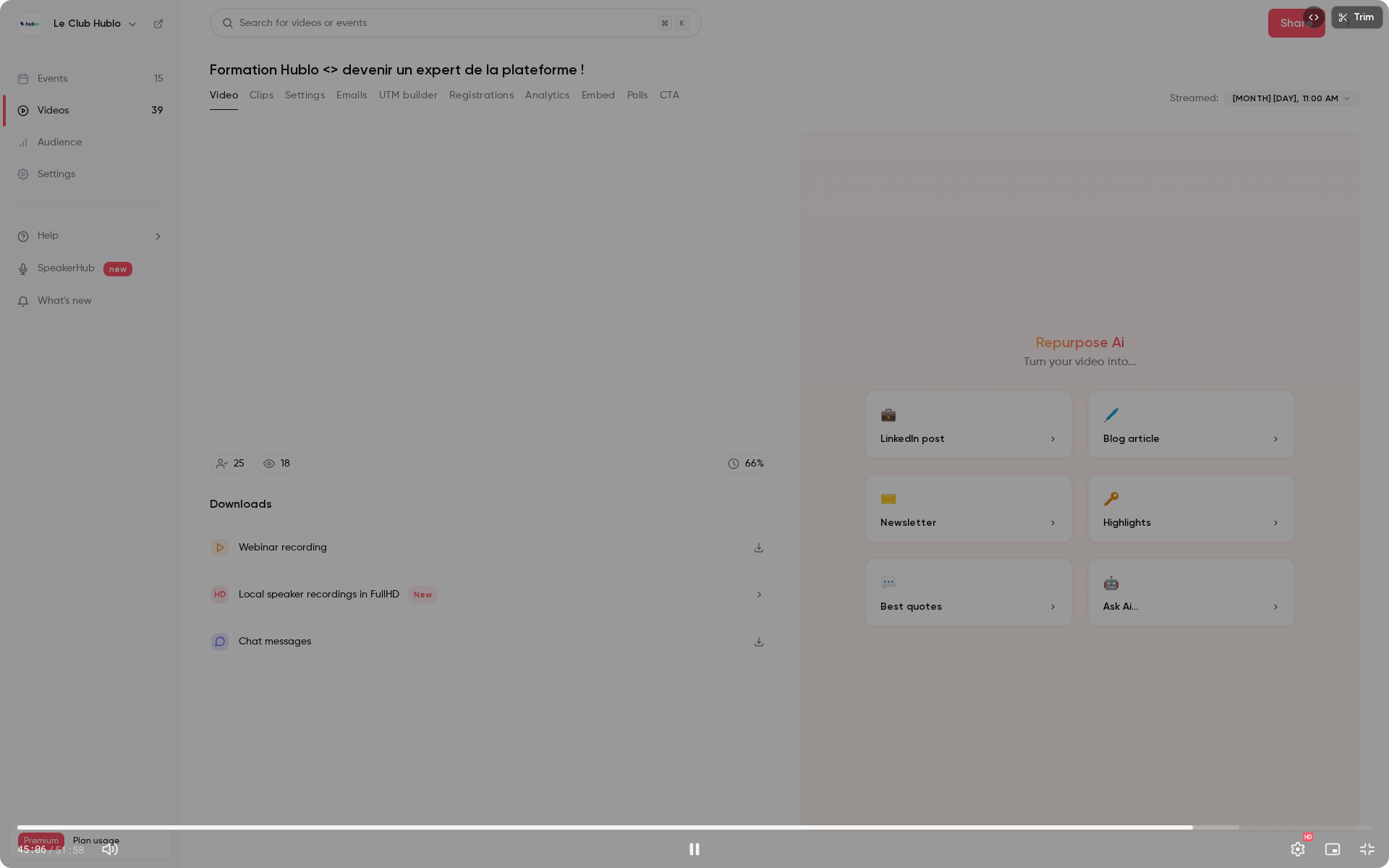 click on "45:06" at bounding box center [1193, 827] 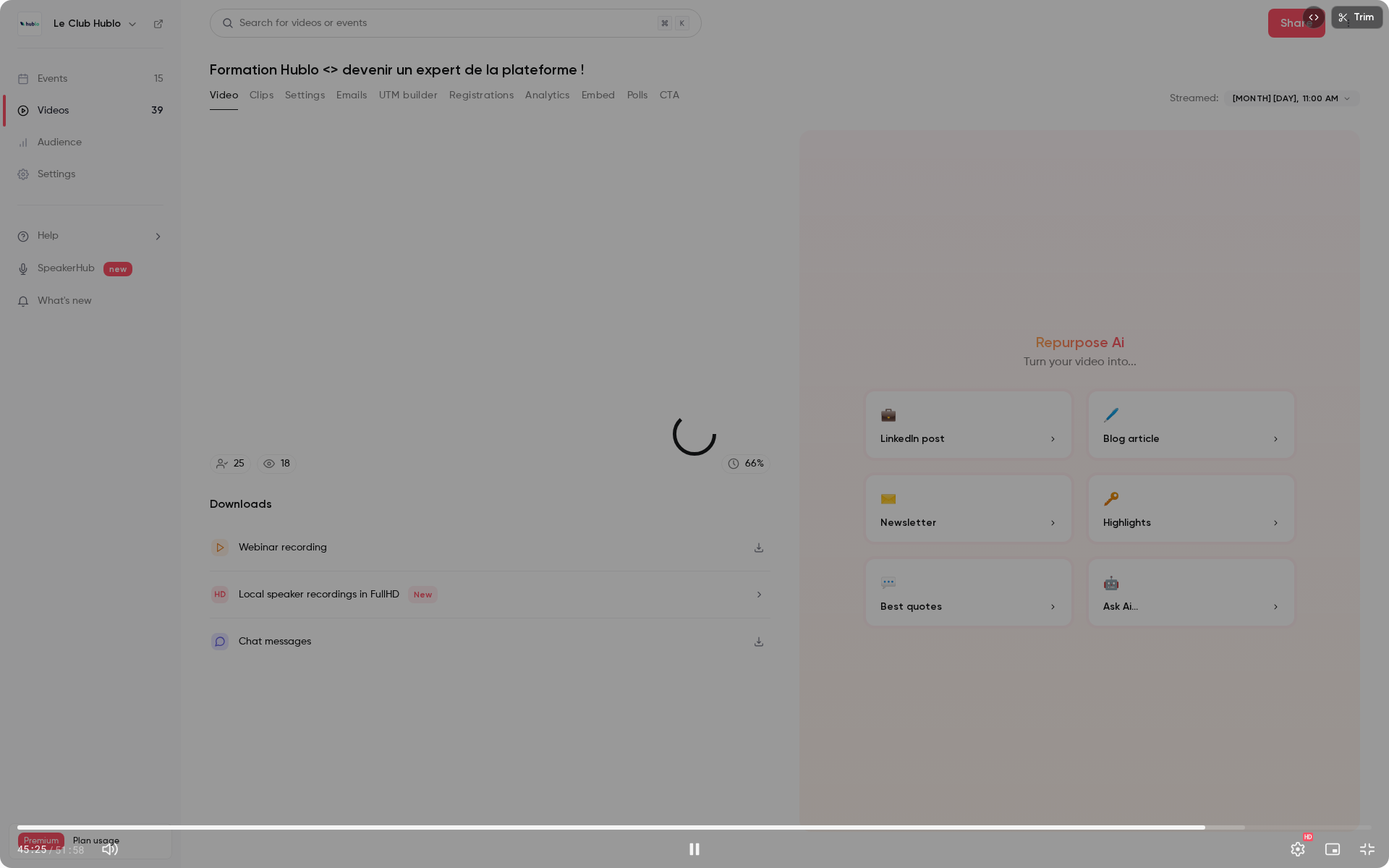 click on "45:35" at bounding box center [1205, 827] 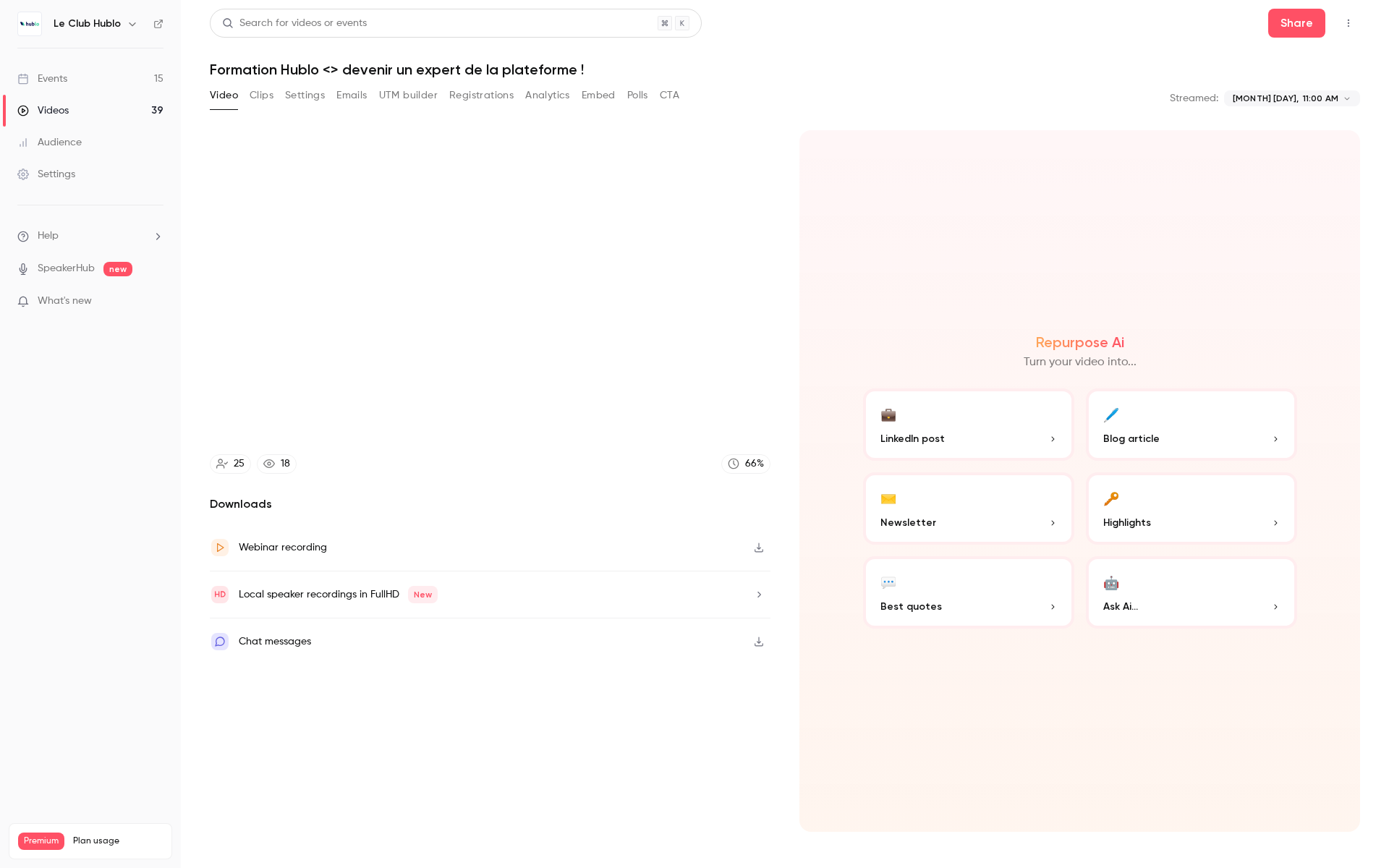 click at bounding box center (694, 434) 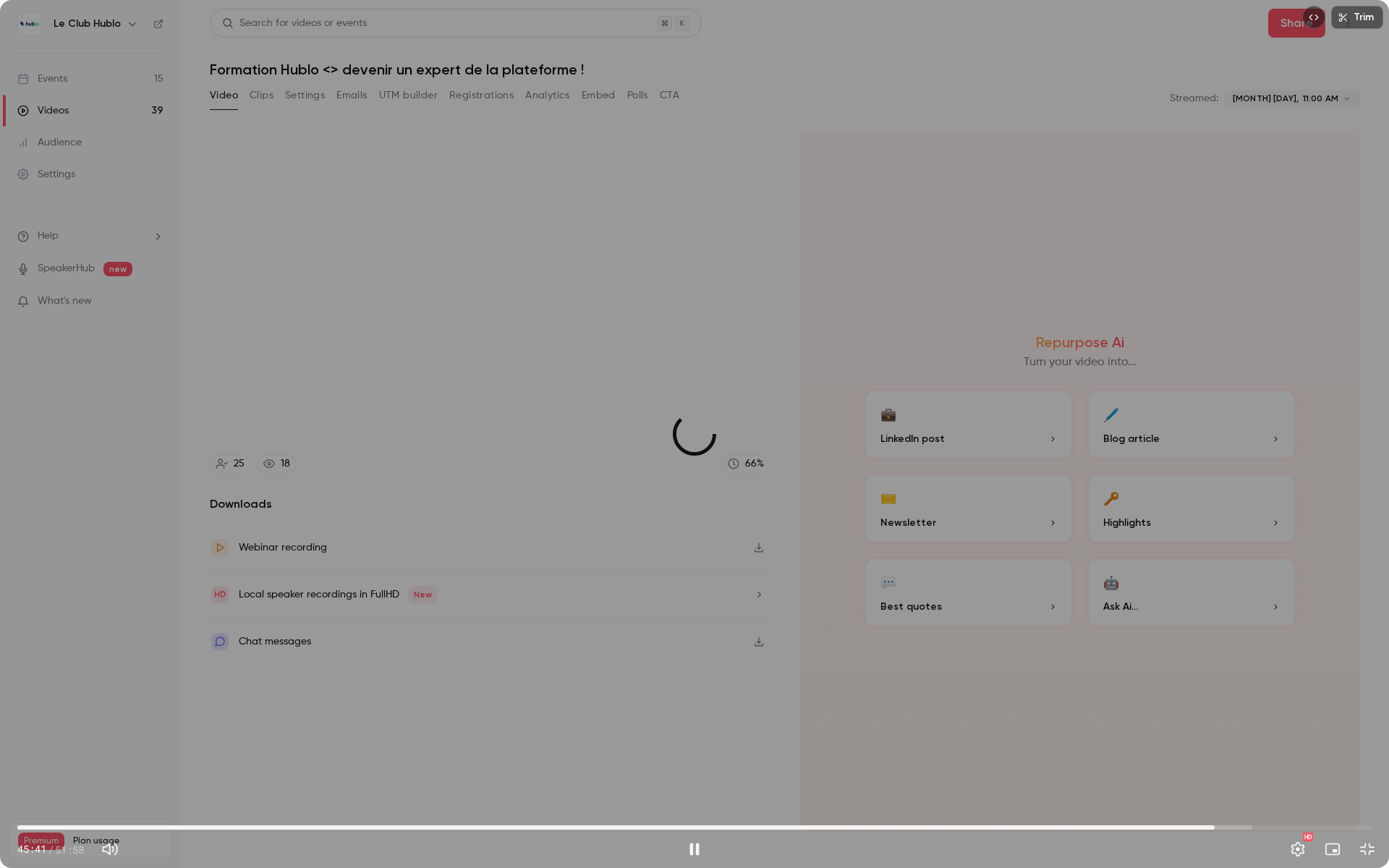 click on "45:57" at bounding box center (694, 827) 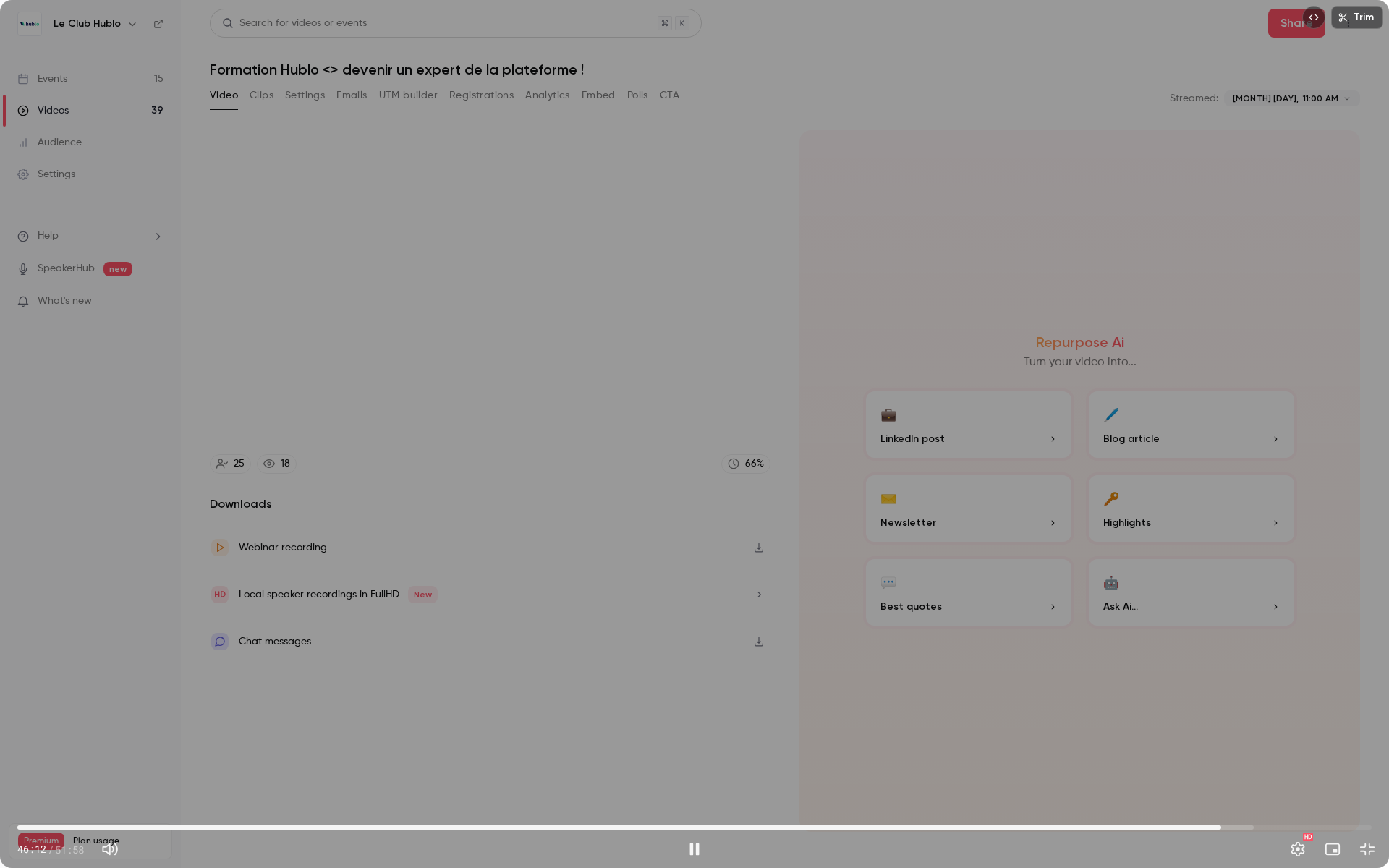 click on "46:12" at bounding box center [1221, 827] 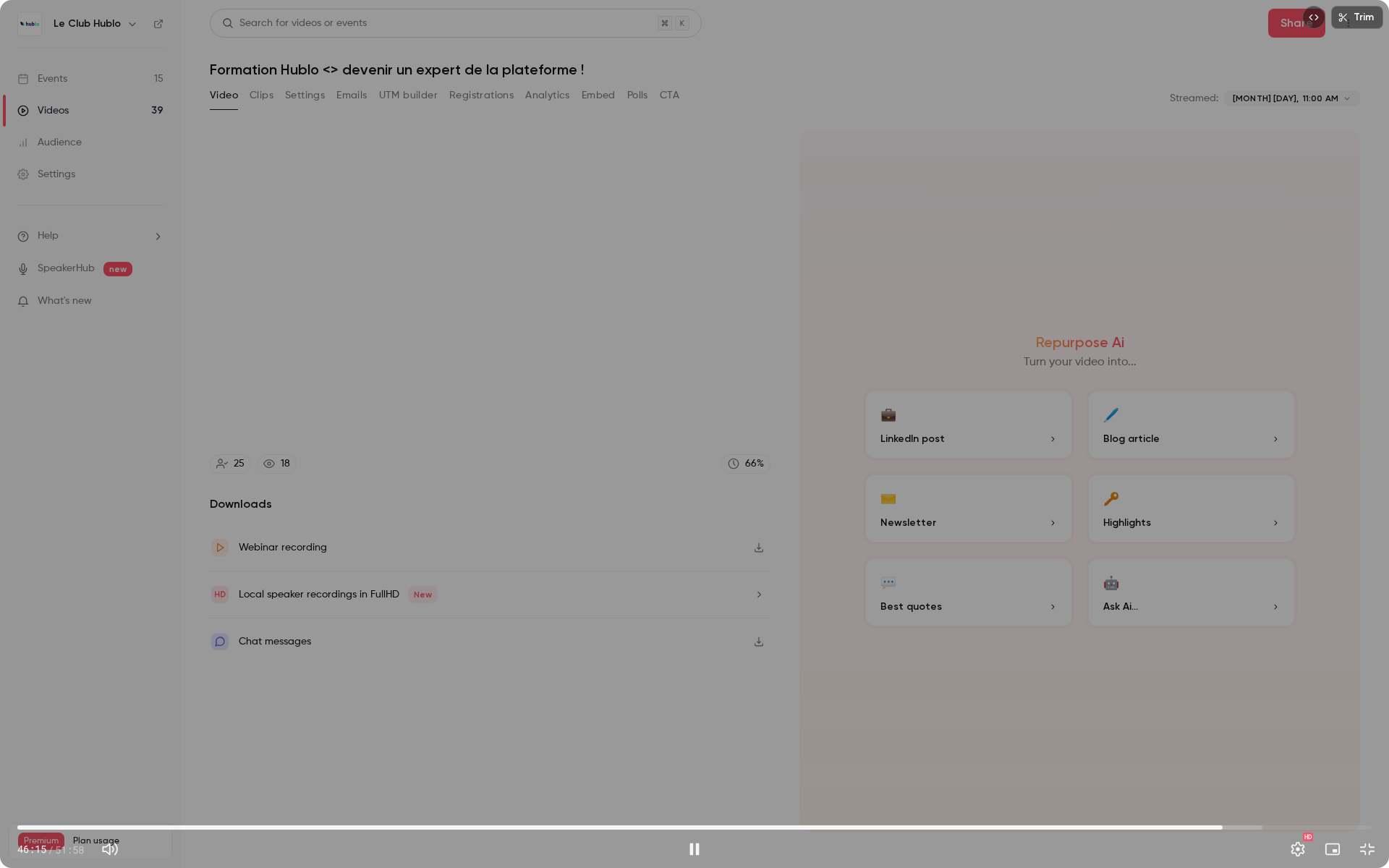 click on "46:15" at bounding box center (1223, 827) 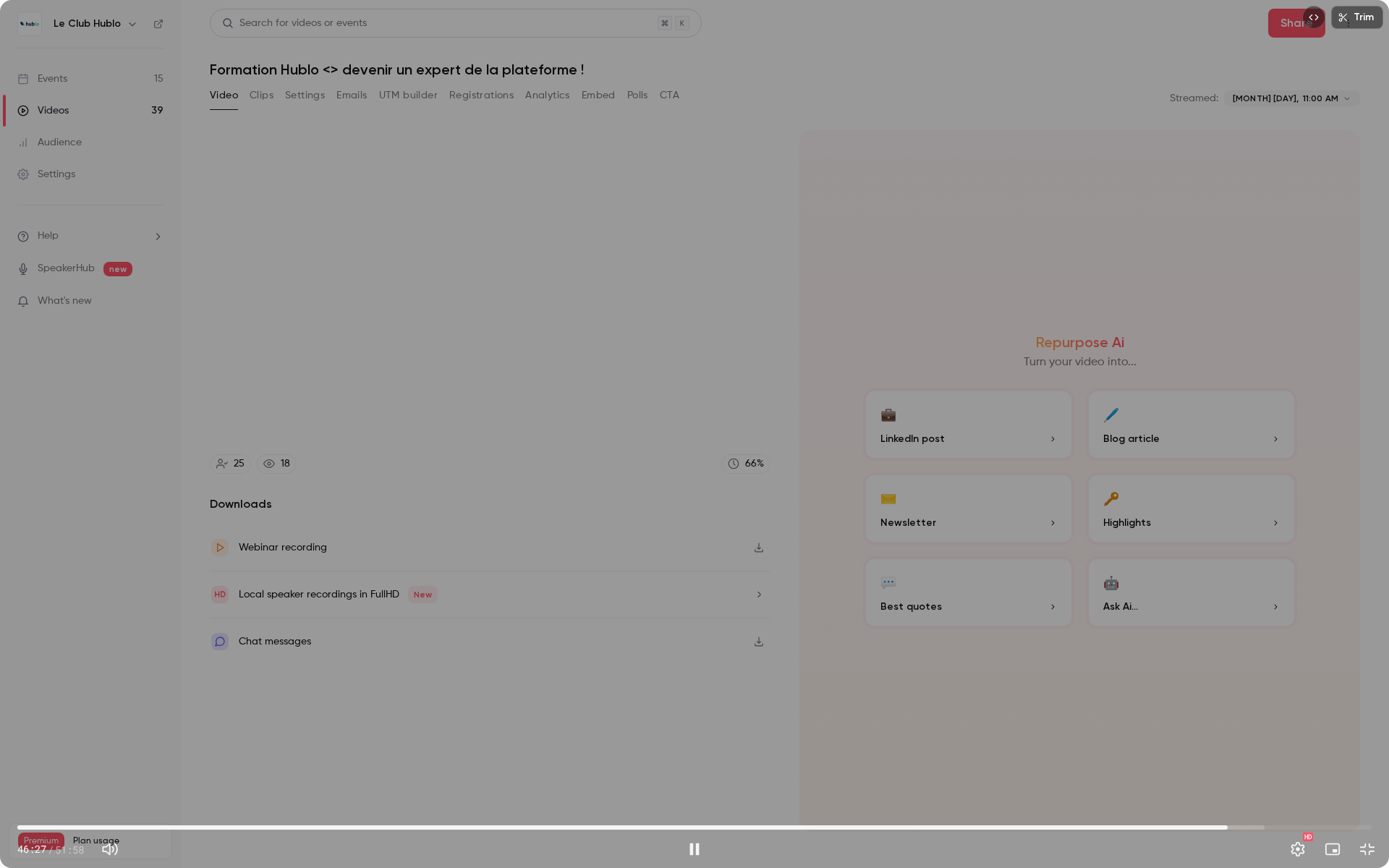 click on "46:27" at bounding box center [694, 827] 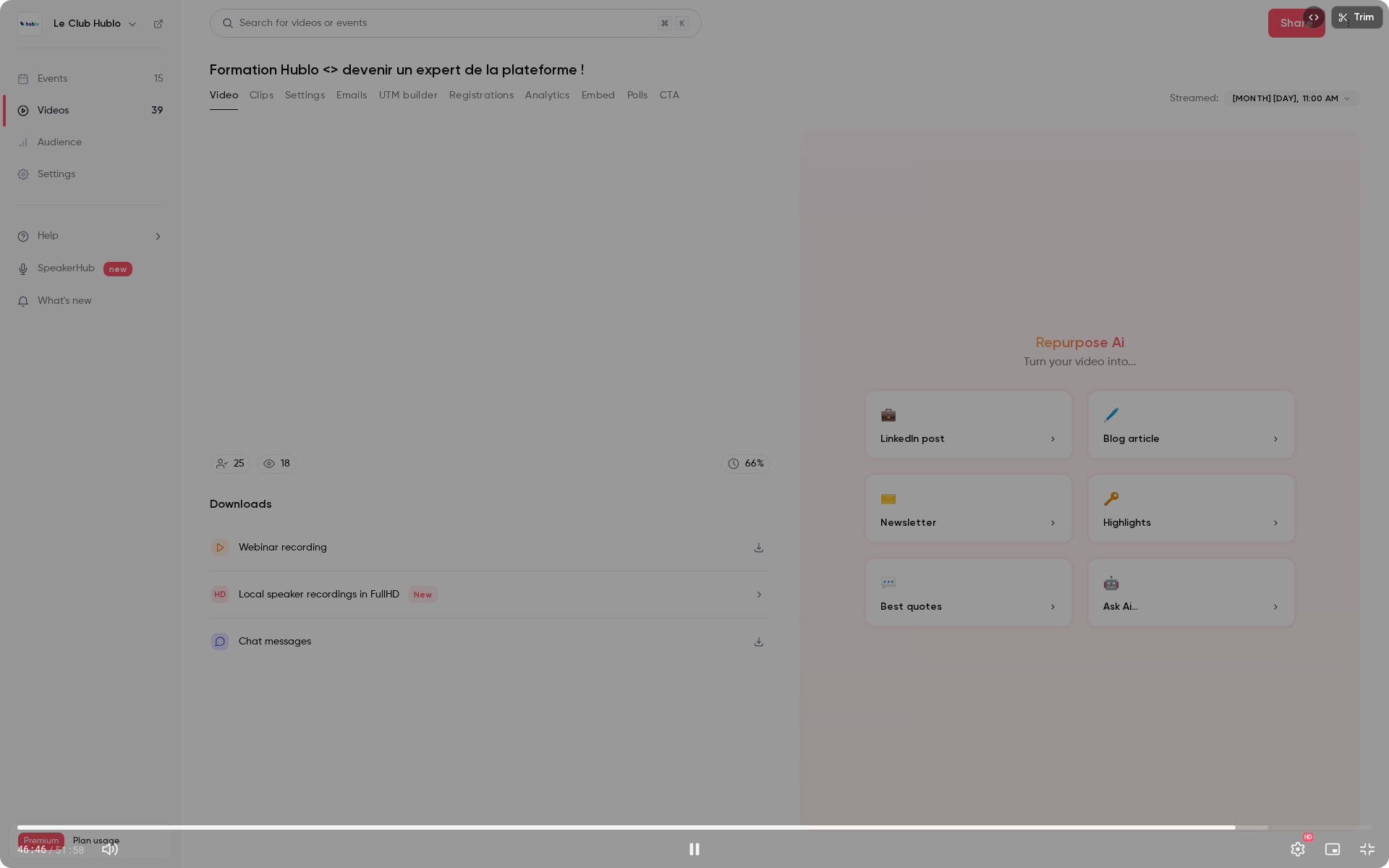click on "46:46" at bounding box center (1236, 827) 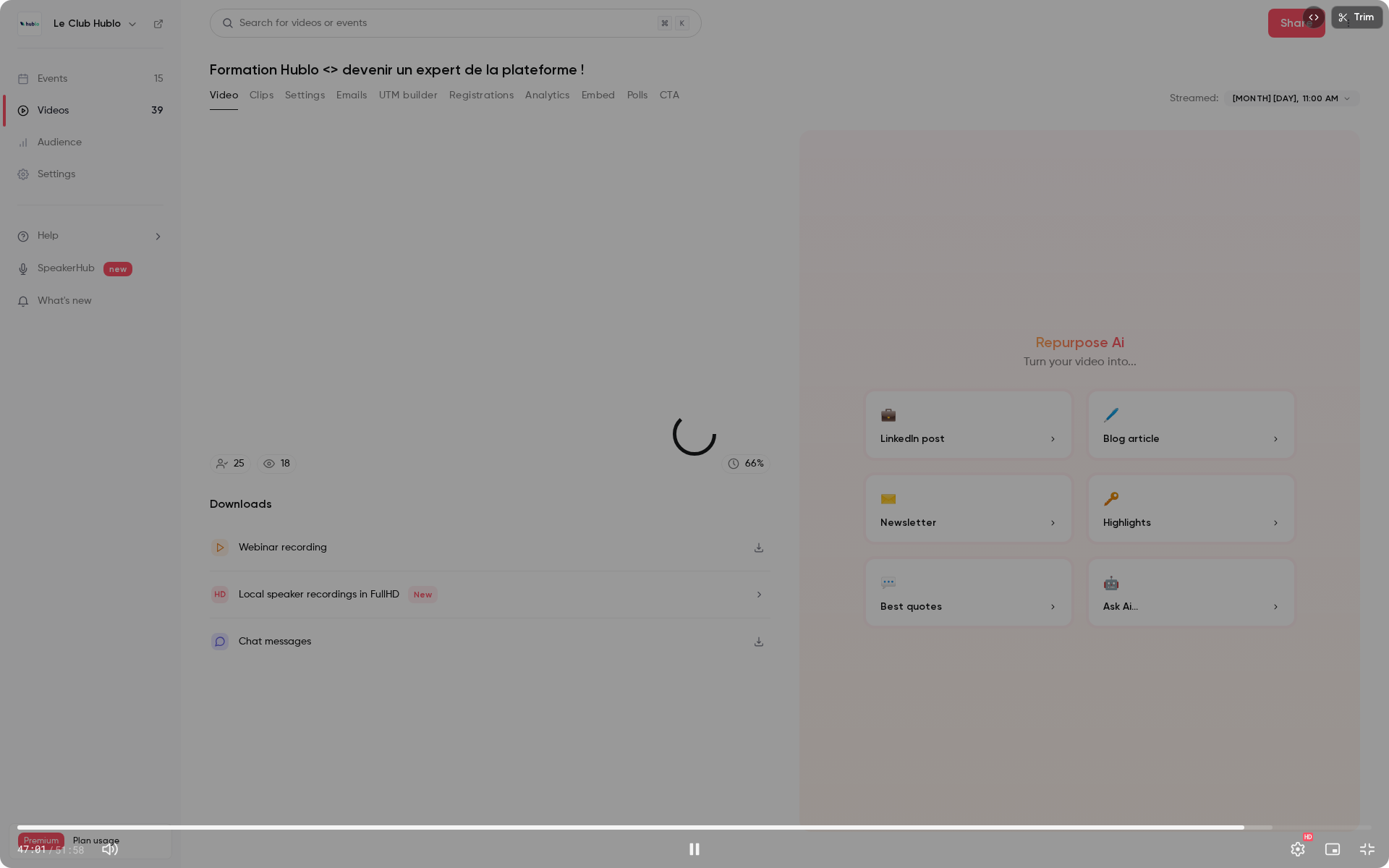 click on "47:05" at bounding box center [1244, 827] 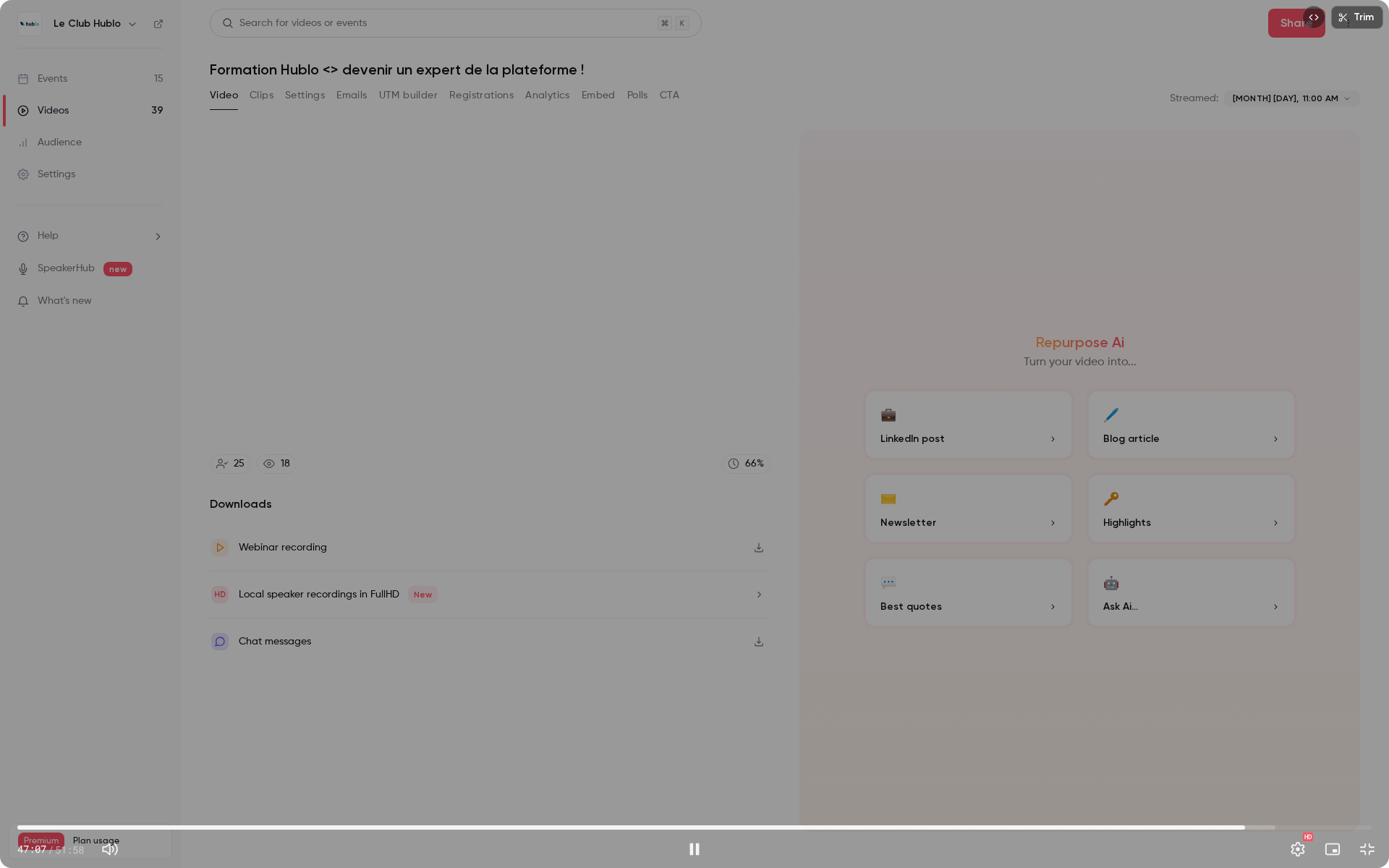 click on "47:07" at bounding box center [1245, 827] 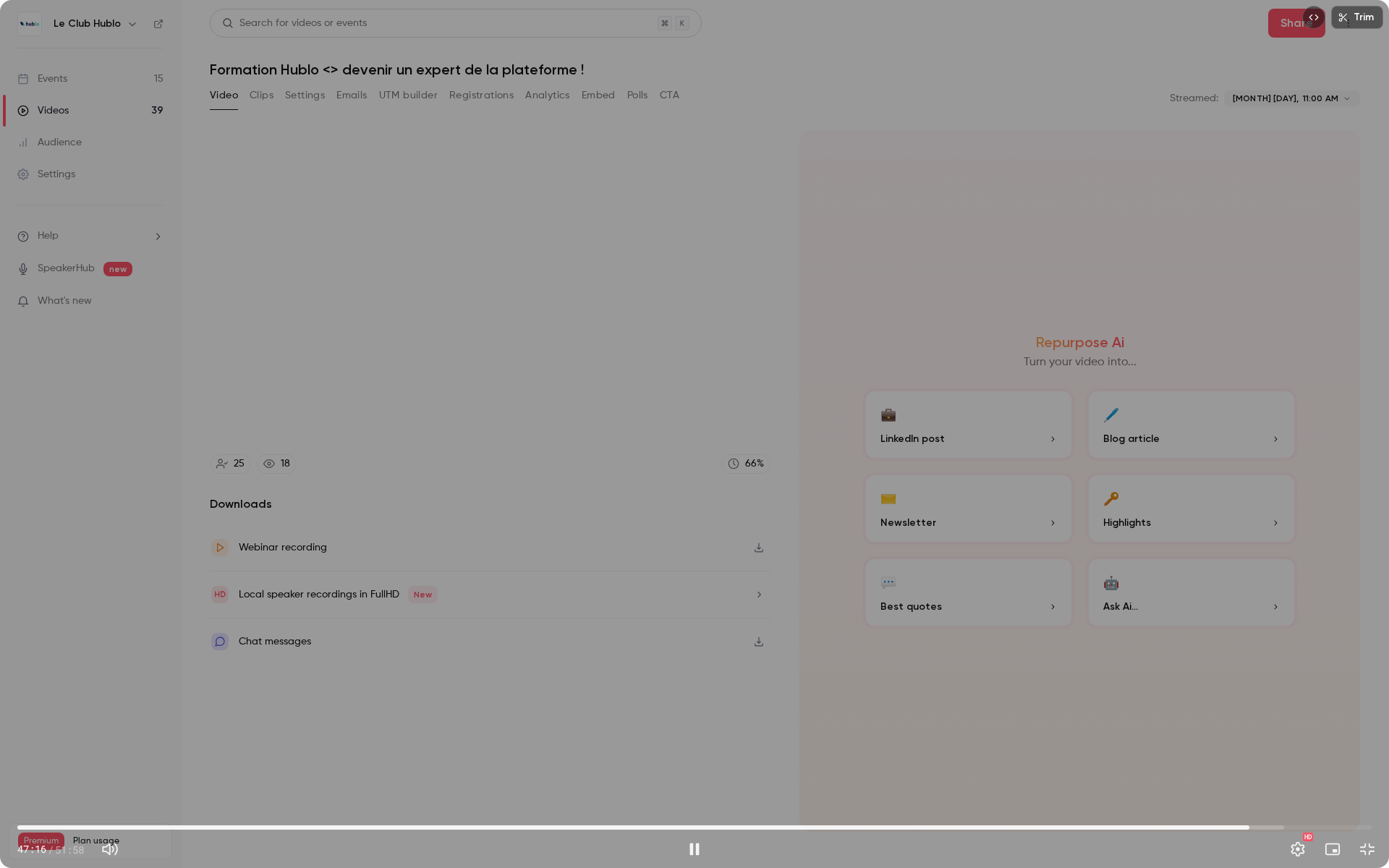 click on "47:16" at bounding box center (1249, 827) 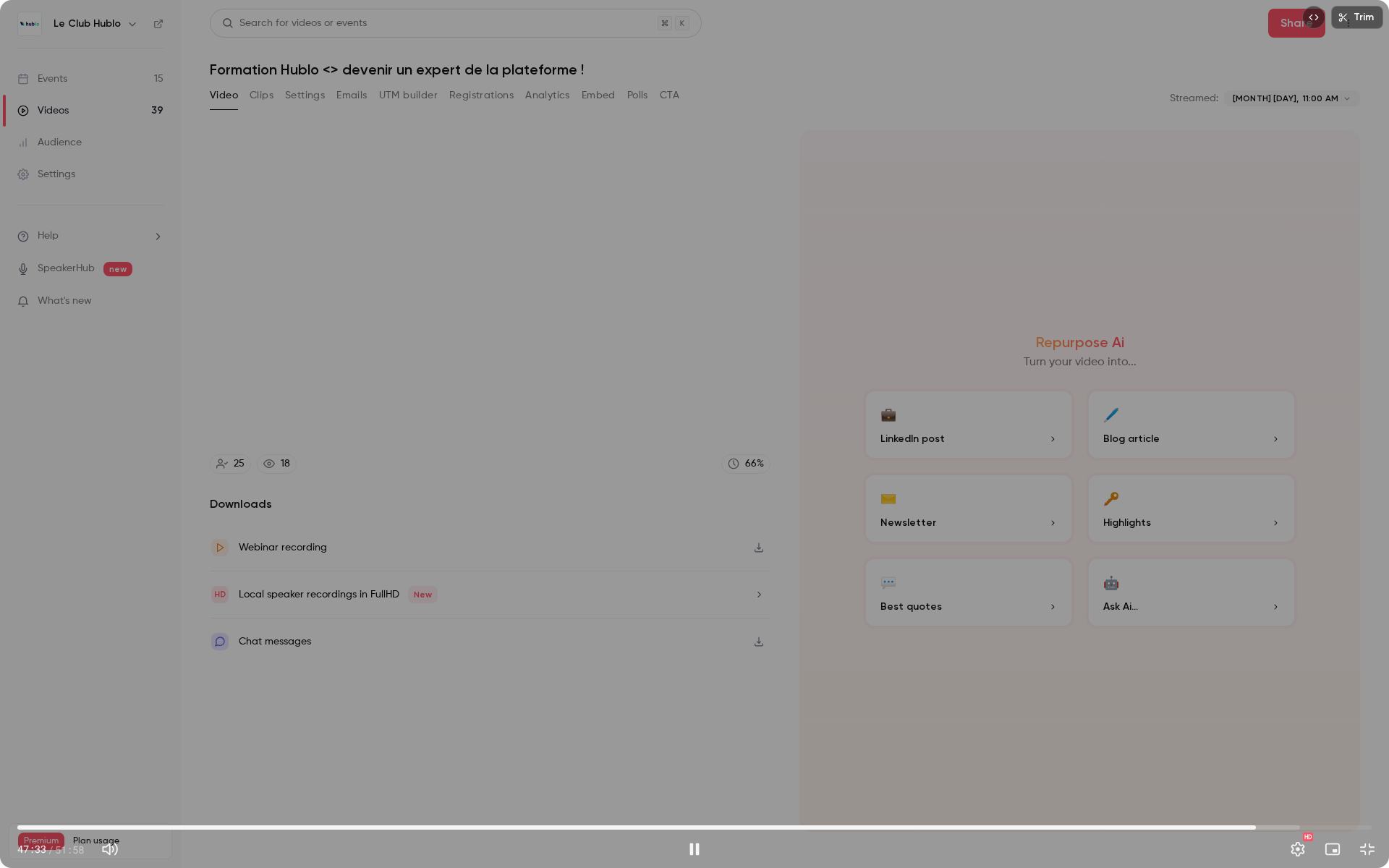 click on "47:33" at bounding box center [694, 827] 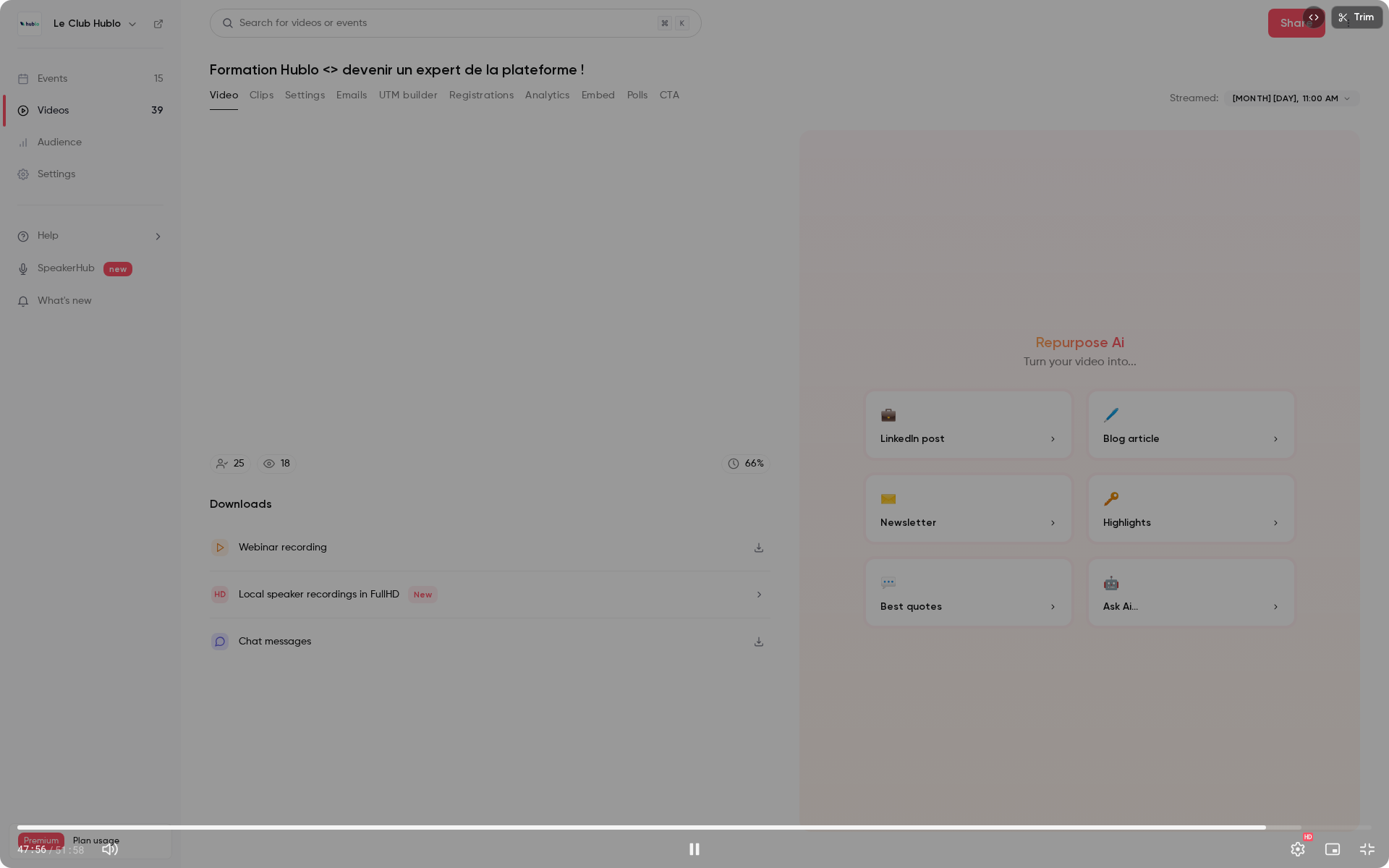 click on "47:56" at bounding box center (1266, 827) 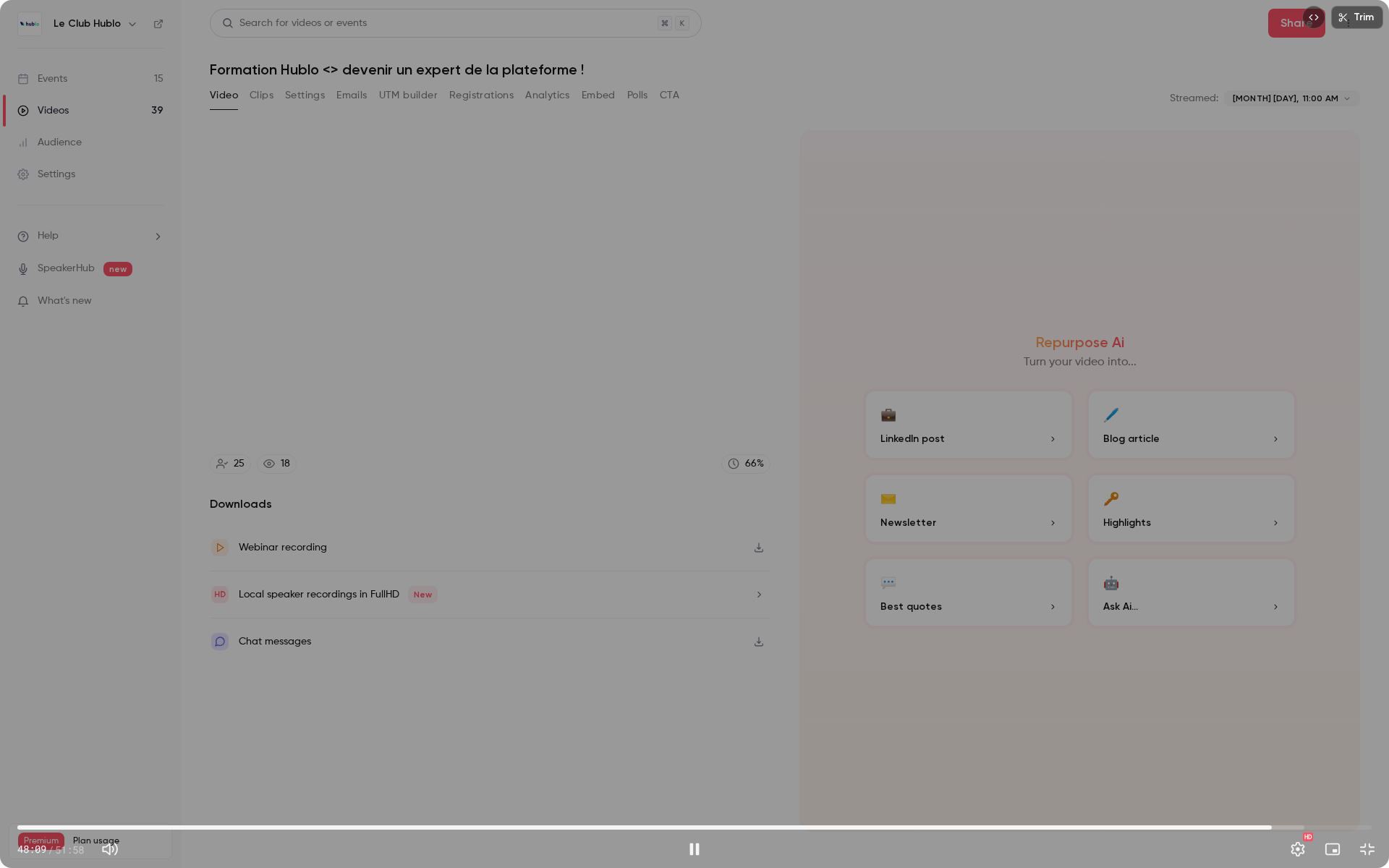 click on "48:09" at bounding box center [1272, 827] 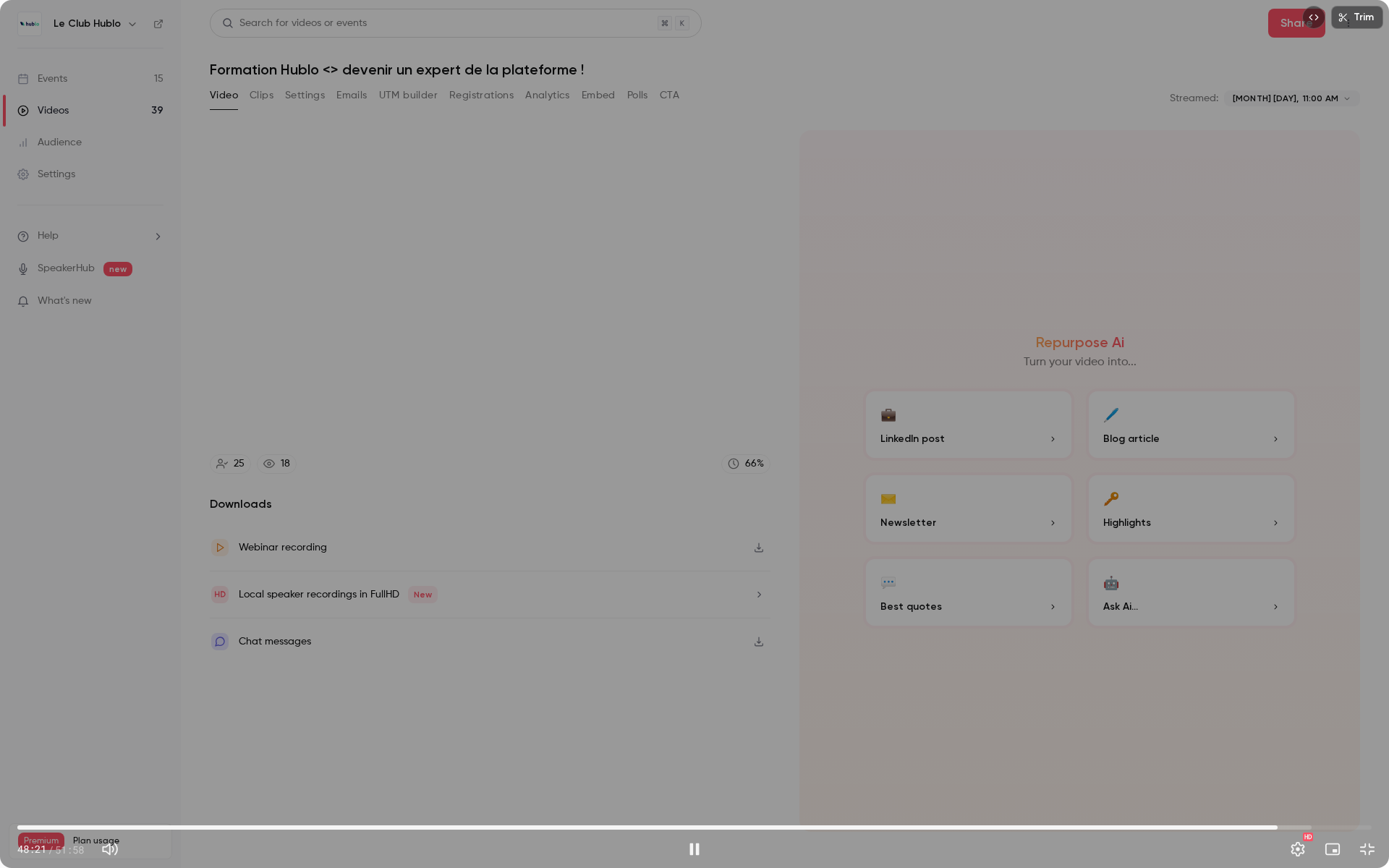 click on "48:21" at bounding box center [1278, 827] 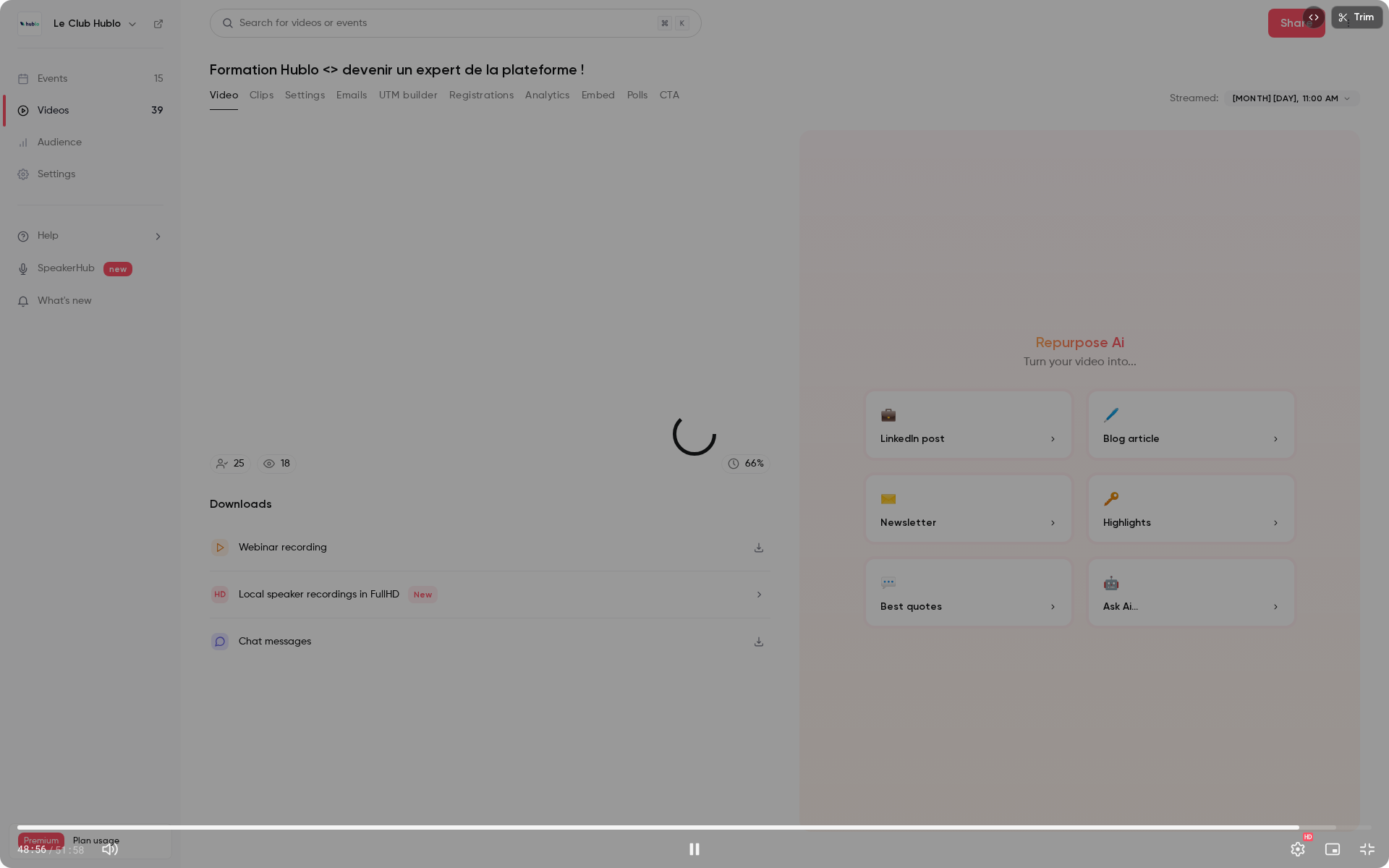 click on "49:12" at bounding box center [1299, 827] 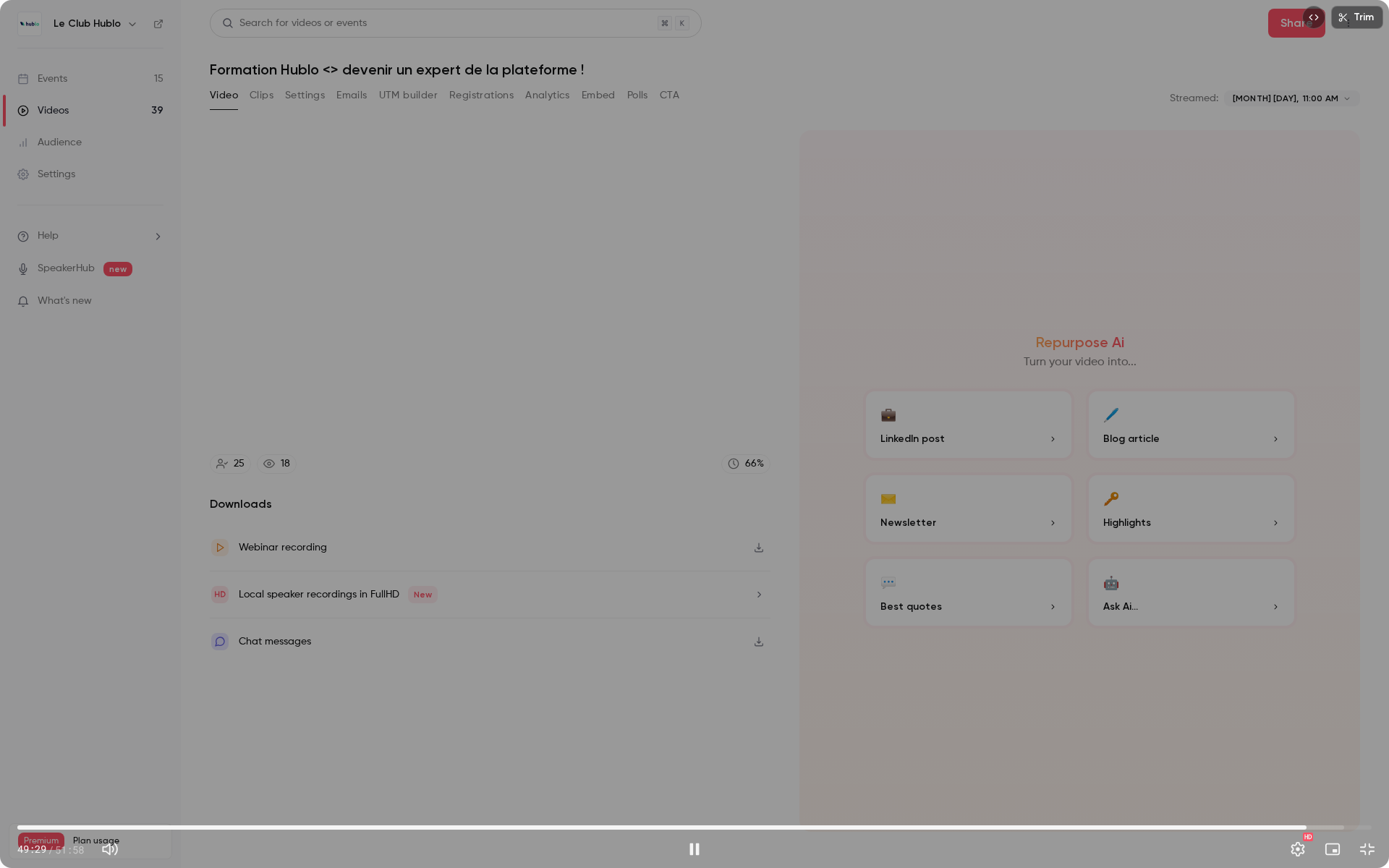 click on "49:29" at bounding box center (1307, 827) 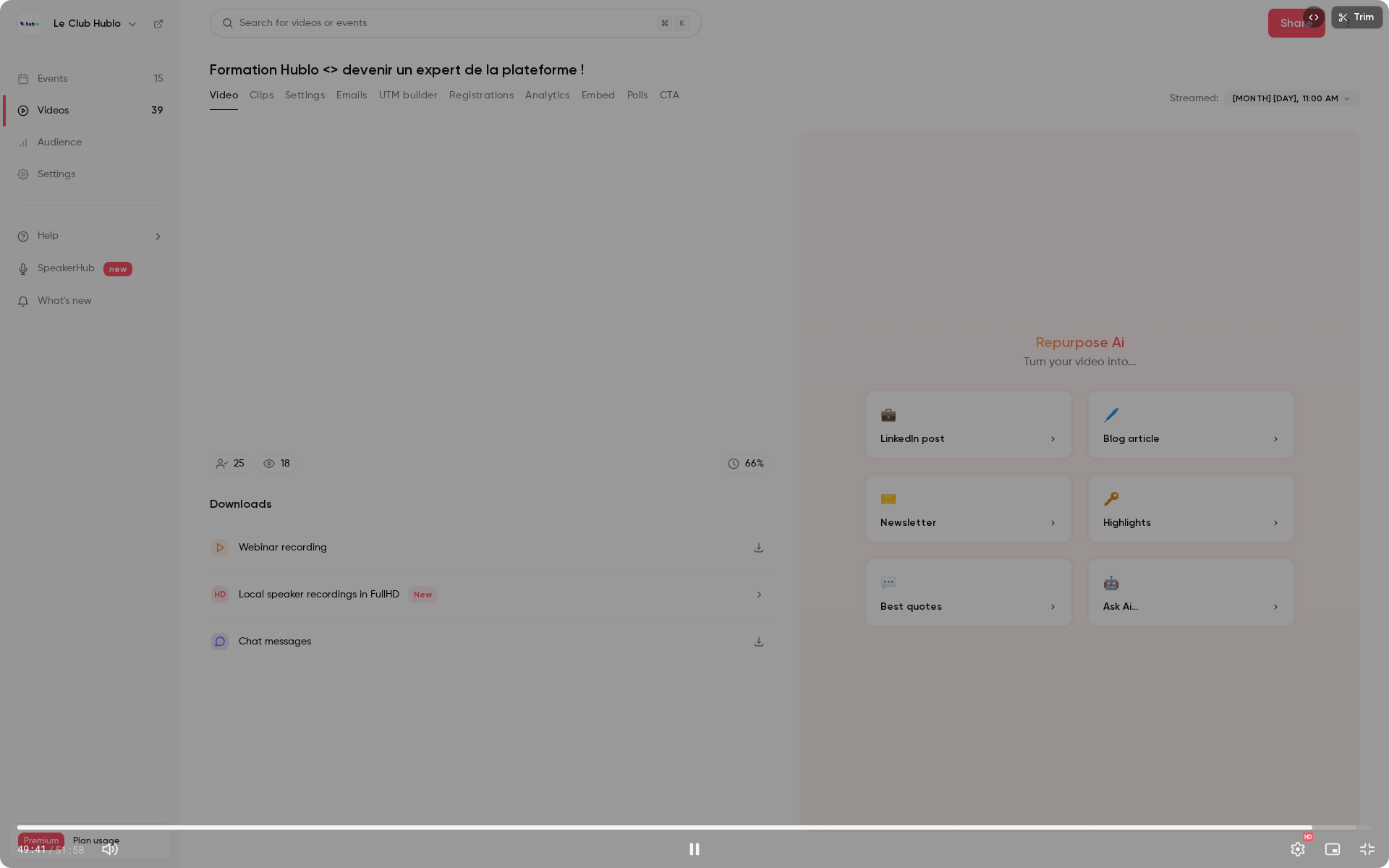 click on "49:41" at bounding box center (694, 827) 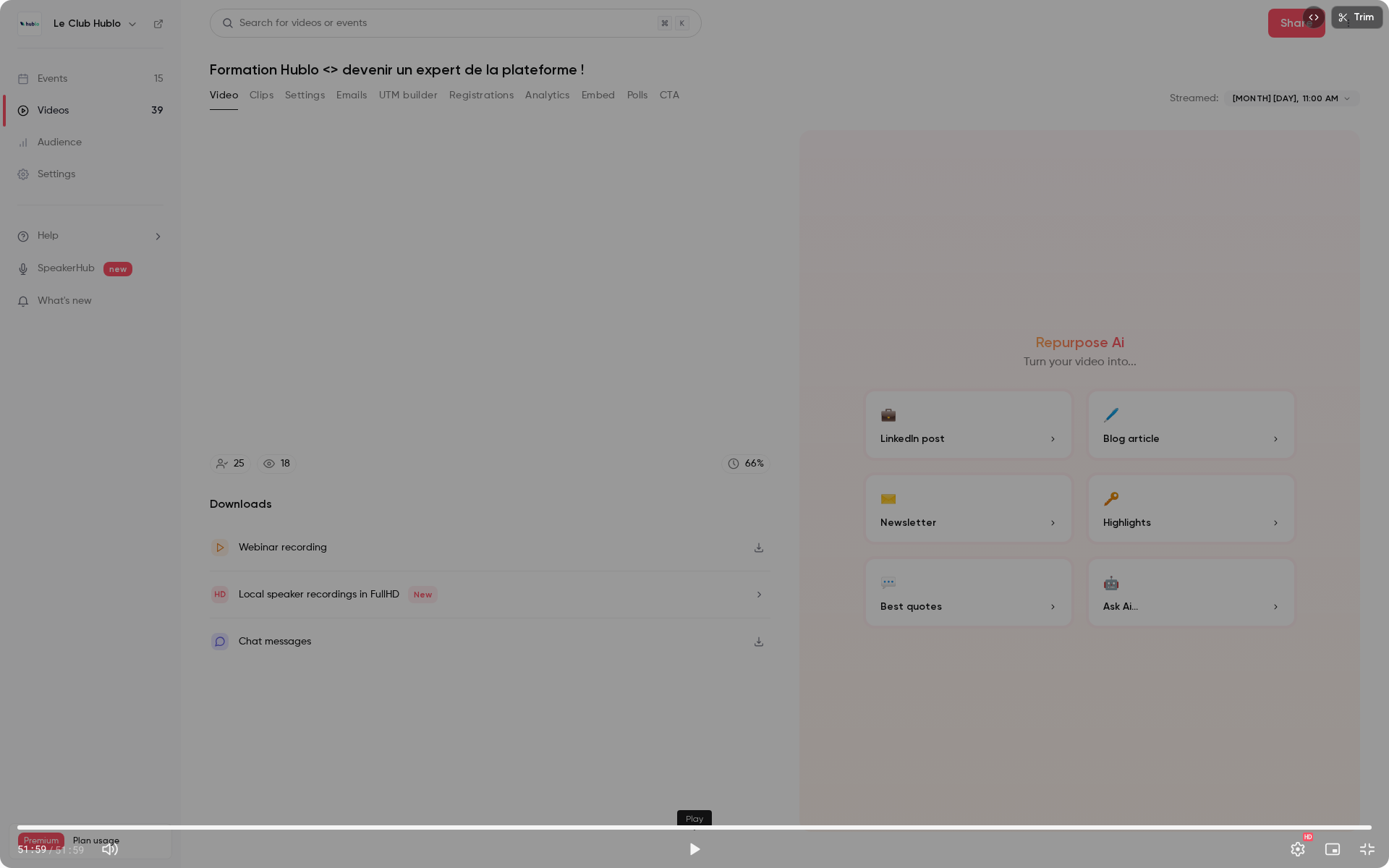 click at bounding box center (694, 849) 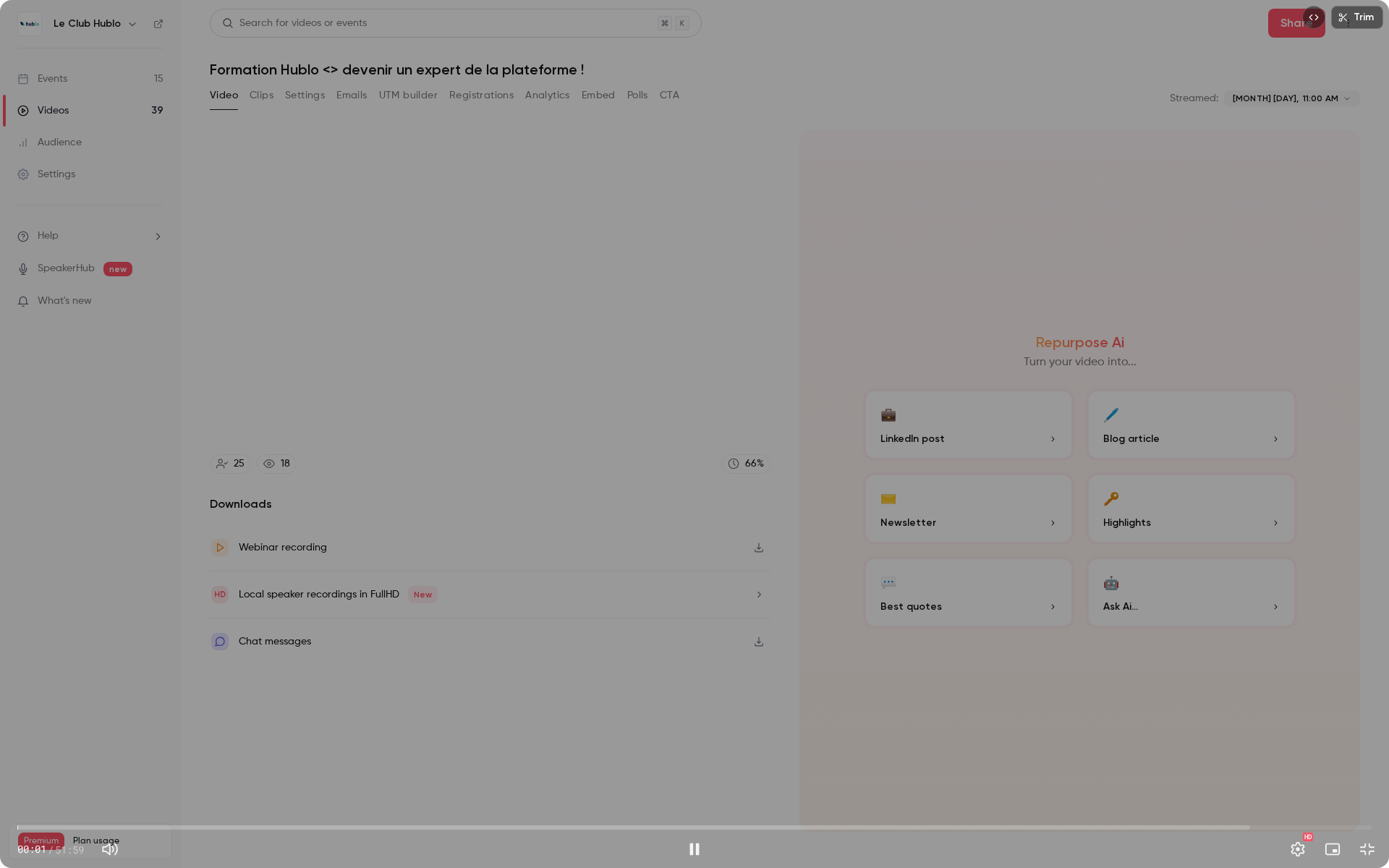 click on "00:01" at bounding box center [694, 827] 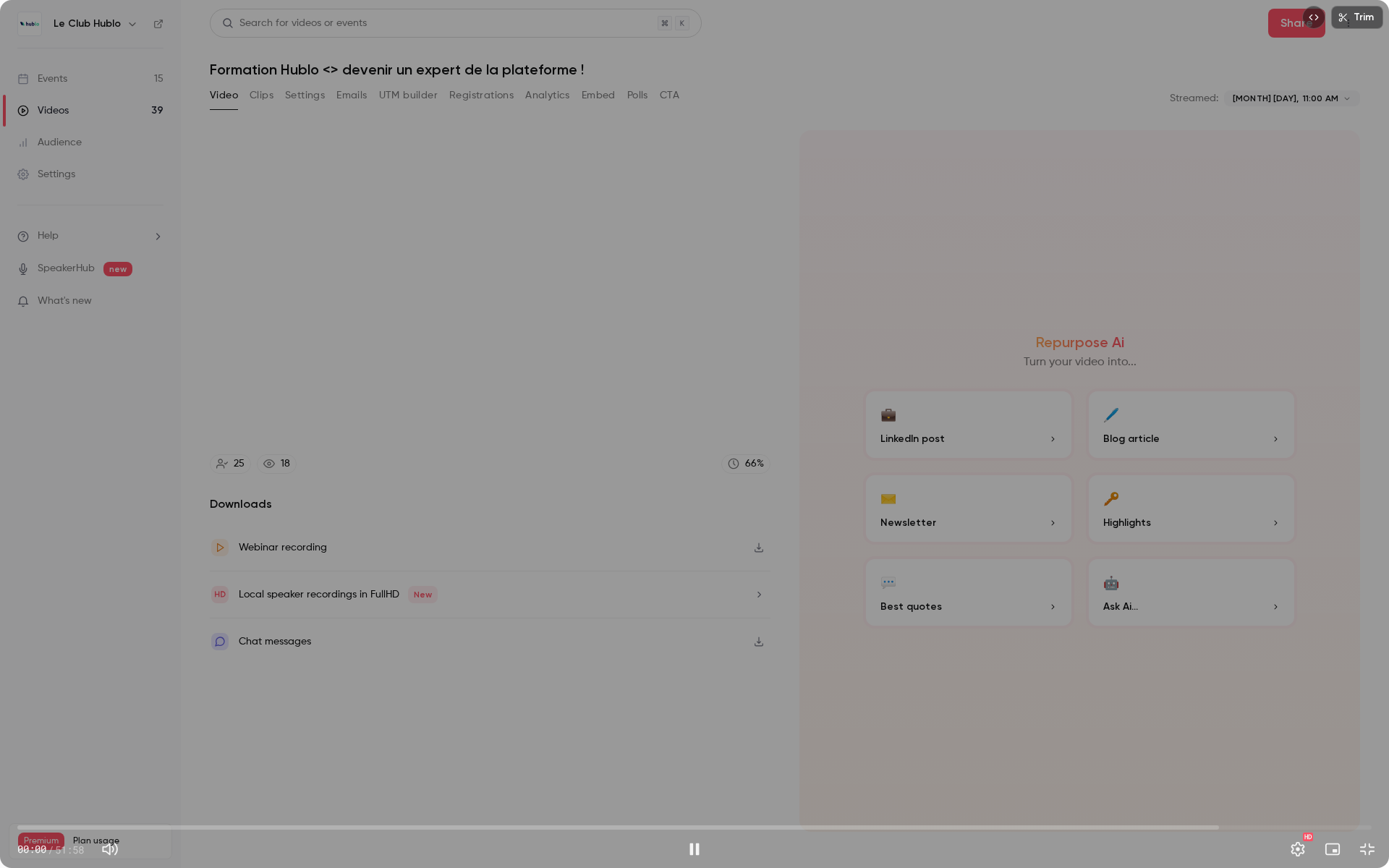 click on "00:00" at bounding box center [694, 827] 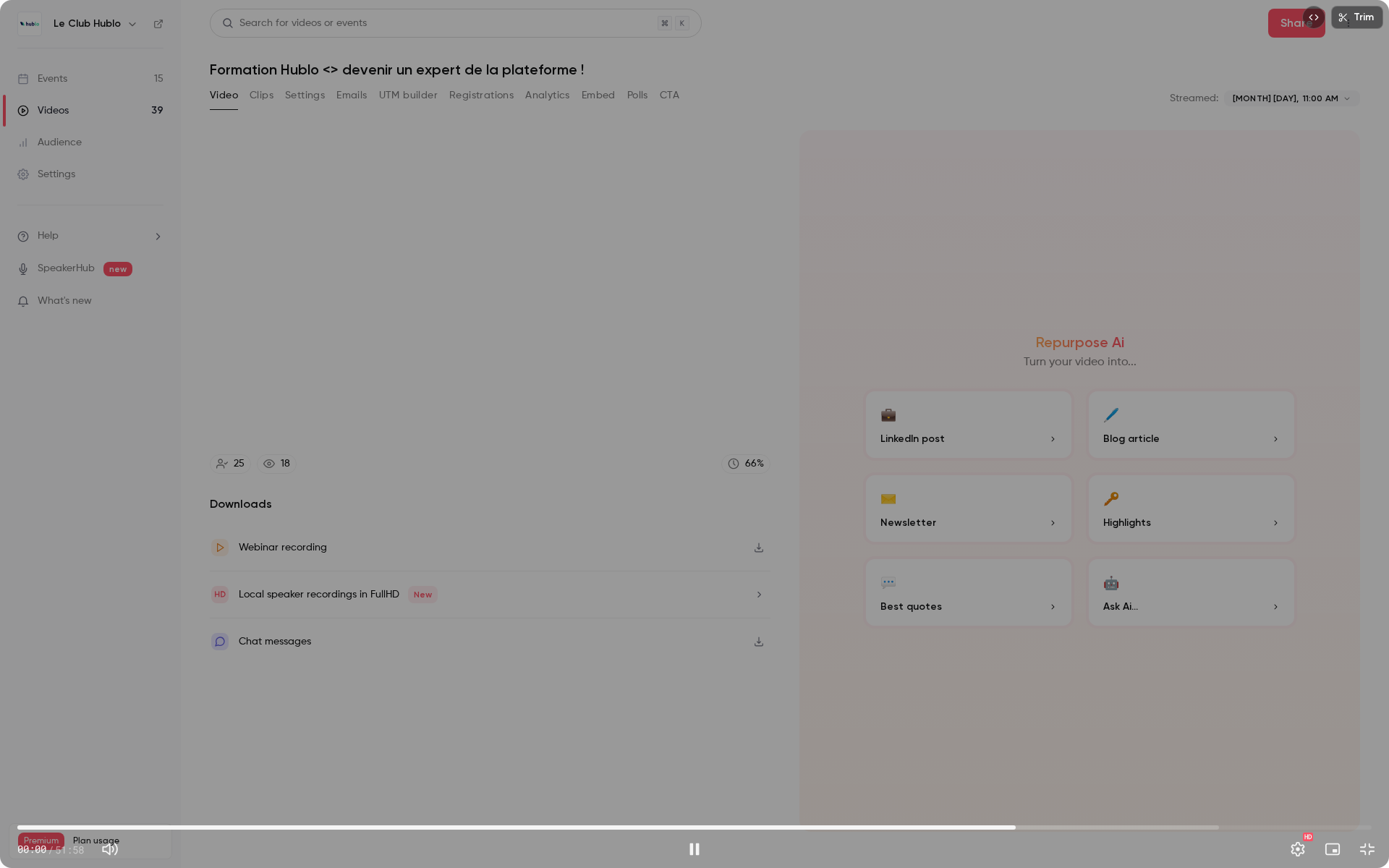 type on "******" 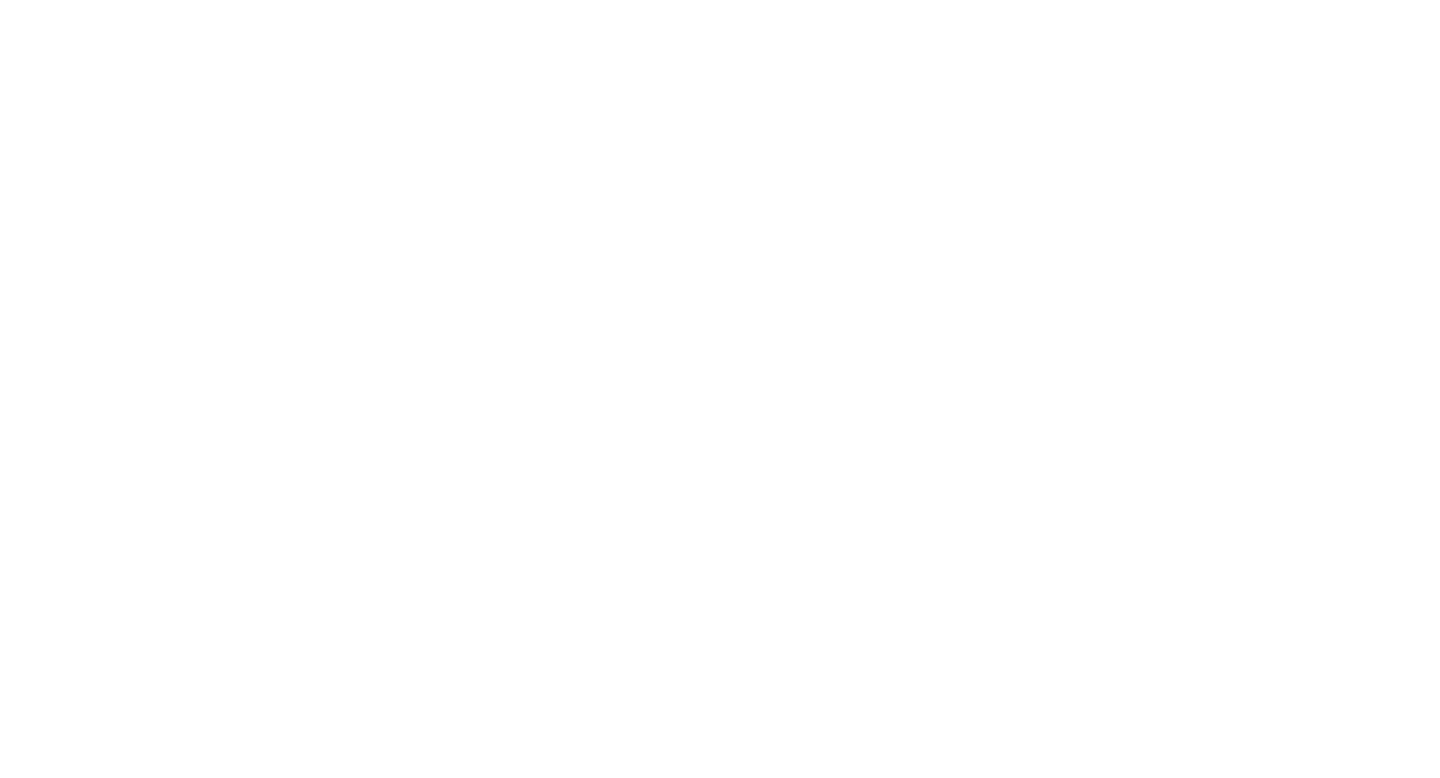 scroll, scrollTop: 0, scrollLeft: 0, axis: both 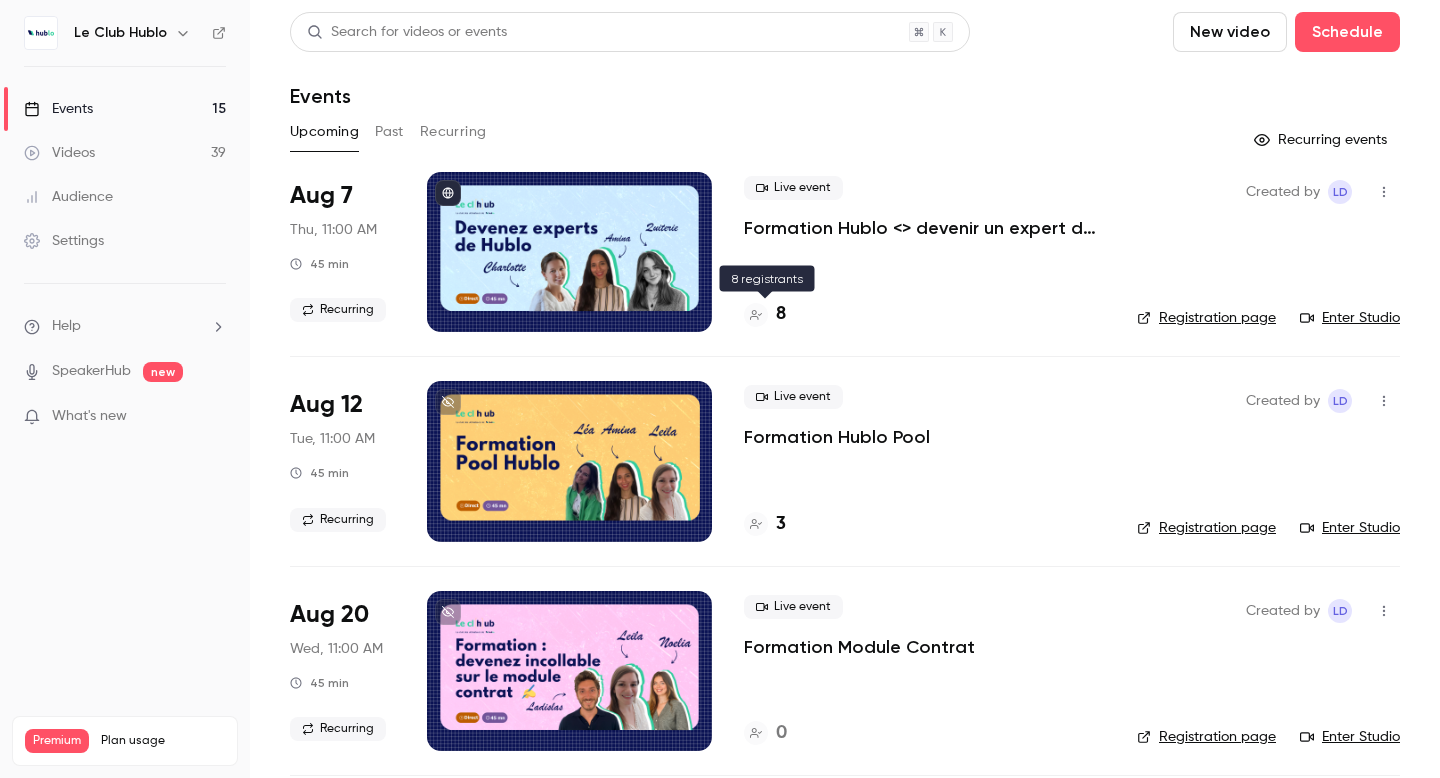 click on "8" at bounding box center [781, 314] 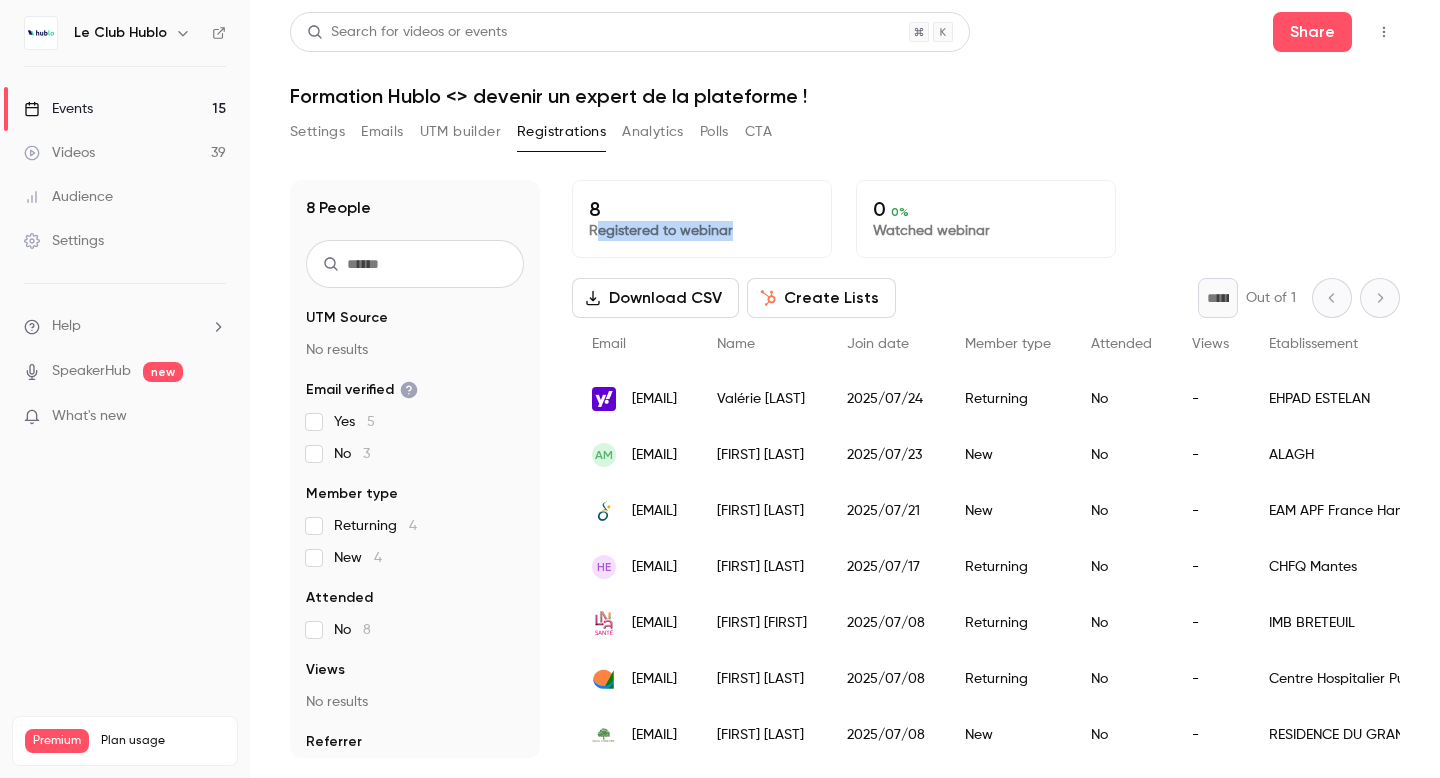 drag, startPoint x: 594, startPoint y: 230, endPoint x: 740, endPoint y: 230, distance: 146 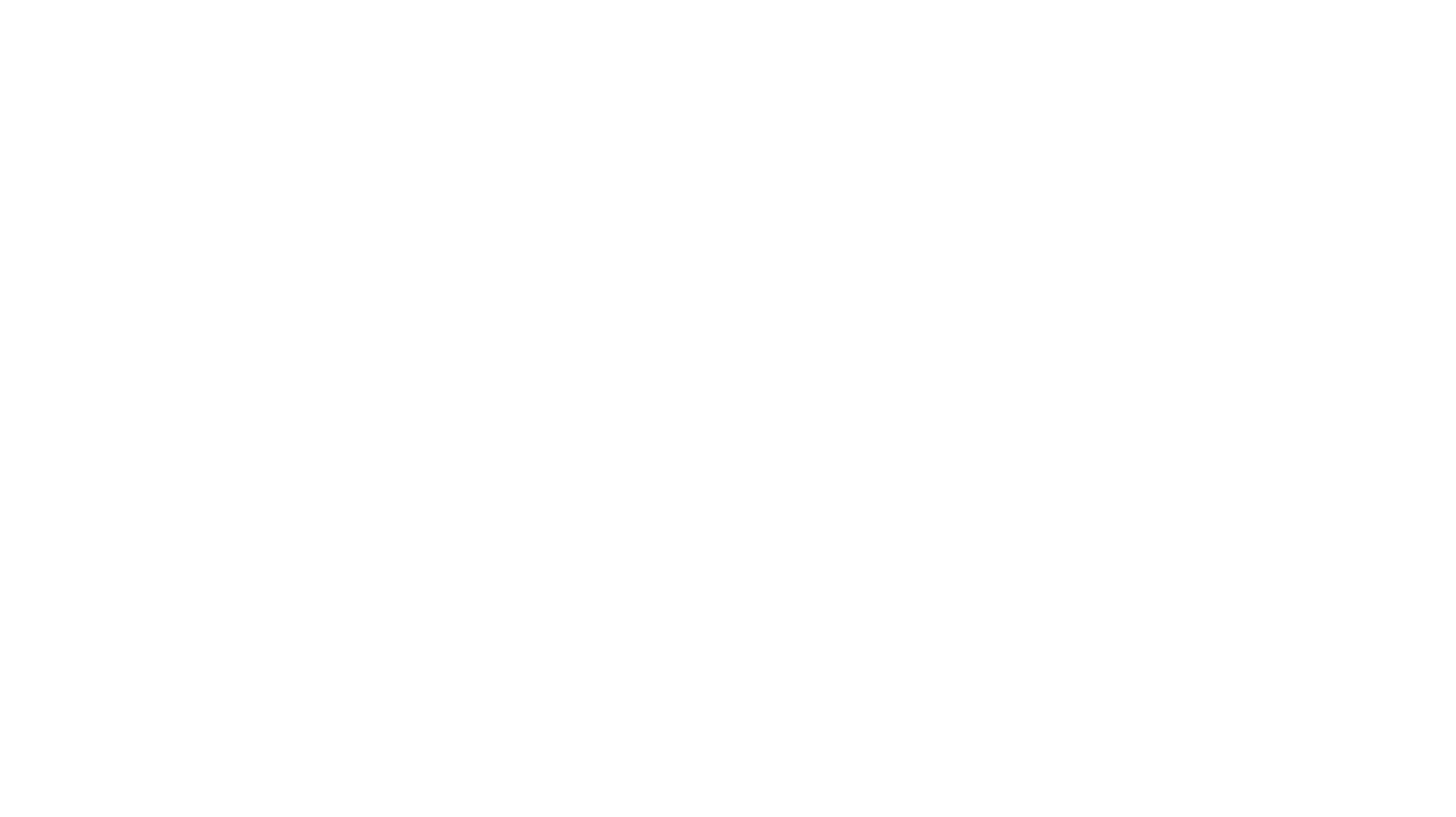 scroll, scrollTop: 0, scrollLeft: 0, axis: both 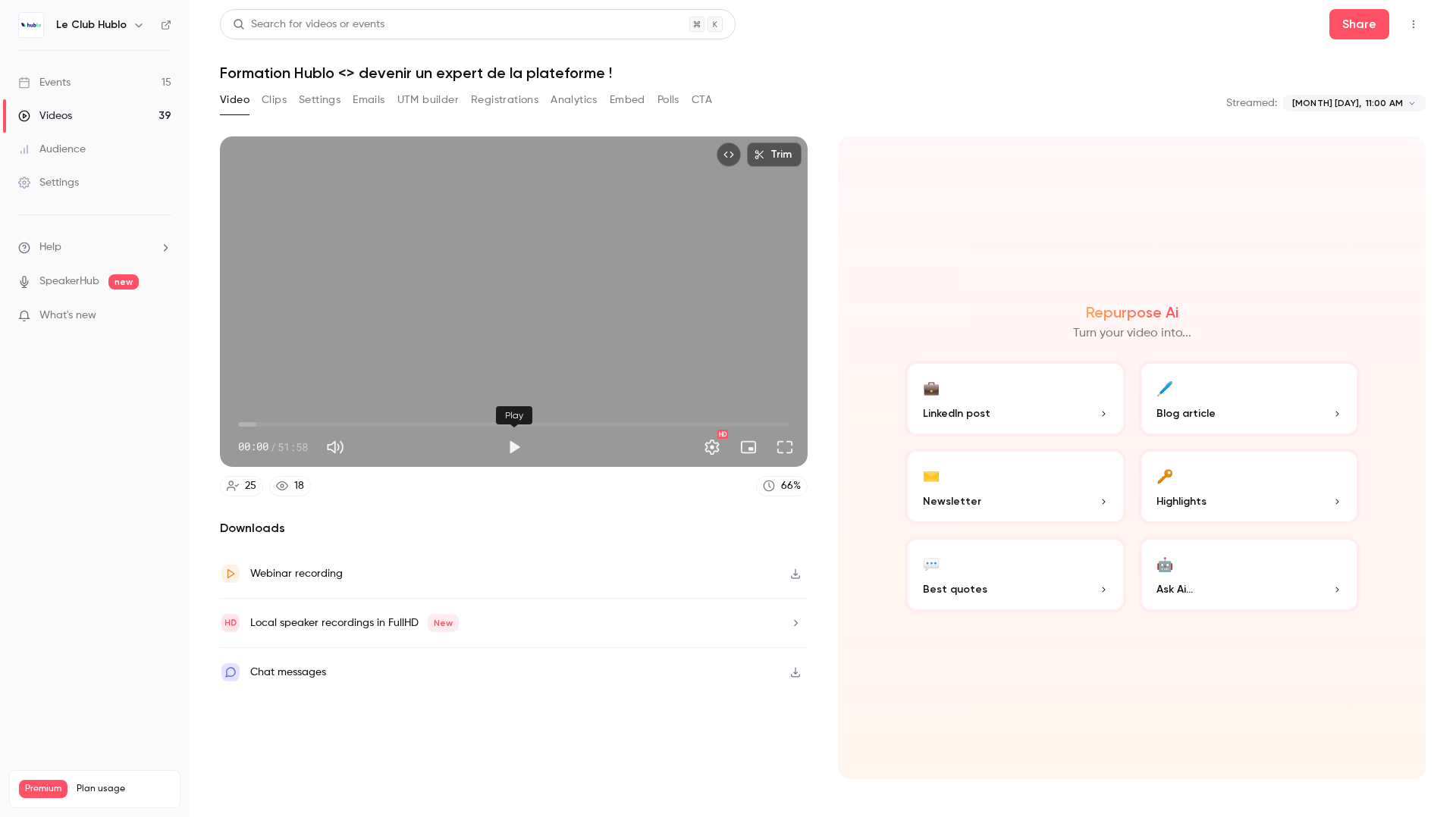 click at bounding box center [514, 447] 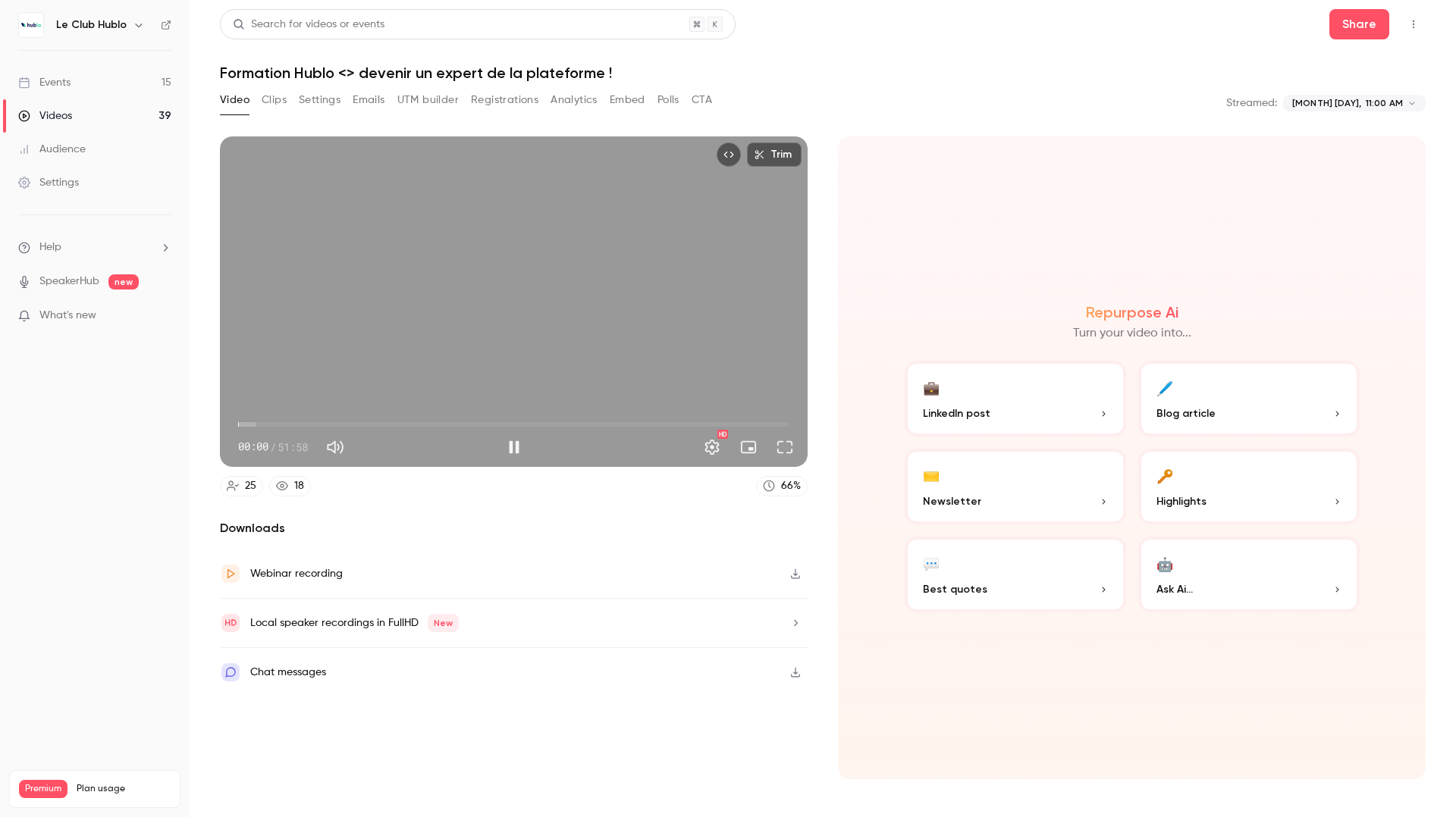 click on "00:00" at bounding box center [513, 424] 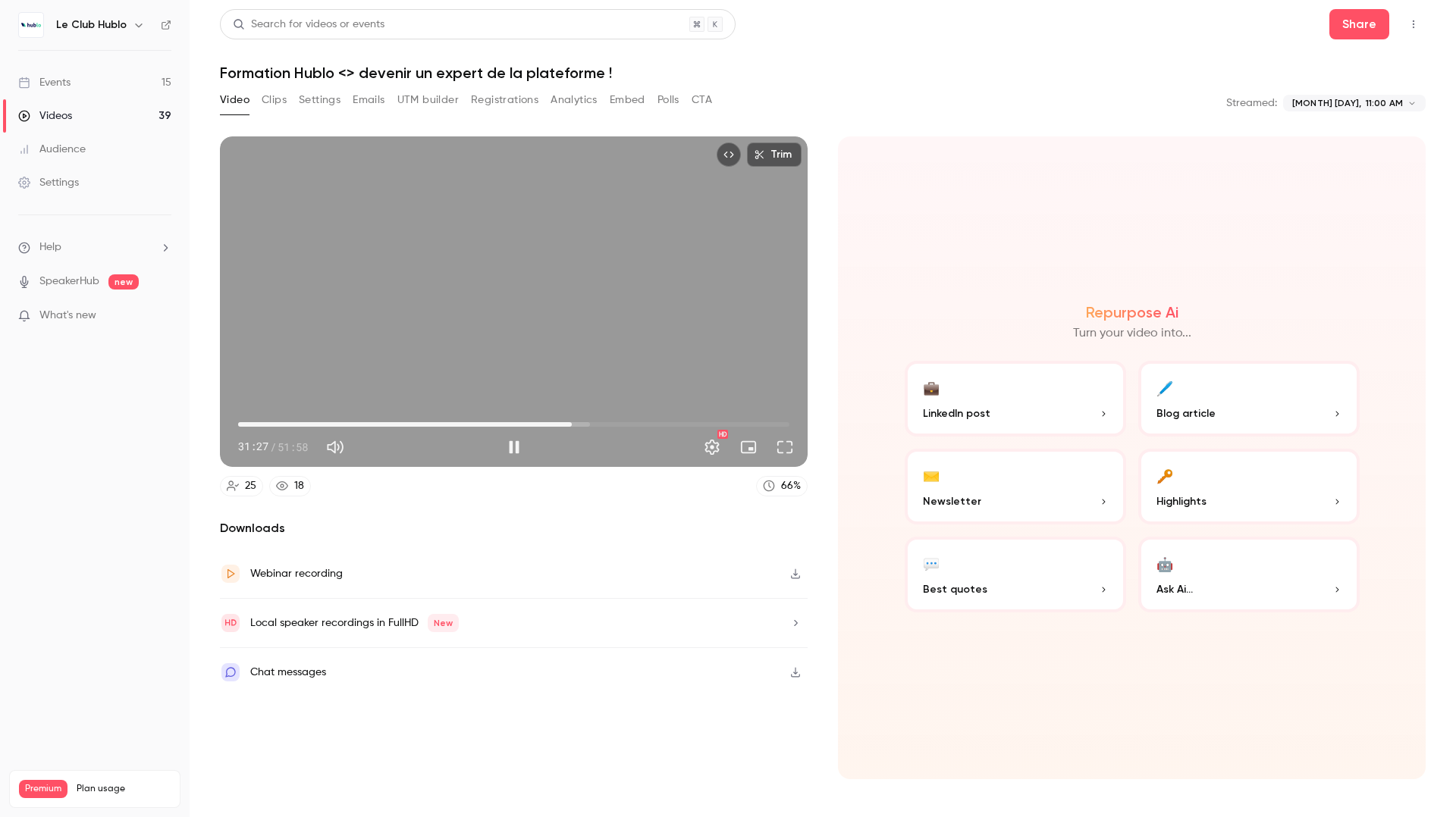 click on "31:27" at bounding box center [513, 424] 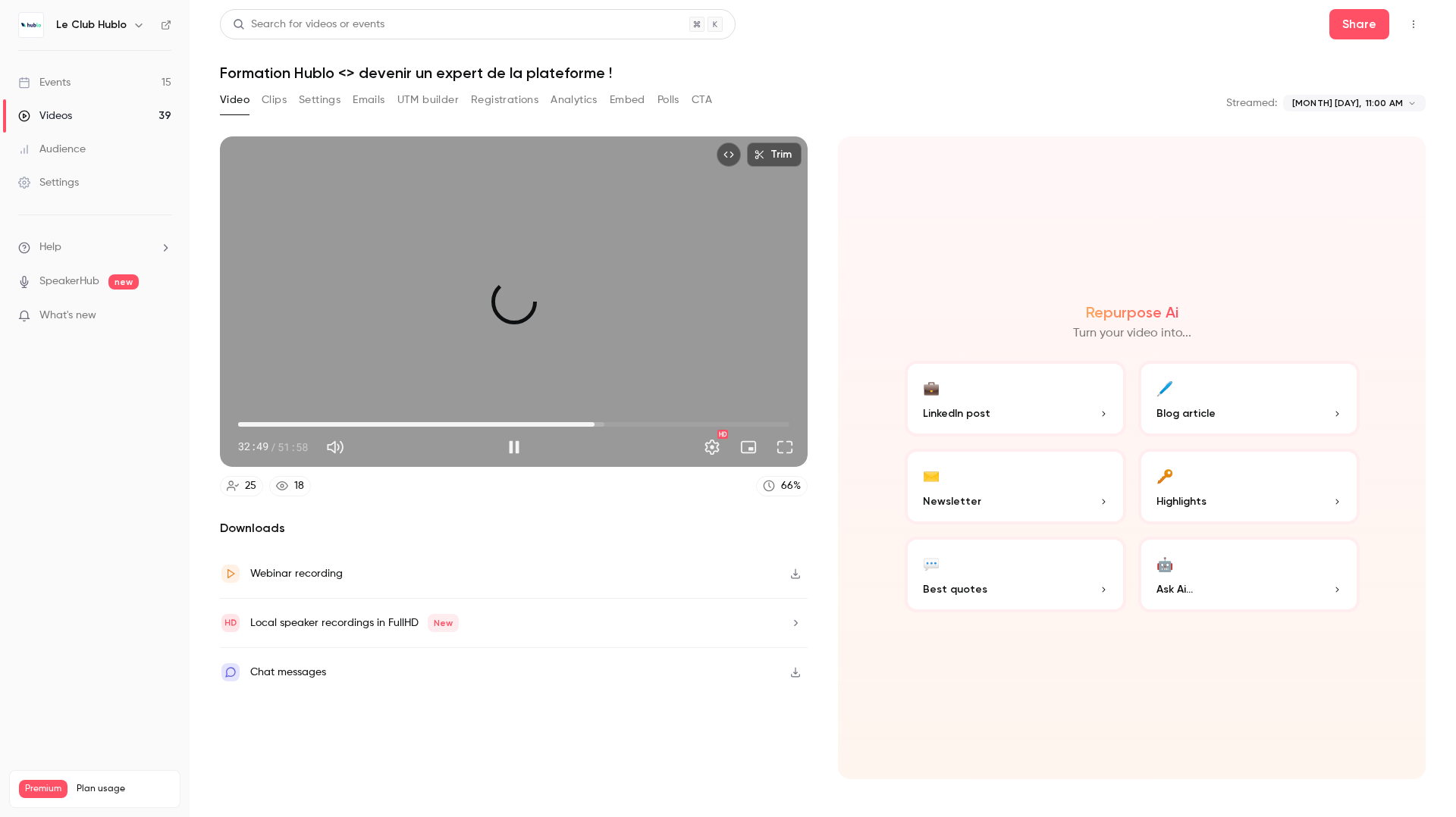 click on "33:36" at bounding box center (513, 424) 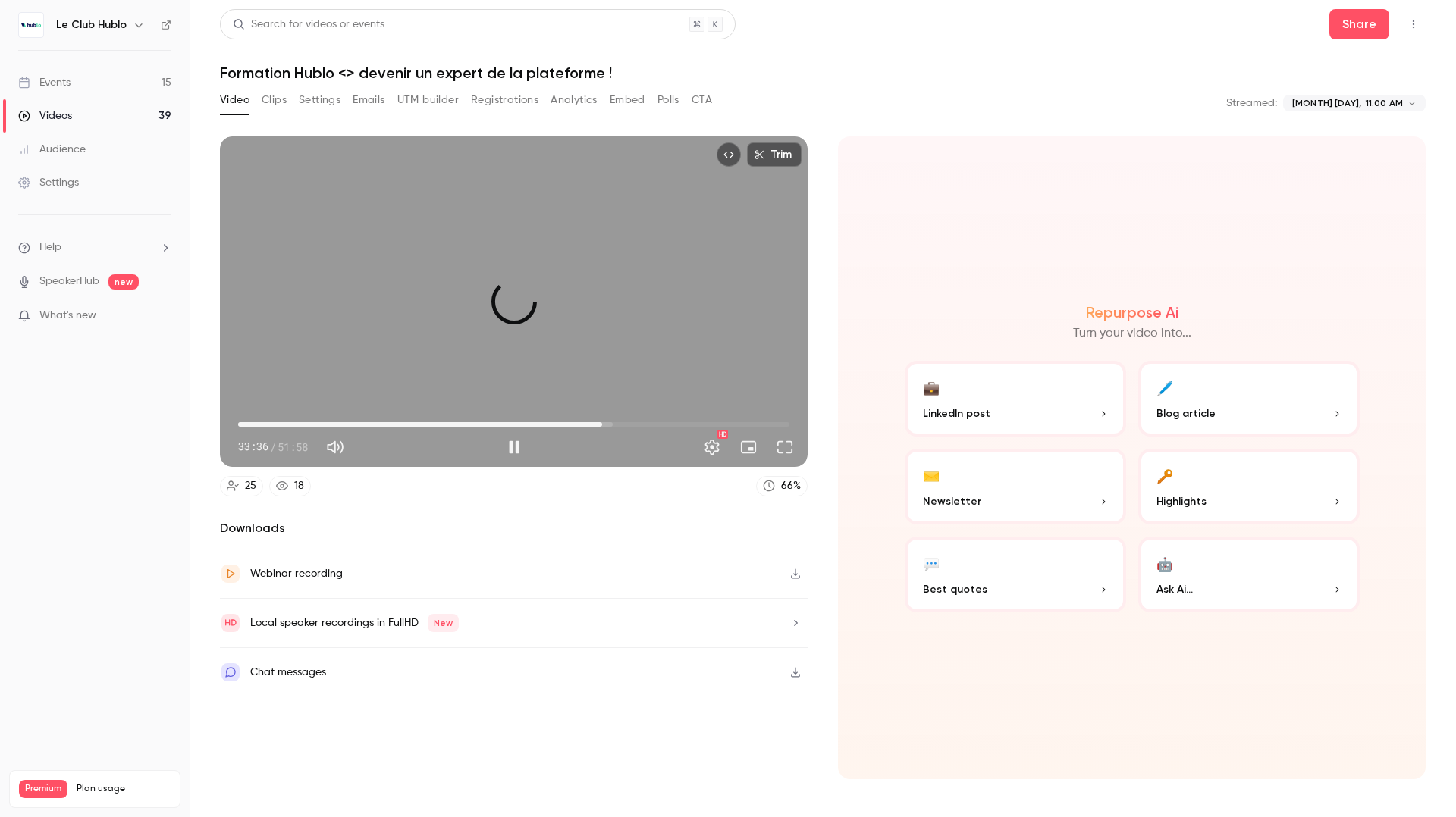 click on "34:19" at bounding box center (602, 424) 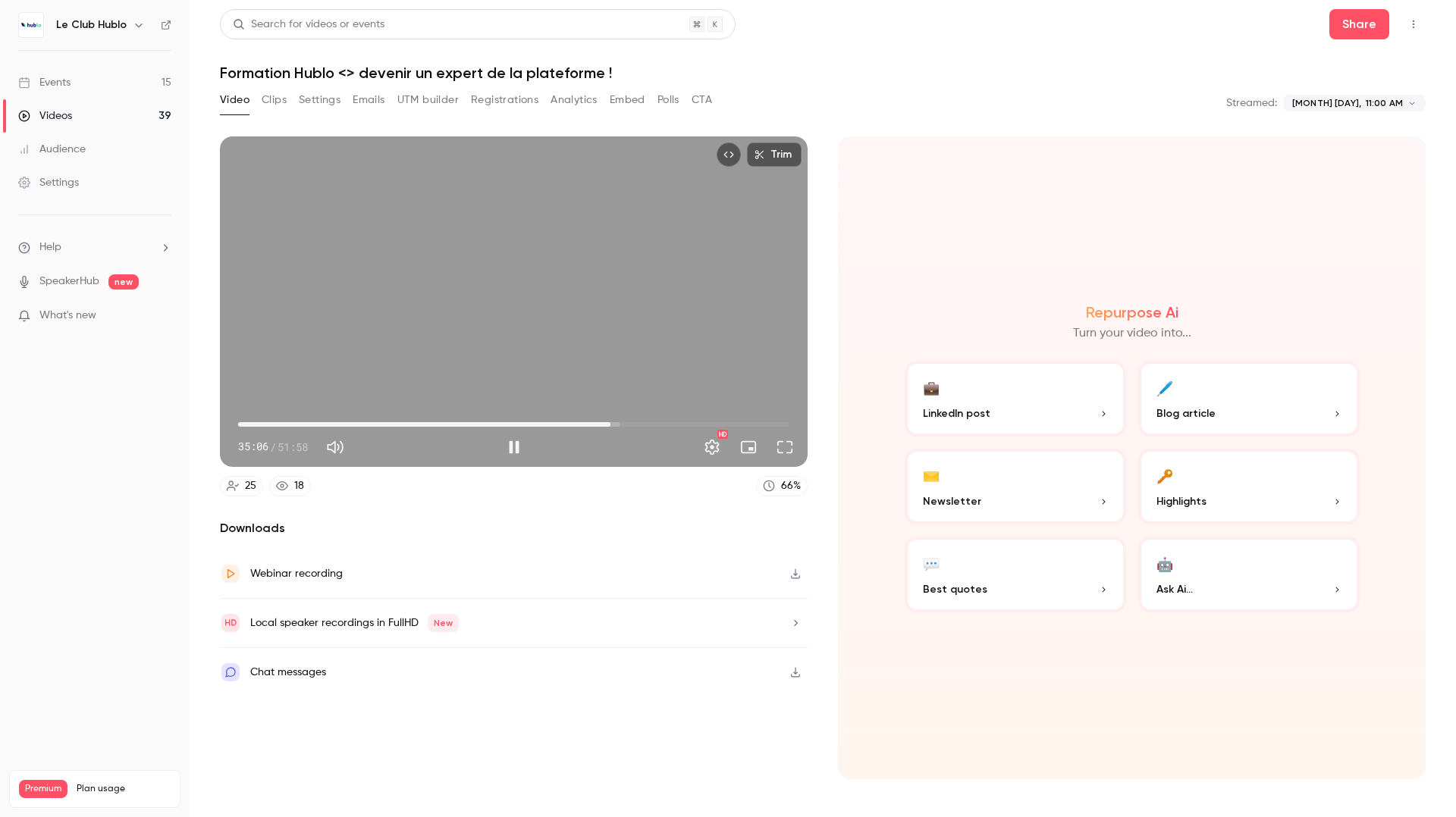 click on "35:06" at bounding box center (513, 424) 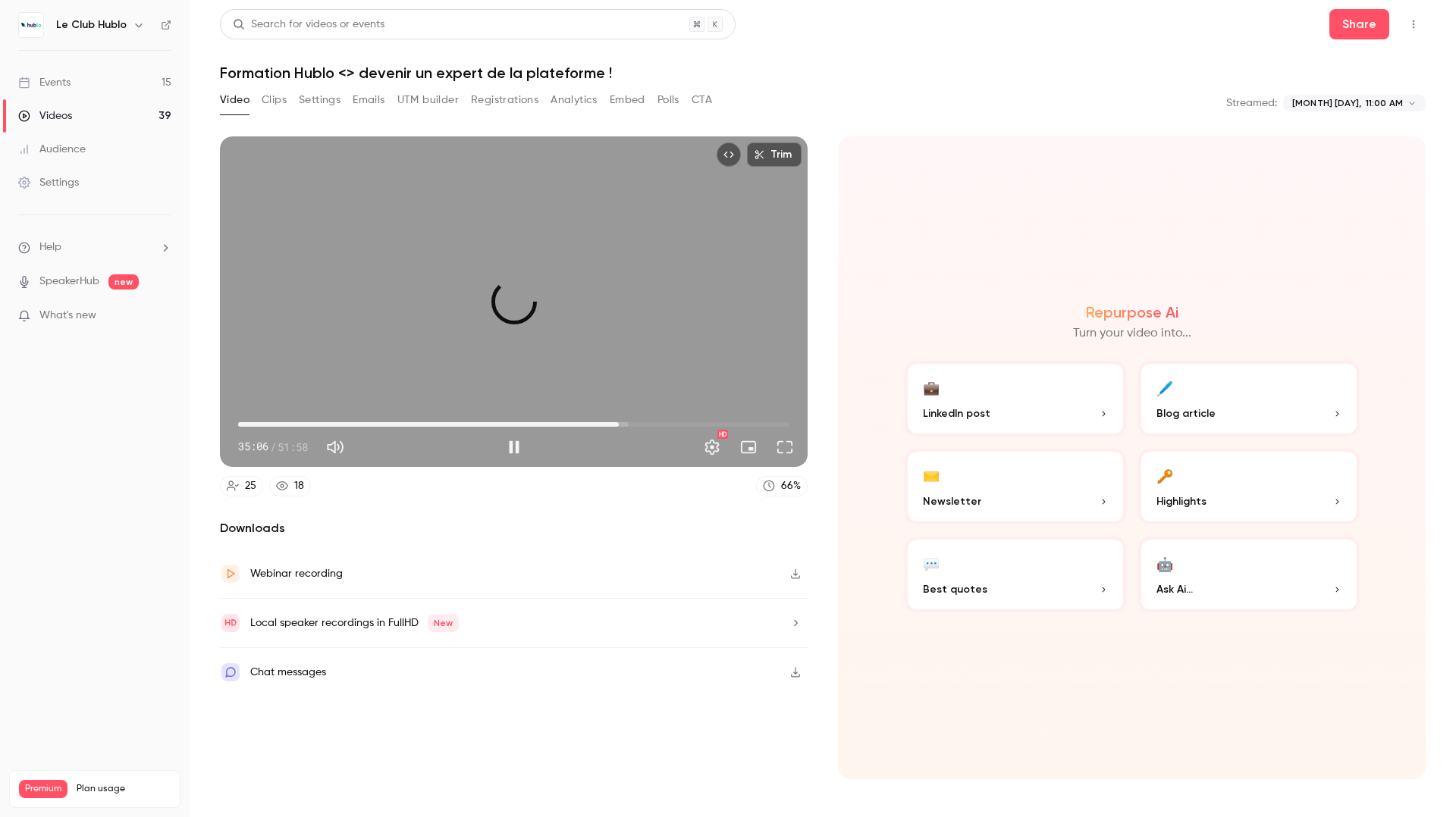 click on "35:53" at bounding box center [513, 424] 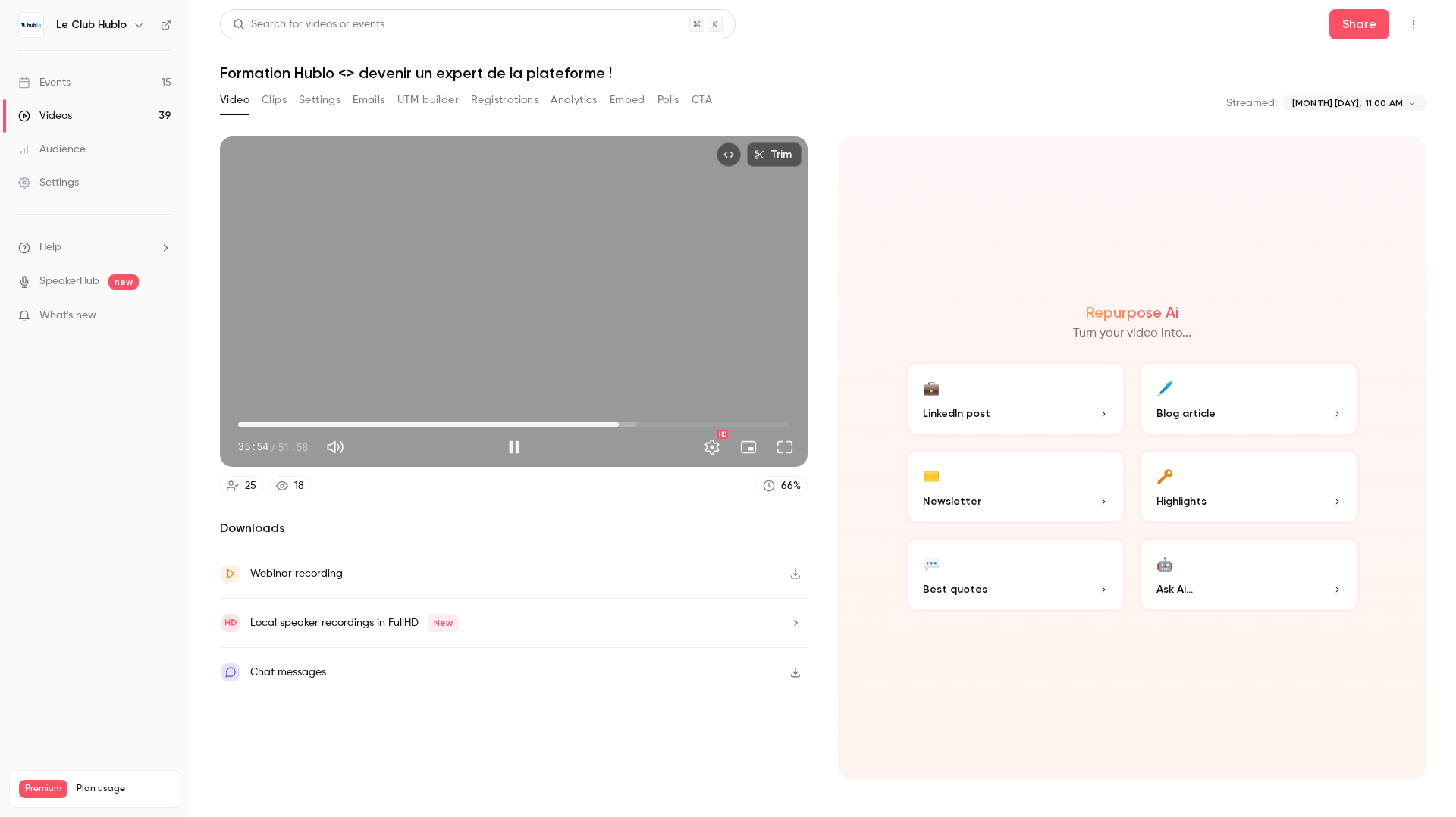 click on "35:54" at bounding box center [619, 424] 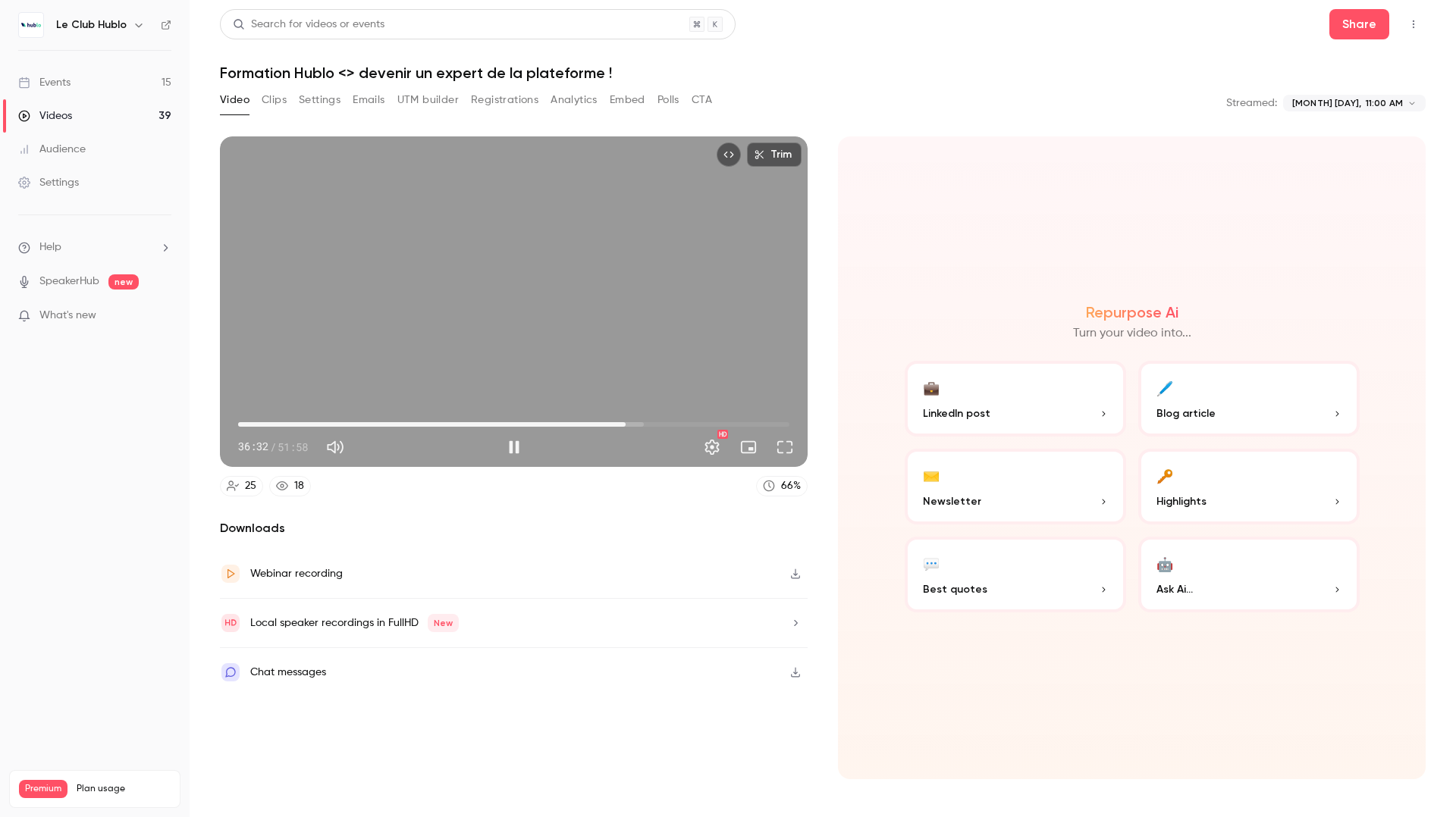 click on "36:32" at bounding box center (513, 424) 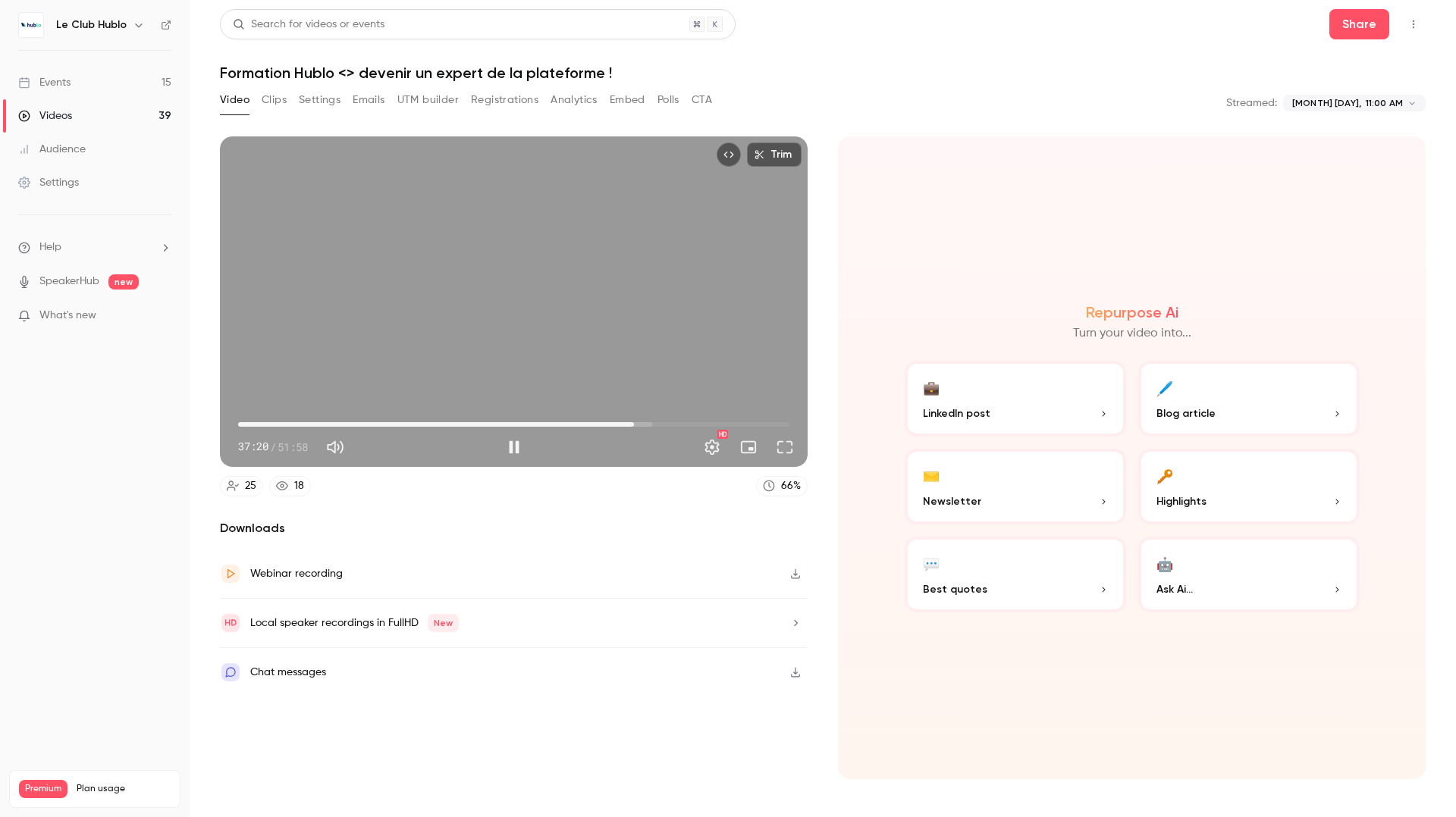 click on "37:20" at bounding box center (513, 424) 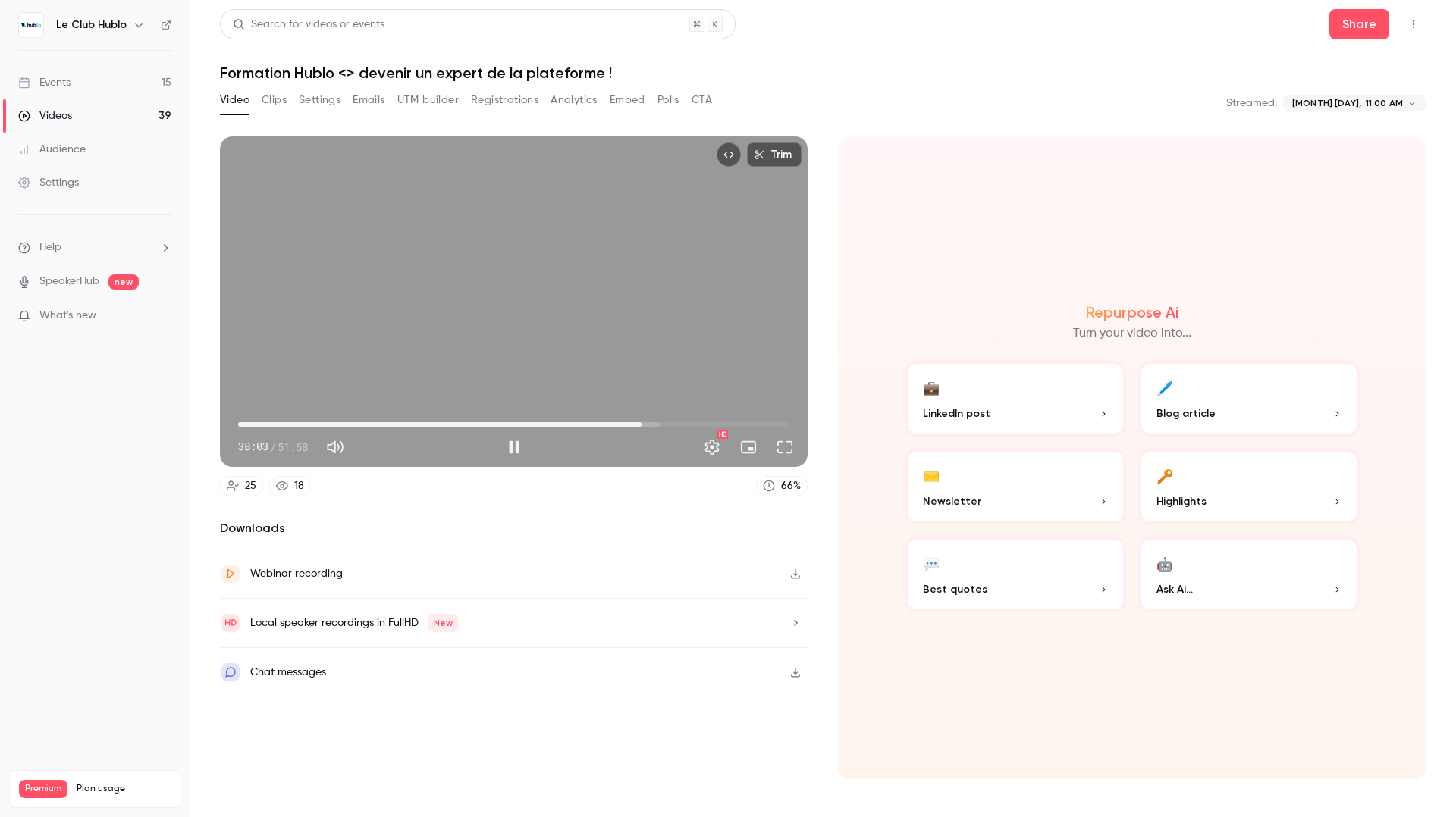 click on "38:03" at bounding box center [642, 424] 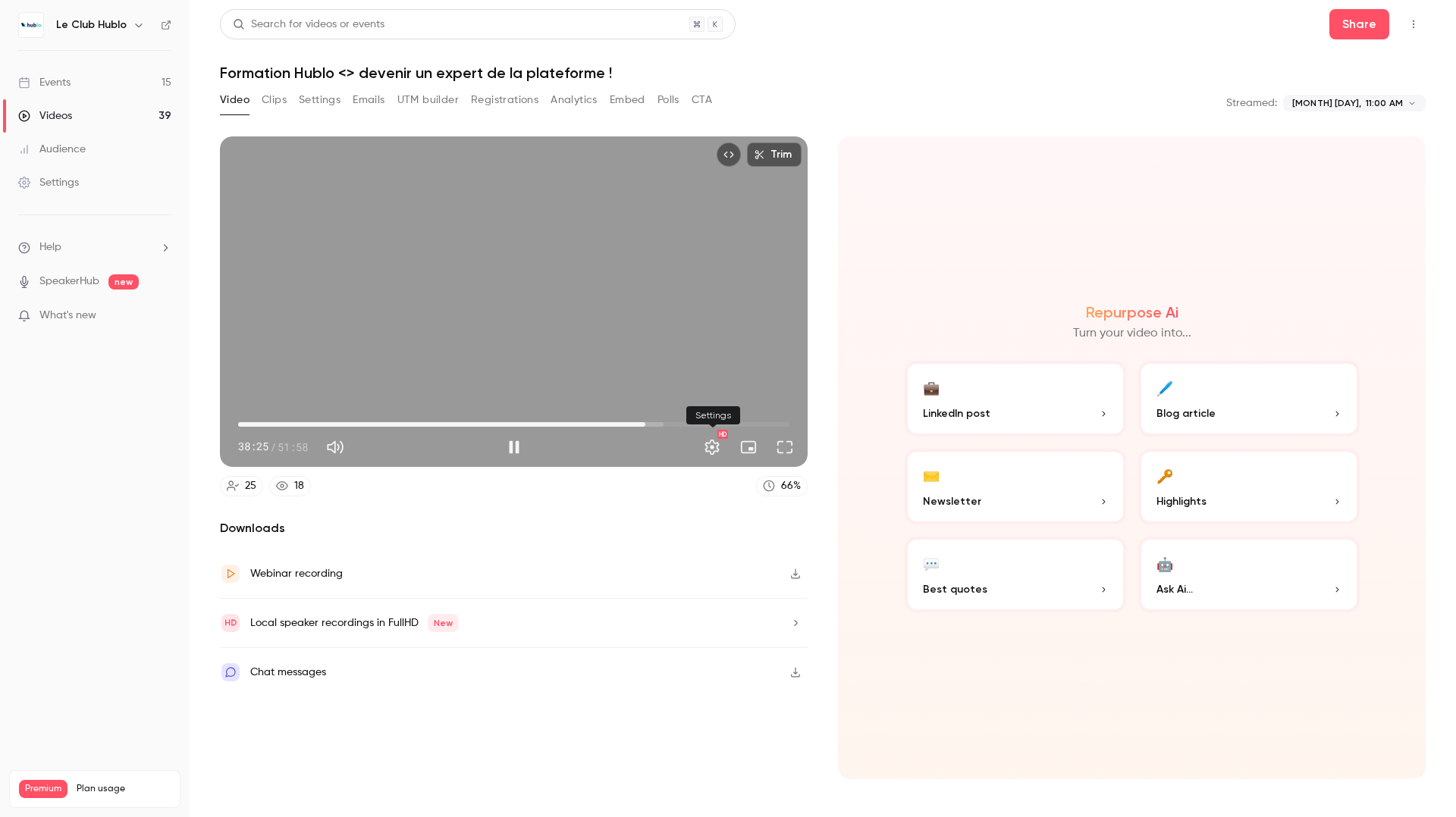 click at bounding box center [712, 447] 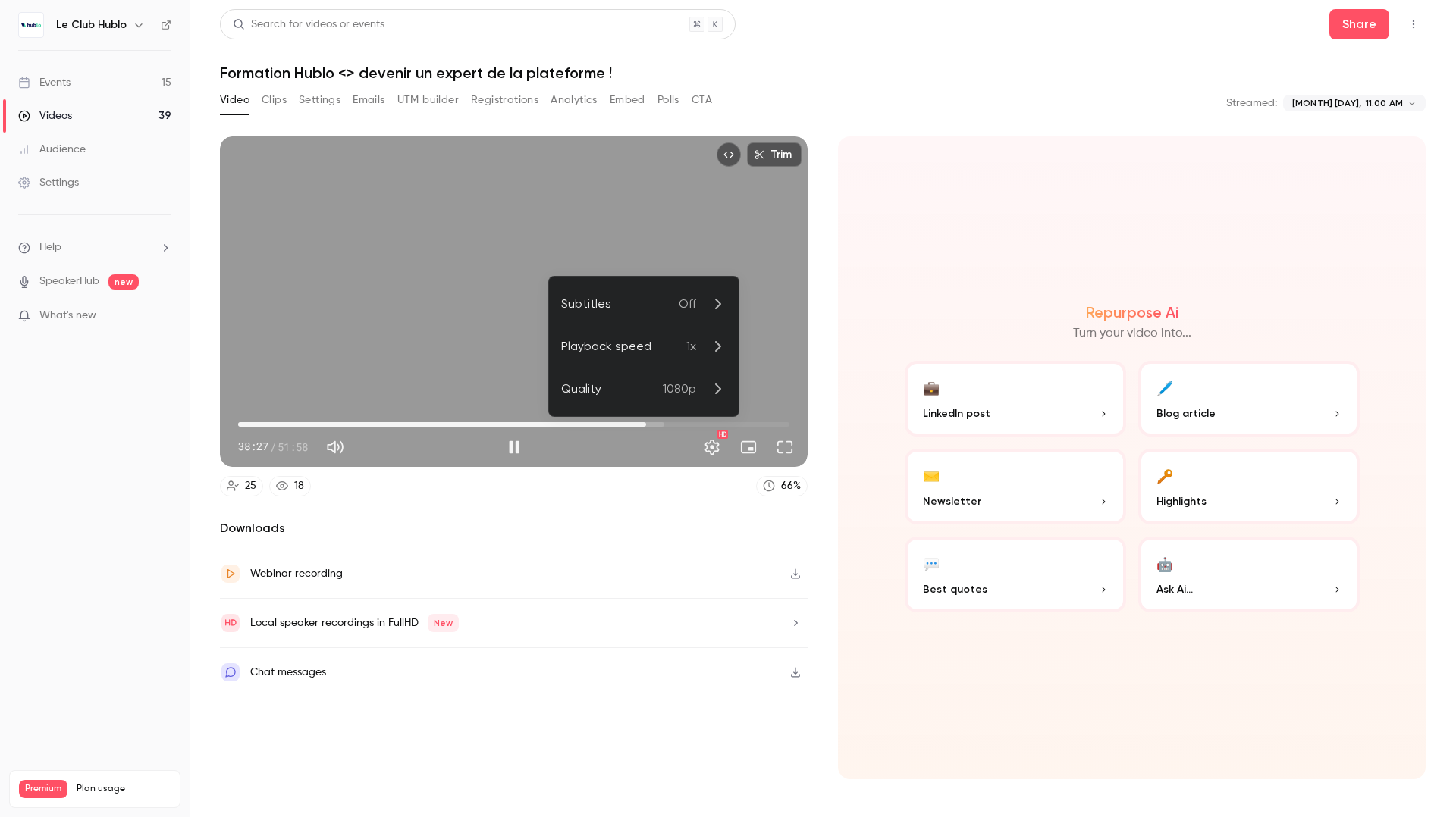 click at bounding box center (728, 409) 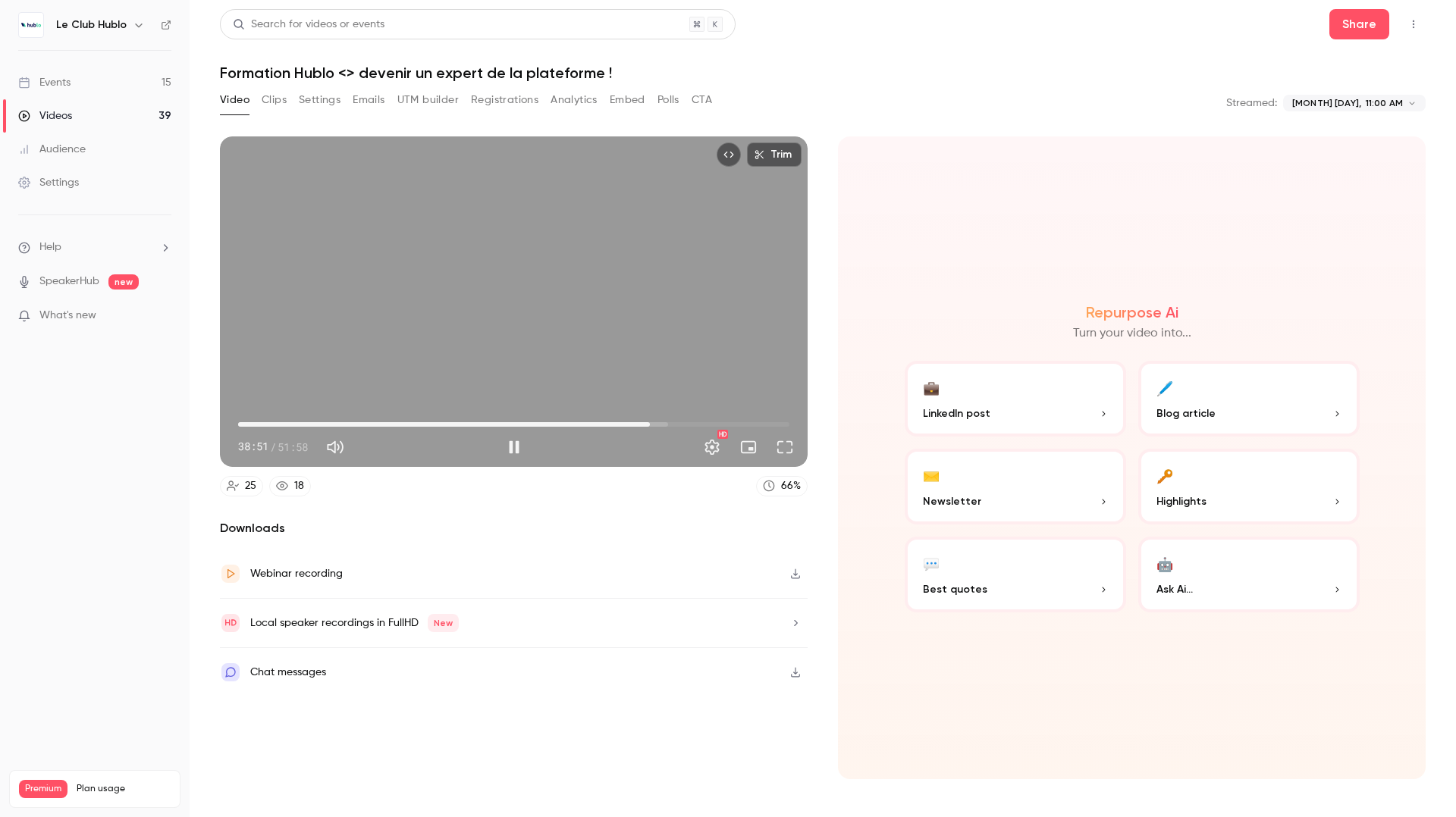 type on "******" 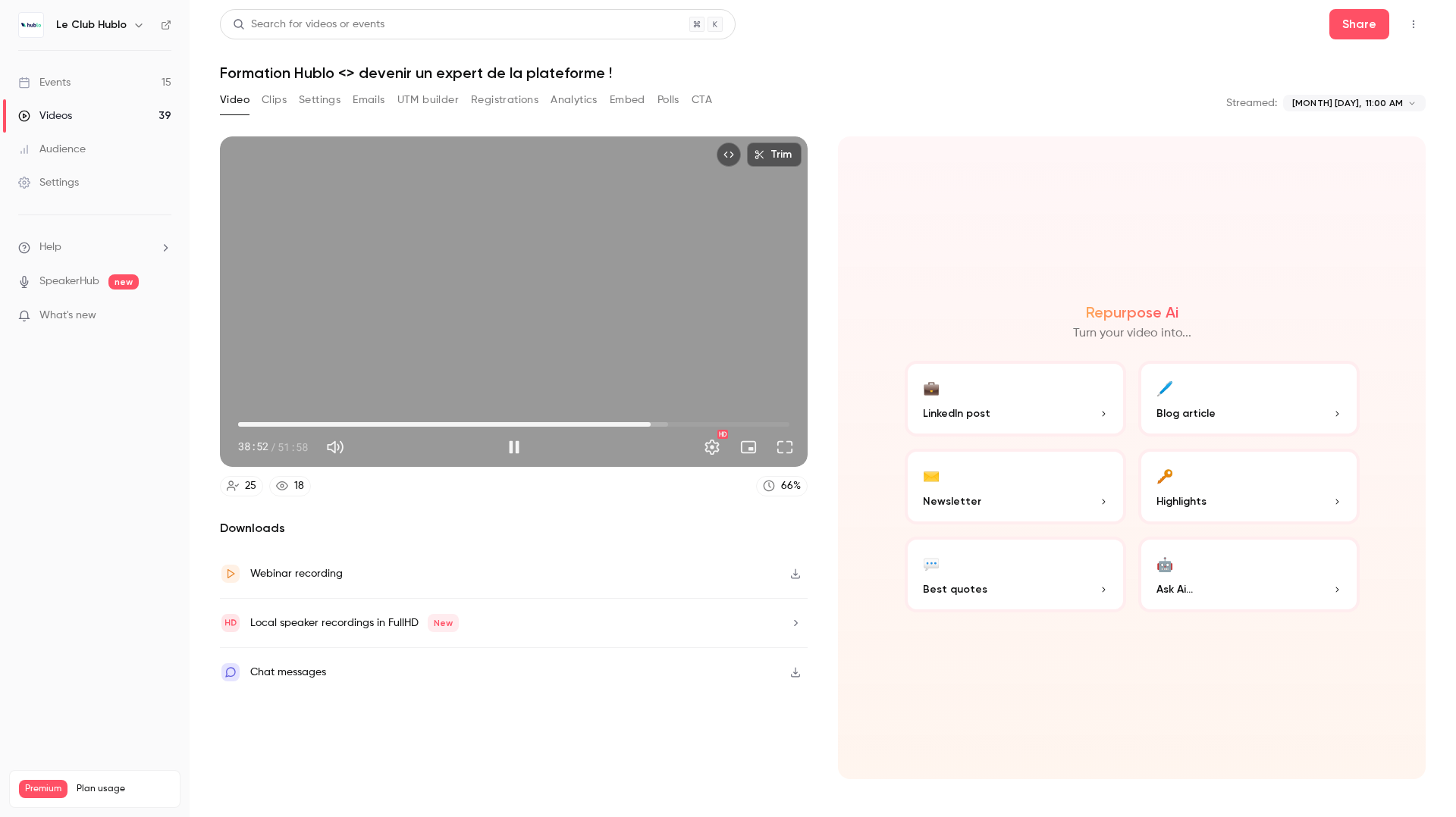 click on "38:52" at bounding box center (513, 424) 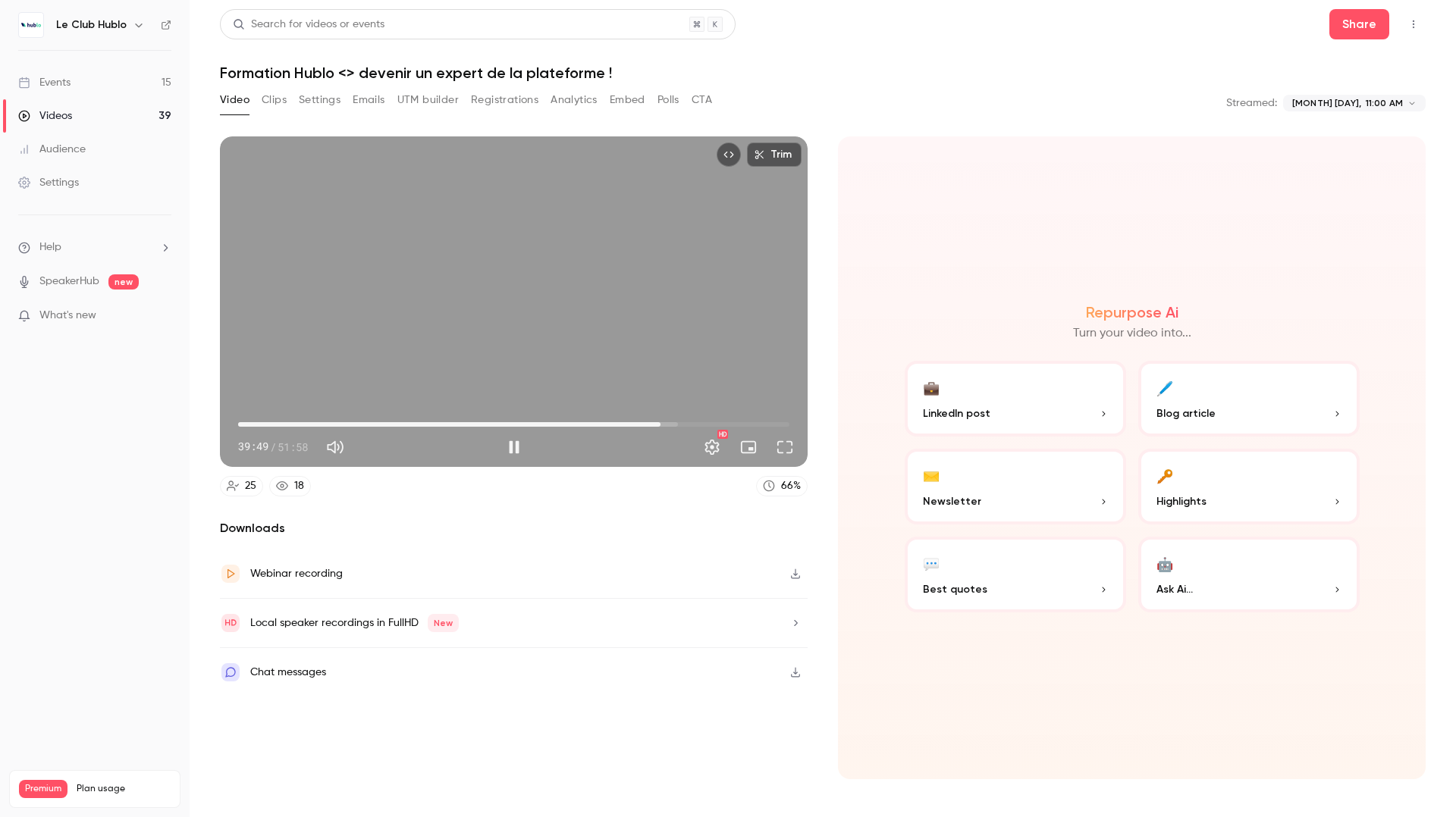 click on "39:49" at bounding box center [661, 424] 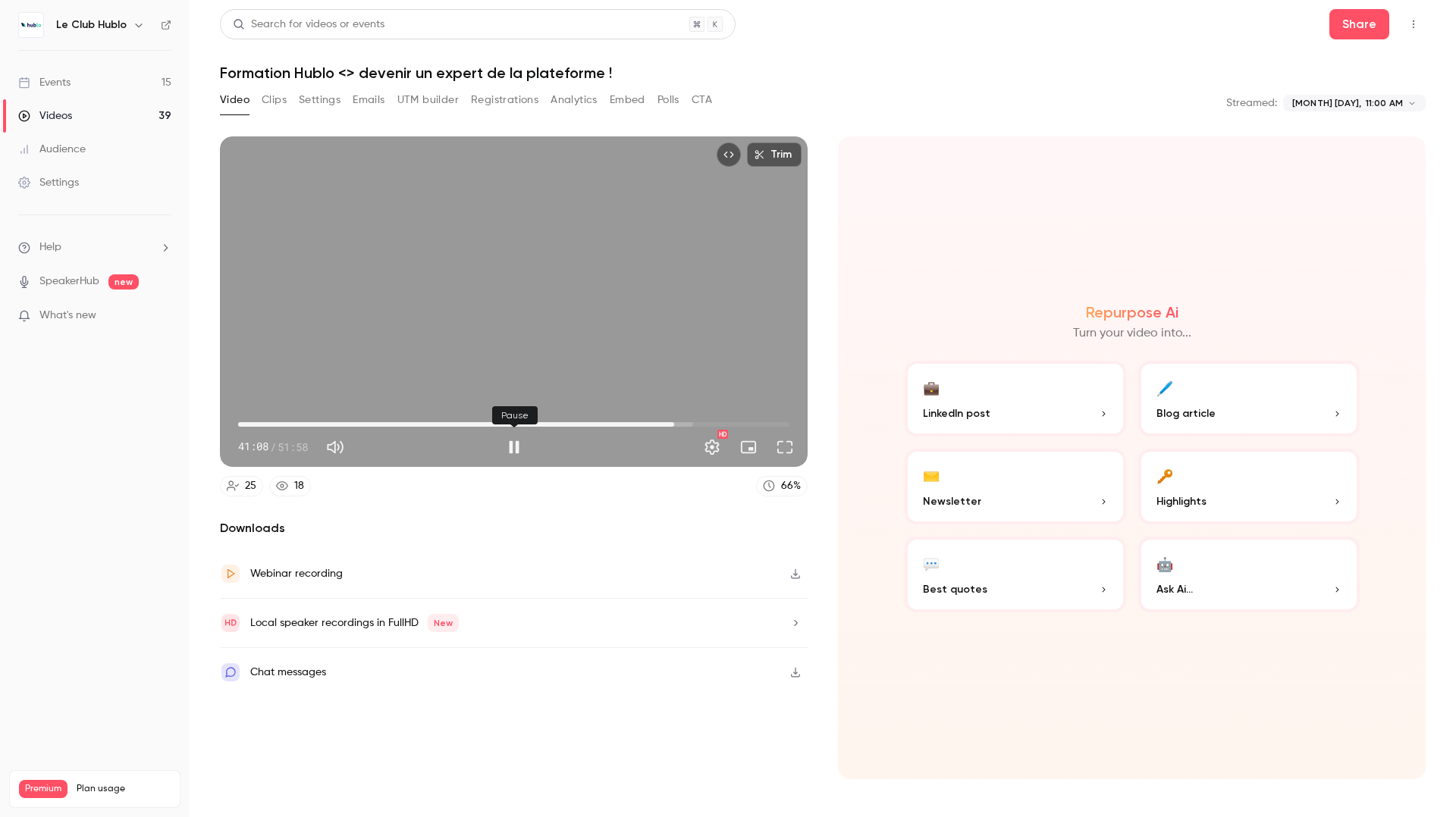 click at bounding box center [514, 447] 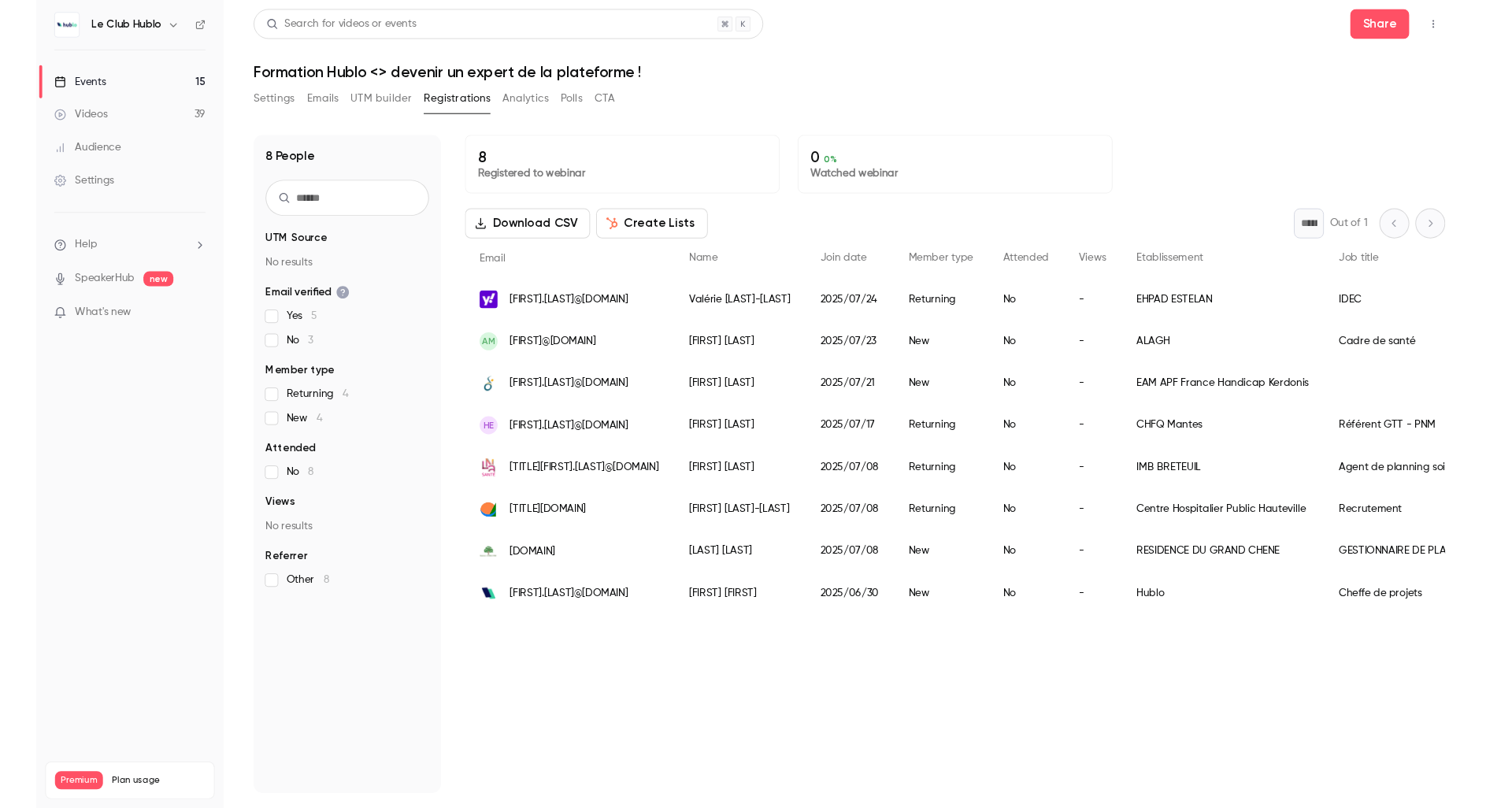 scroll, scrollTop: 0, scrollLeft: 0, axis: both 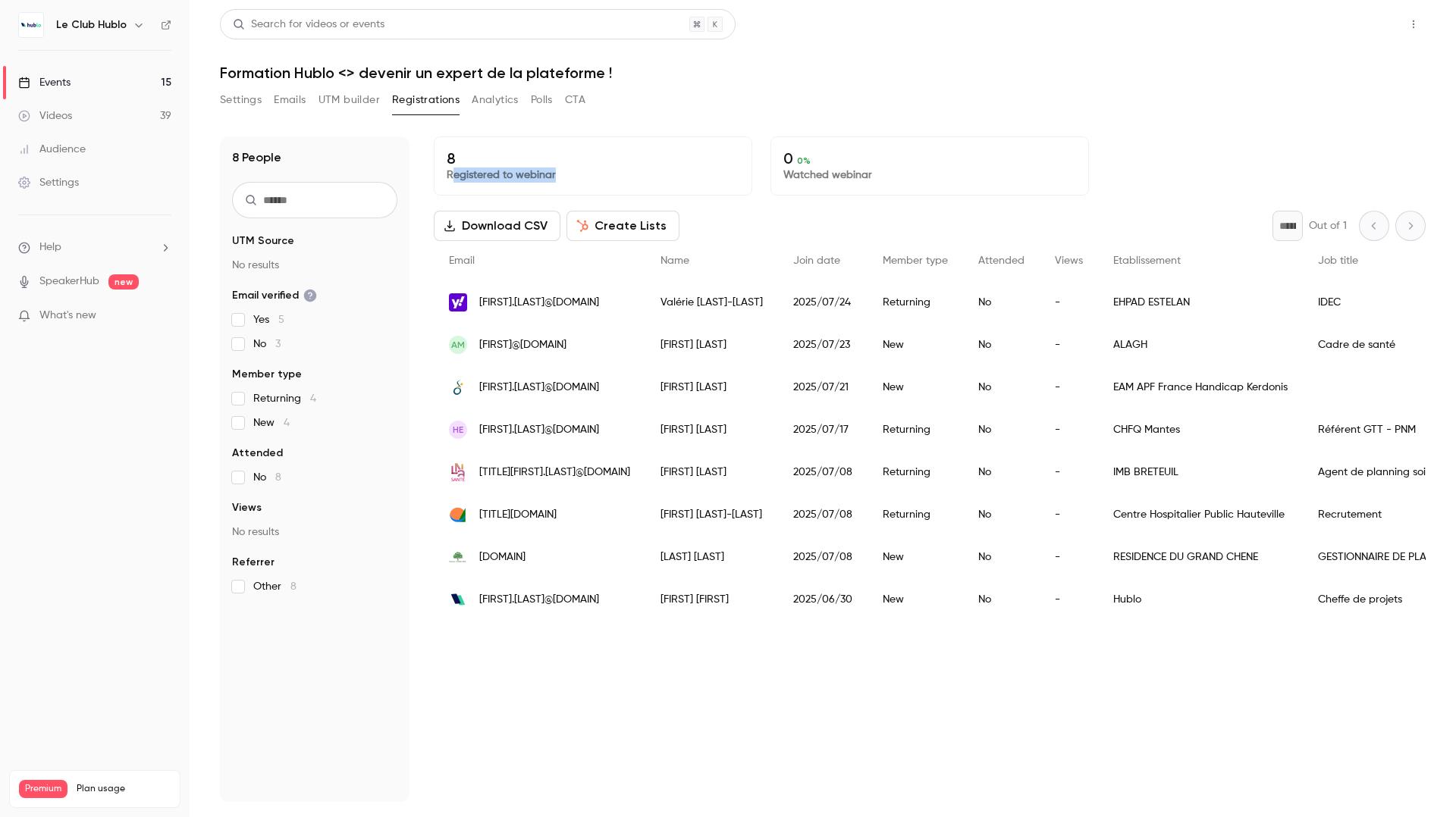 click on "Share" at bounding box center [1359, 24] 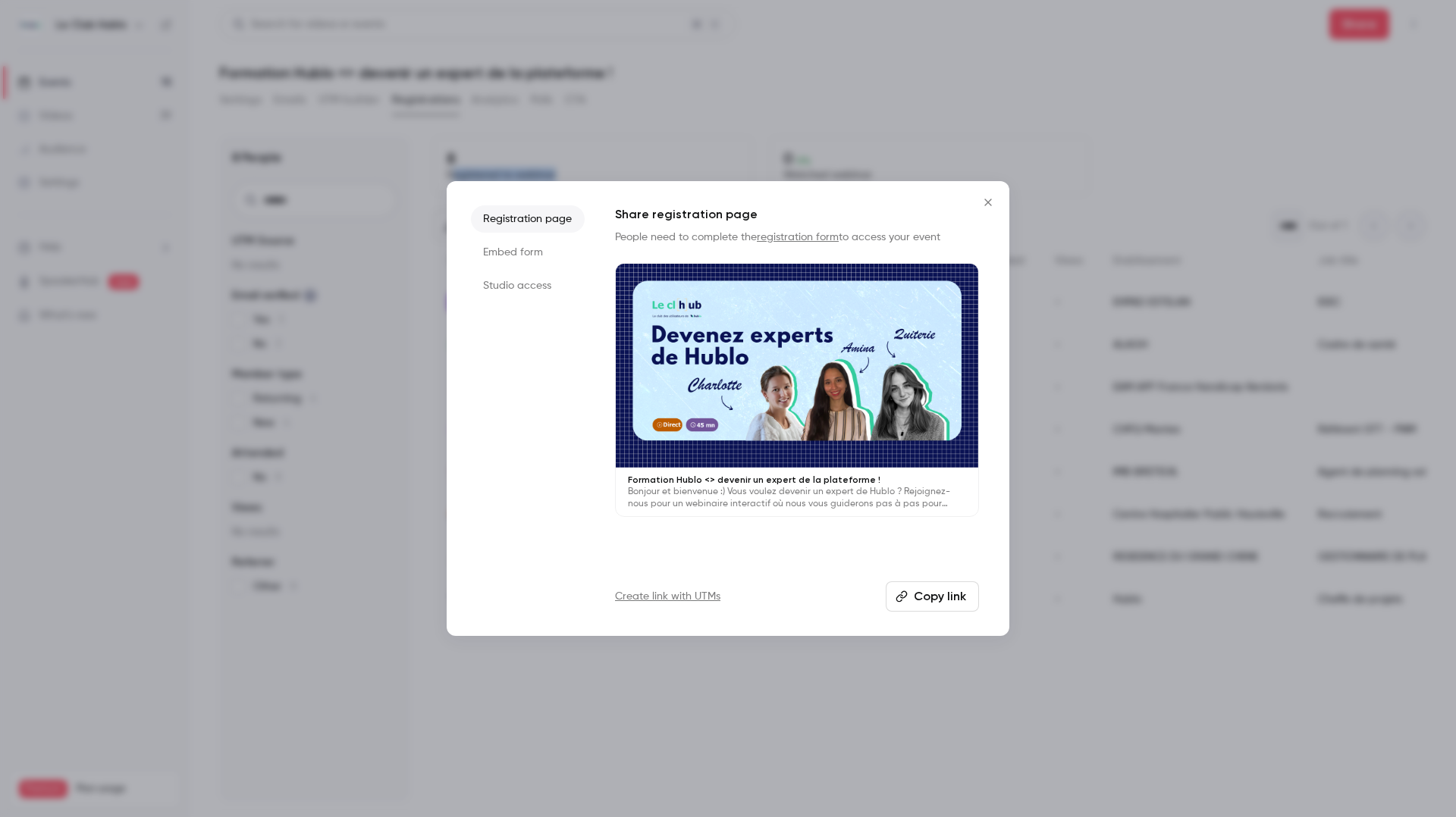 click 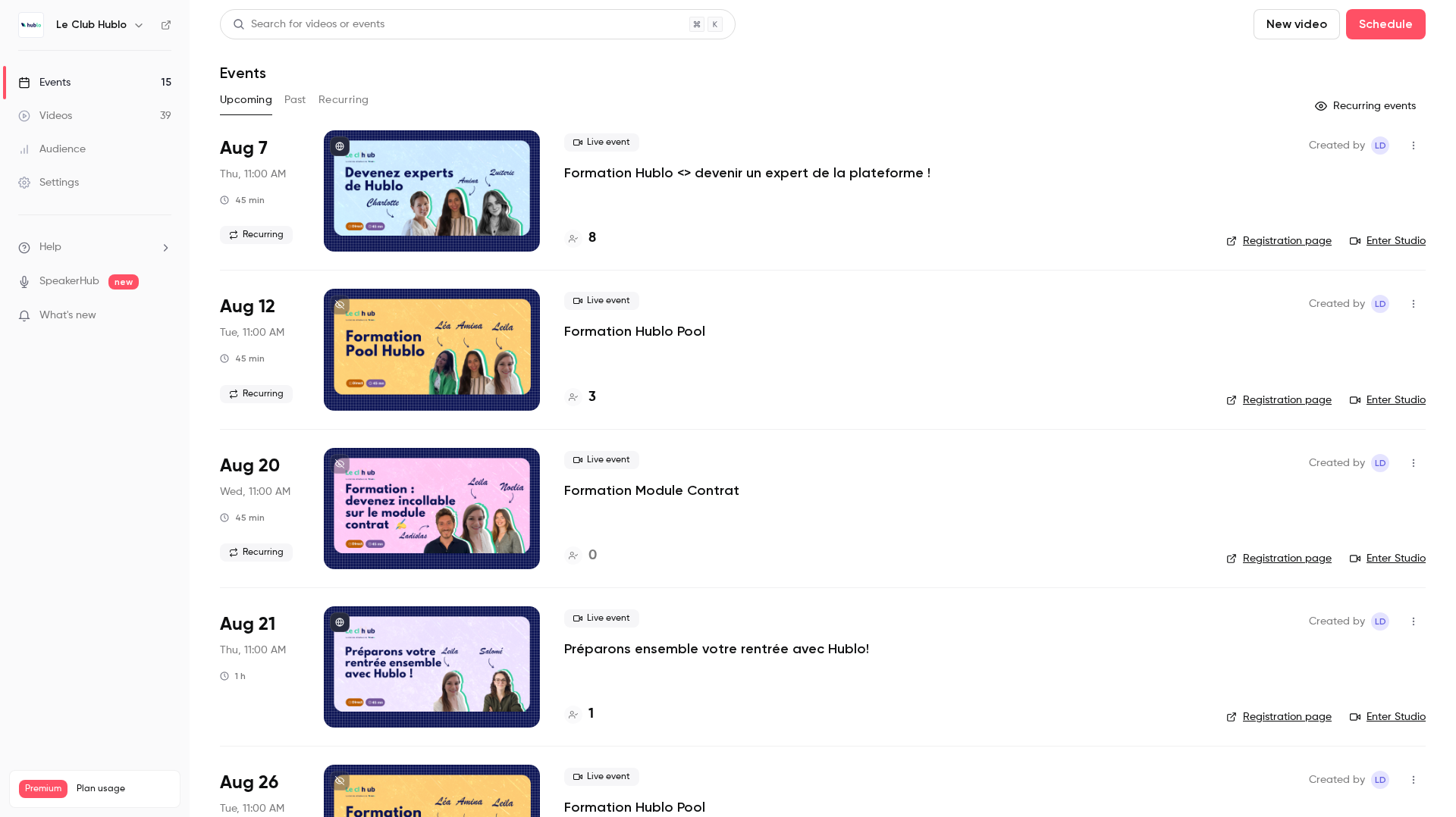 click on "Enter Studio" at bounding box center (1388, 241) 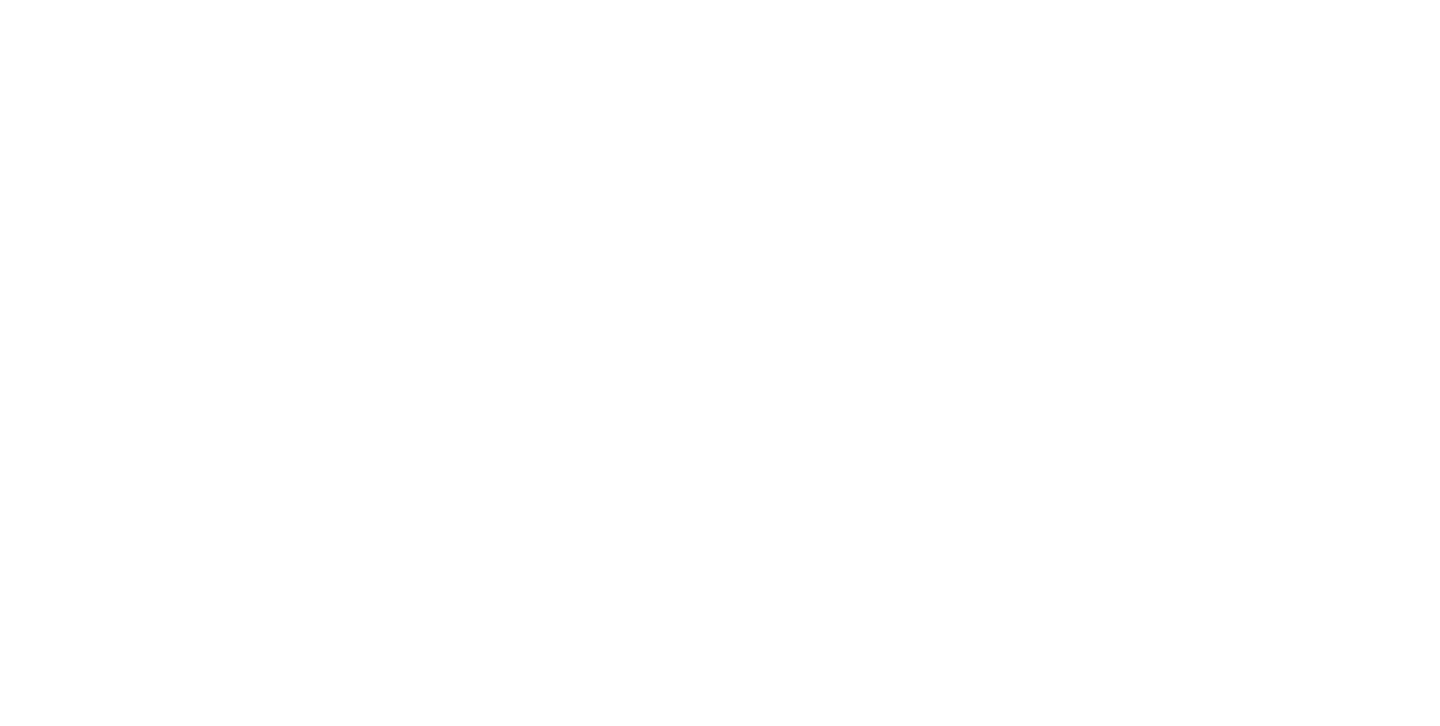 scroll, scrollTop: 0, scrollLeft: 0, axis: both 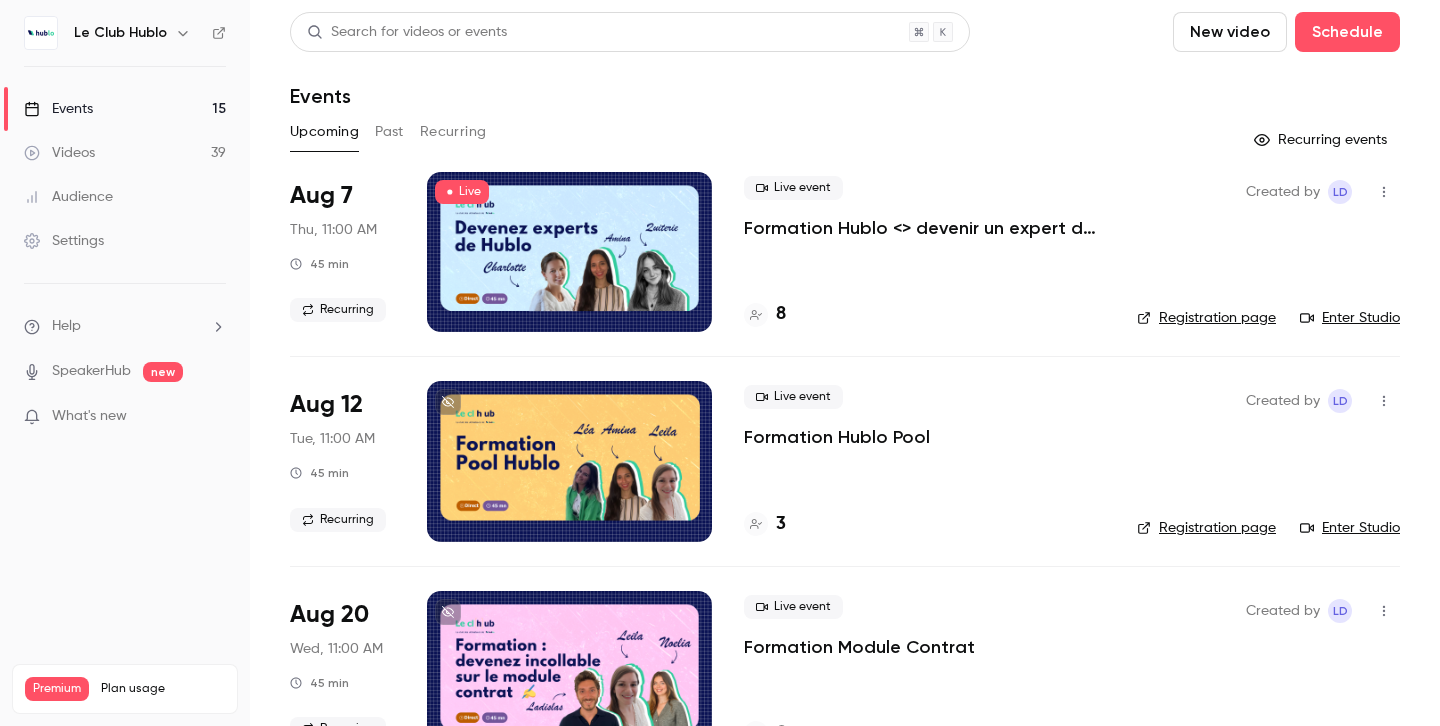 click at bounding box center (569, 252) 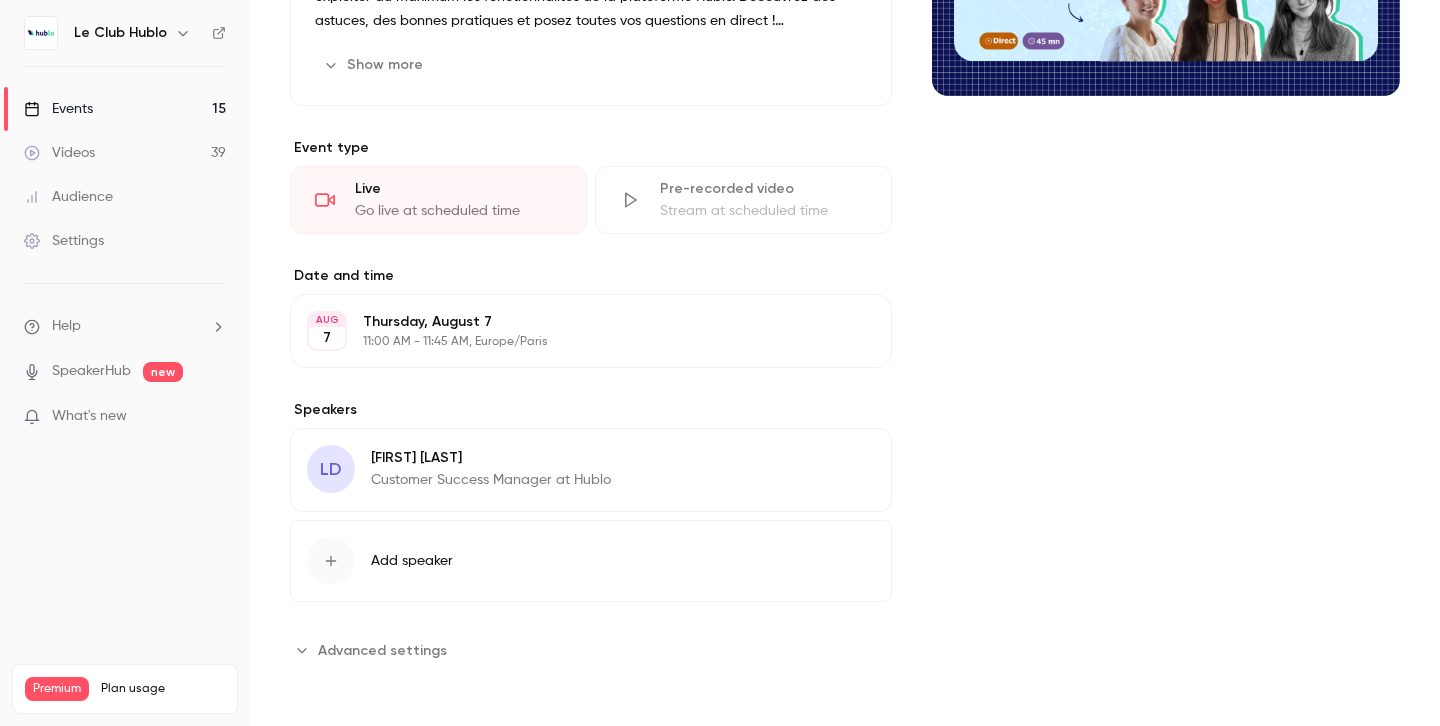 scroll, scrollTop: 0, scrollLeft: 0, axis: both 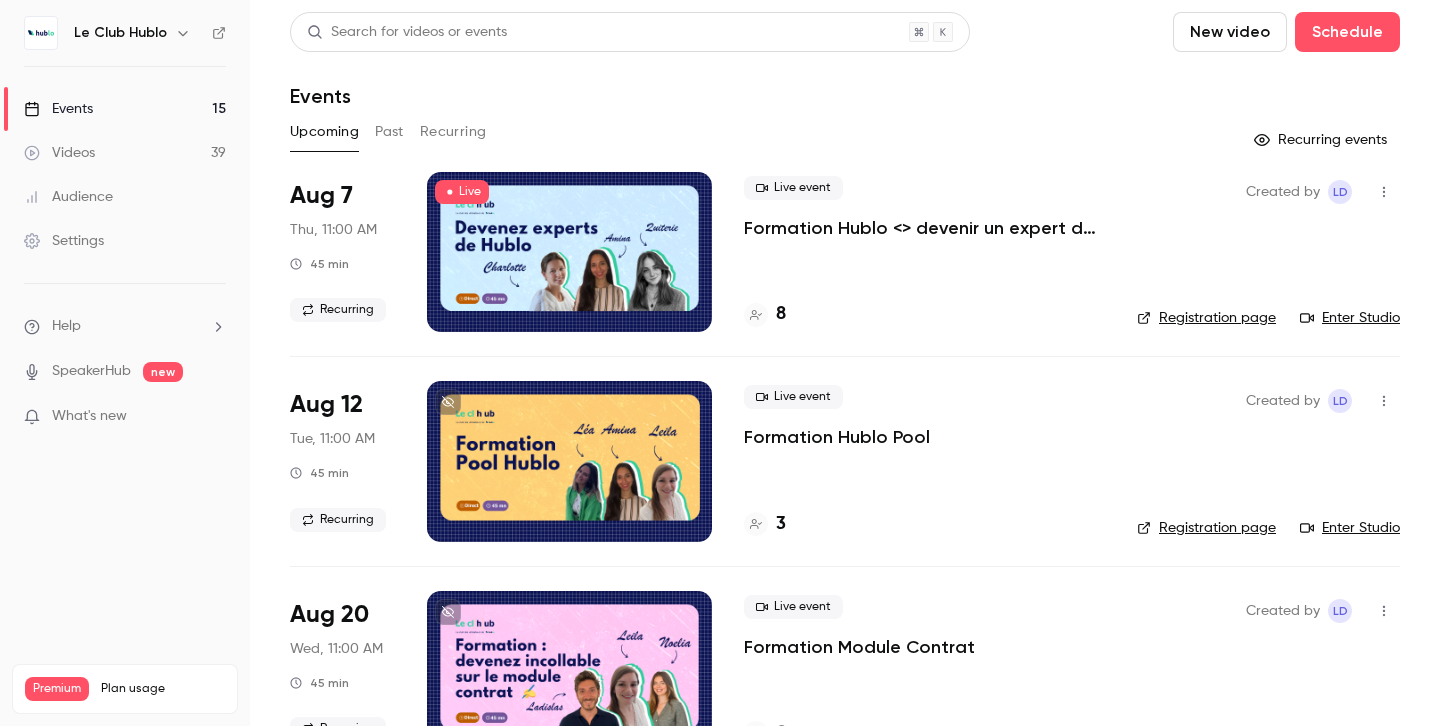 click on "8" at bounding box center (765, 314) 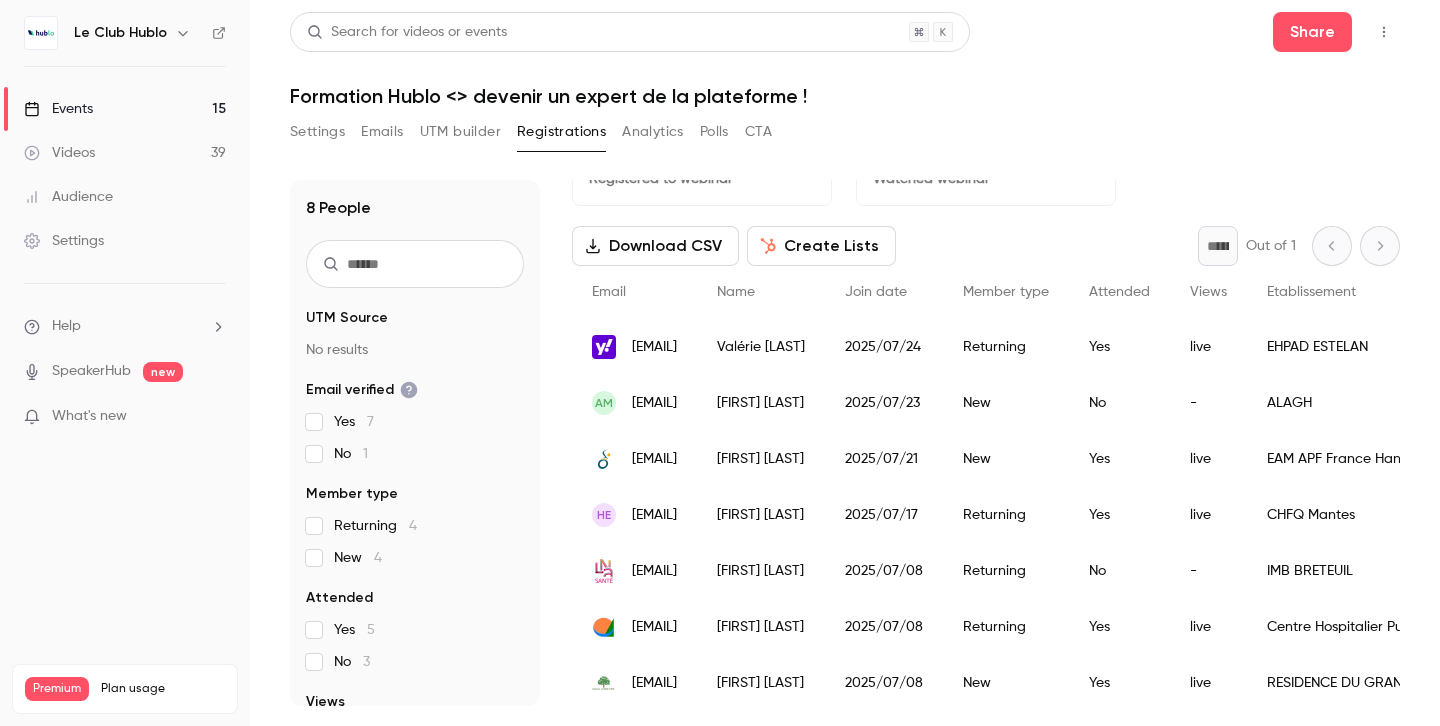 scroll, scrollTop: 113, scrollLeft: 0, axis: vertical 